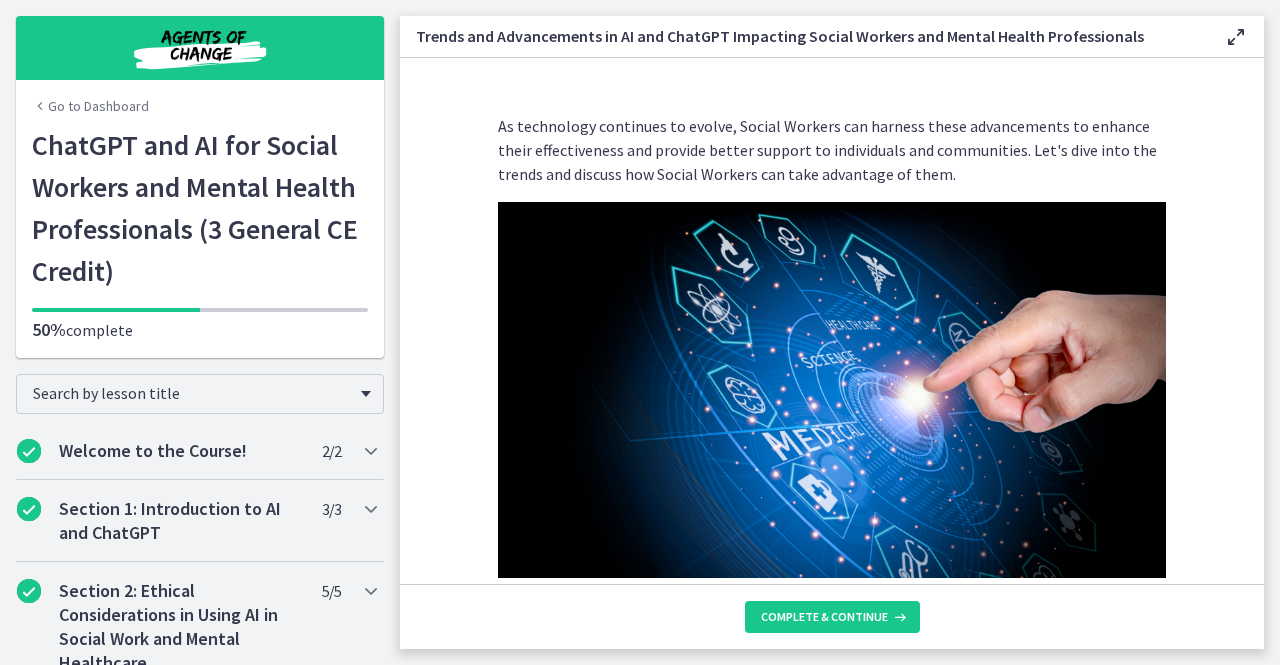 scroll, scrollTop: 0, scrollLeft: 0, axis: both 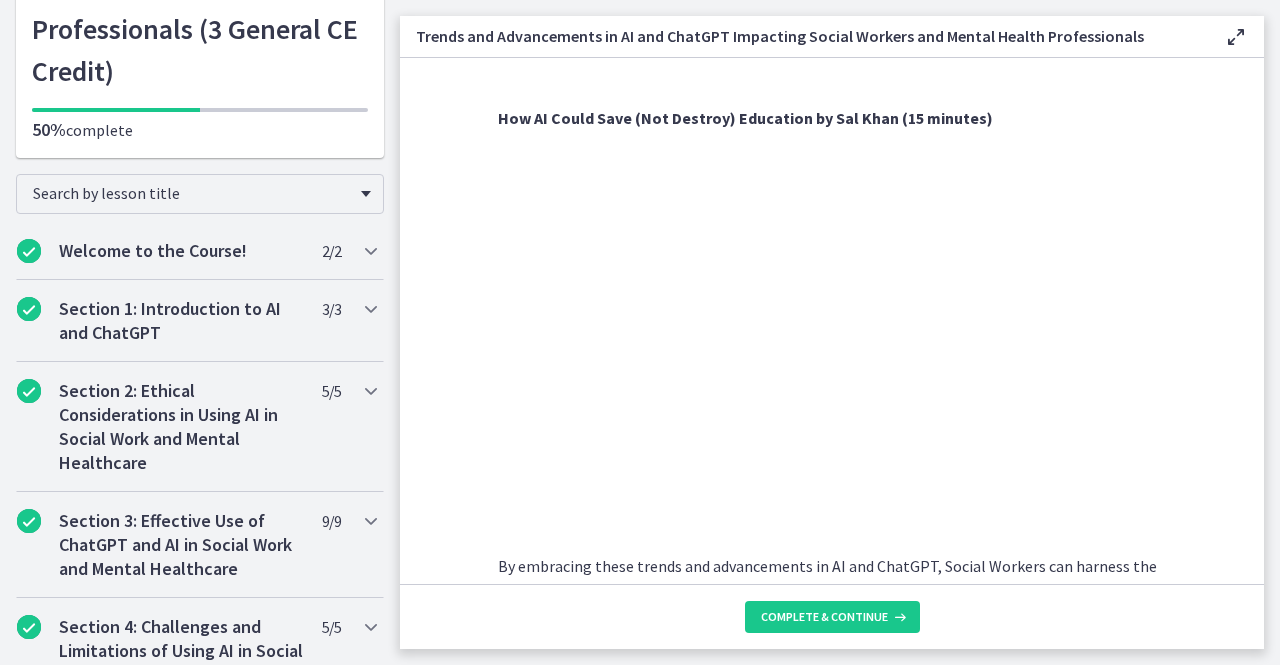 click on "As technology continues to evolve, Social Workers can harness these advancements to enhance their effectiveness and provide better support to individuals and communities. Let's dive into the trends and discuss how Social Workers can take advantage of them.
Advancements in Natural Language Processing (NLP) : Natural Language Processing is an area of AI that focuses on understanding and generating human language. Recent advancements have significantly improved the capabilities of ChatGPT and other NLP models, allowing for more accurate and contextually appropriate responses. Social Workers can leverage these advancements to engage in meaningful conversations, gather information, and provide tailored support to clients.
Personalized and Customized Interactions
Multimodal Capabilities
Ethical AI and Bias Mitigation
Integration of AI with Existing Social Work Systems
Continuous Learning and Adaptation" at bounding box center (832, 321) 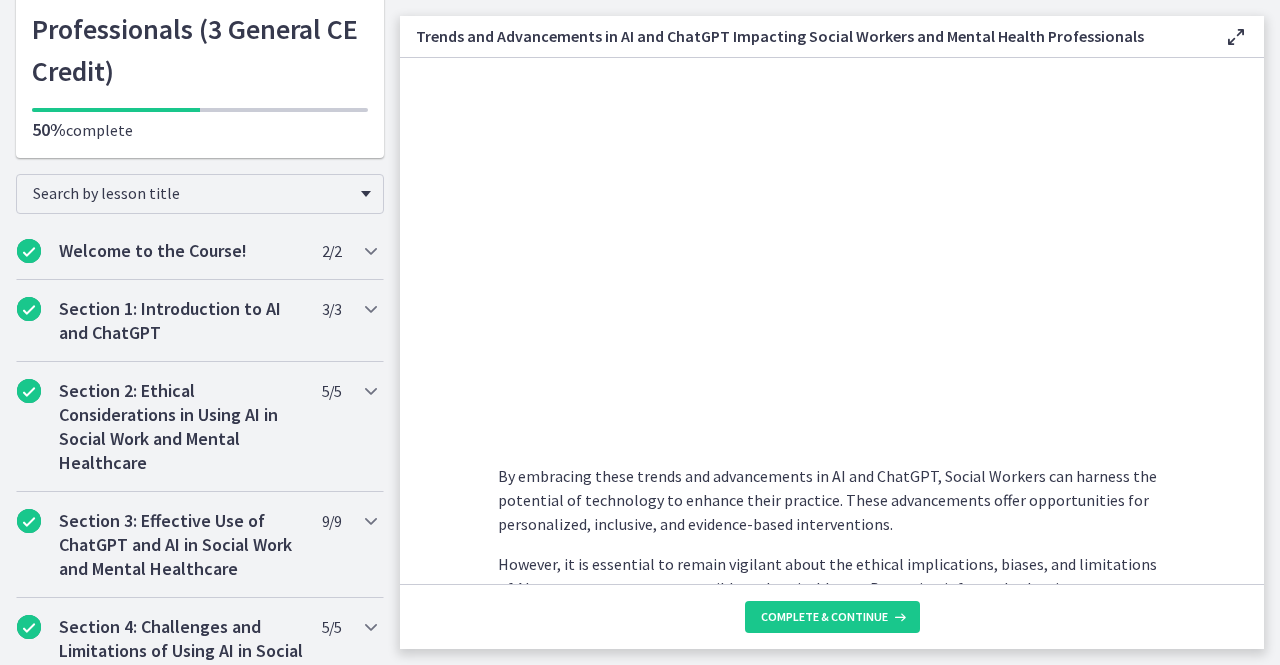 scroll, scrollTop: 1476, scrollLeft: 0, axis: vertical 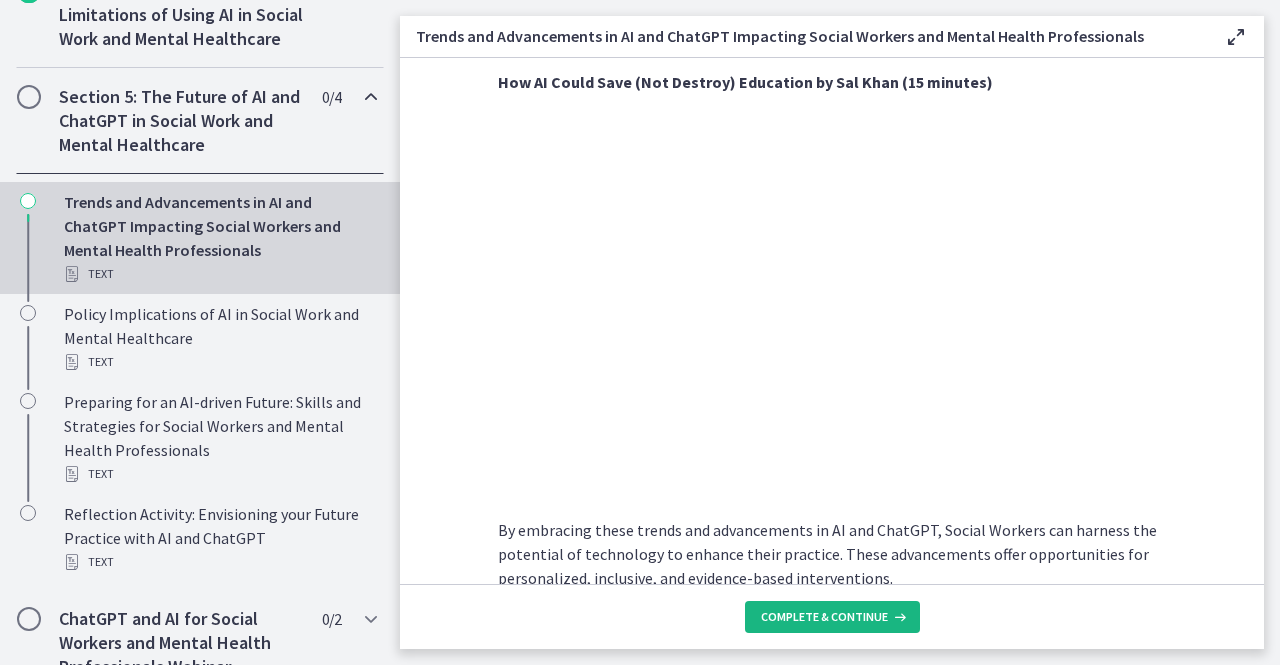 click on "Complete & continue" at bounding box center (824, 617) 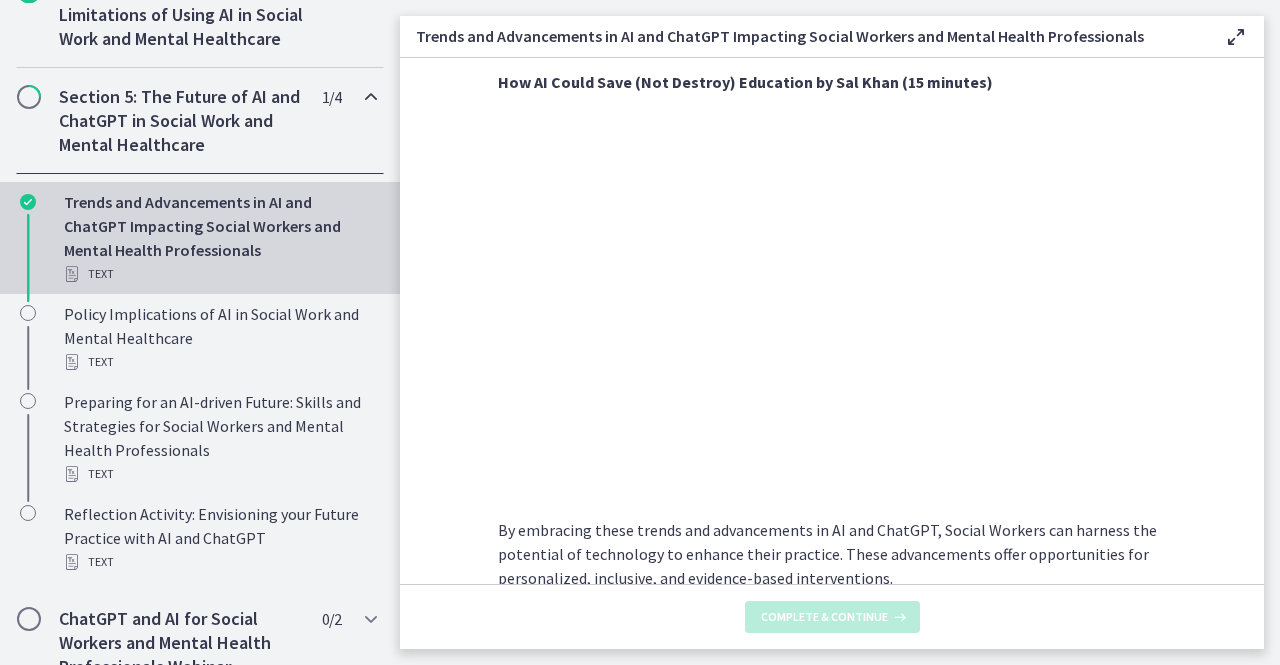 scroll, scrollTop: 0, scrollLeft: 0, axis: both 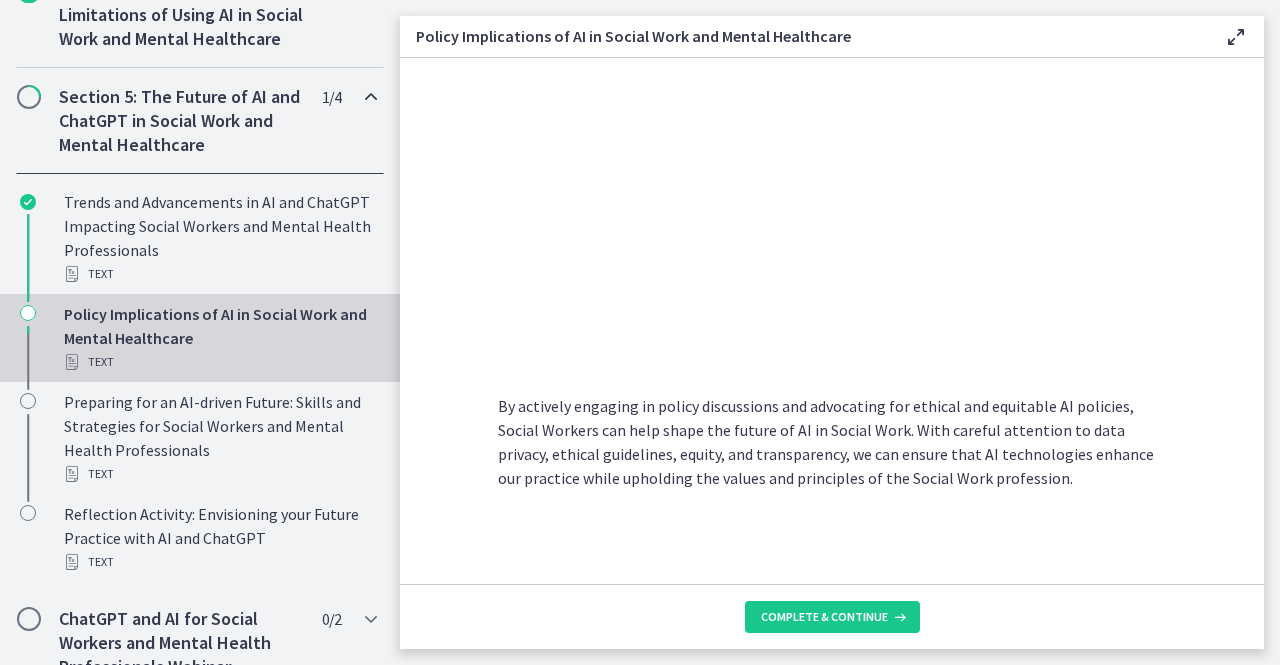 click on "As AI technology continues to advance, it is essential for Social Workers to consider the broader policy landscape and advocate for policies that promote ethical, equitable, and responsible use of AI in our field. Let's explore the policy implications and discuss how Social Workers can play a proactive role in shaping AI policies.
Data Privacy and Confidentiality : The use of AI in Social Work involves the collection and analysis of sensitive client data. It is crucial to have policies in place that safeguard the privacy and confidentiality of individuals accessing Social Work services. Social Workers can advocate for policies that protect client information, ensure informed consent, and establish secure data storage and sharing practices.
Ethical Guidelines and Standards
Equity and Inclusion
Training and Professional Development
Accountability and Transparency
Collaboration and Multi-sector Engagement" 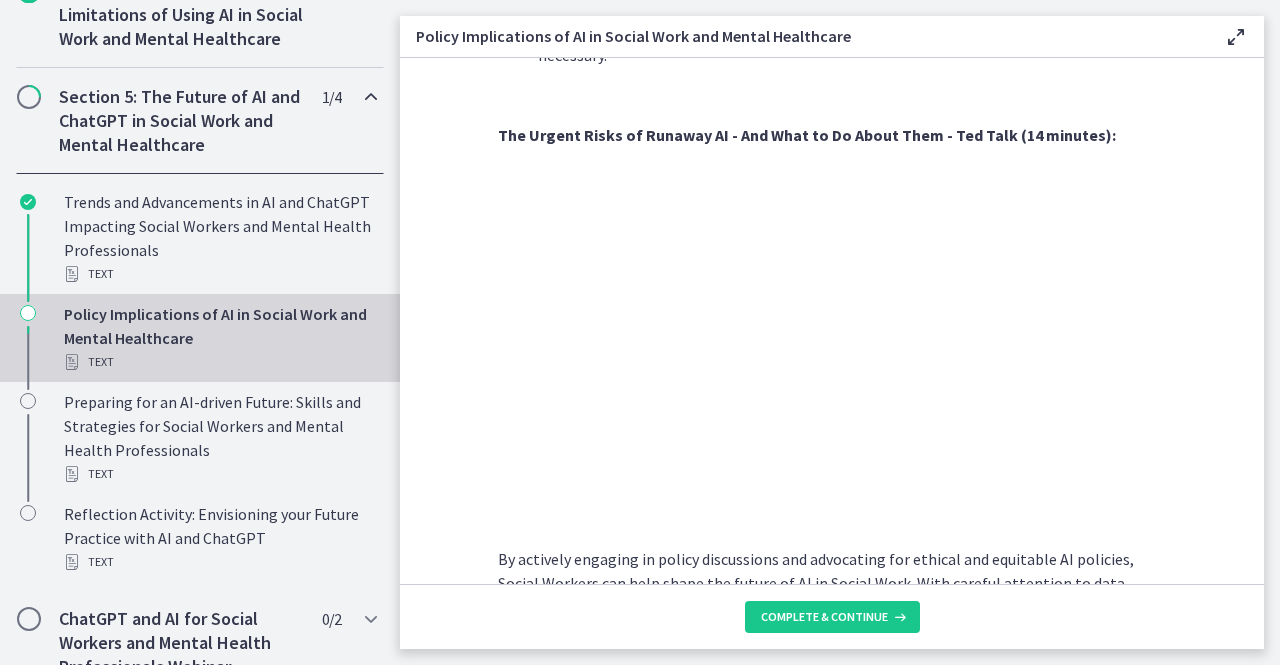 scroll, scrollTop: 1686, scrollLeft: 0, axis: vertical 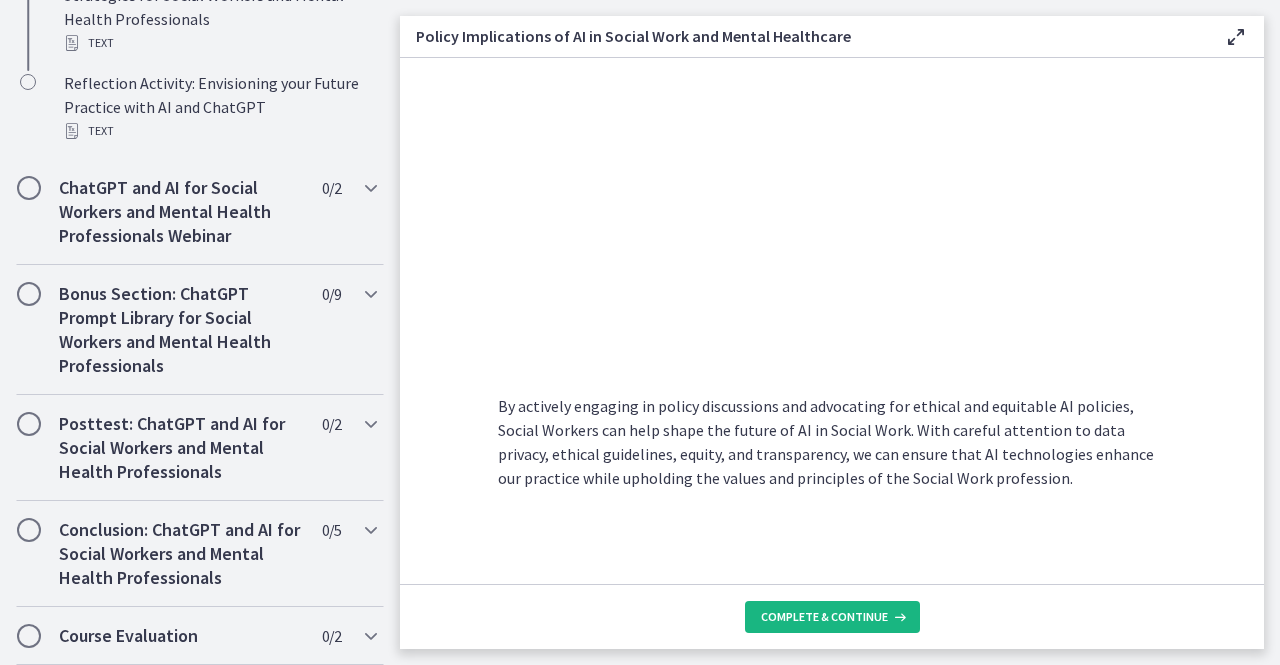 click on "Complete & continue" at bounding box center (824, 617) 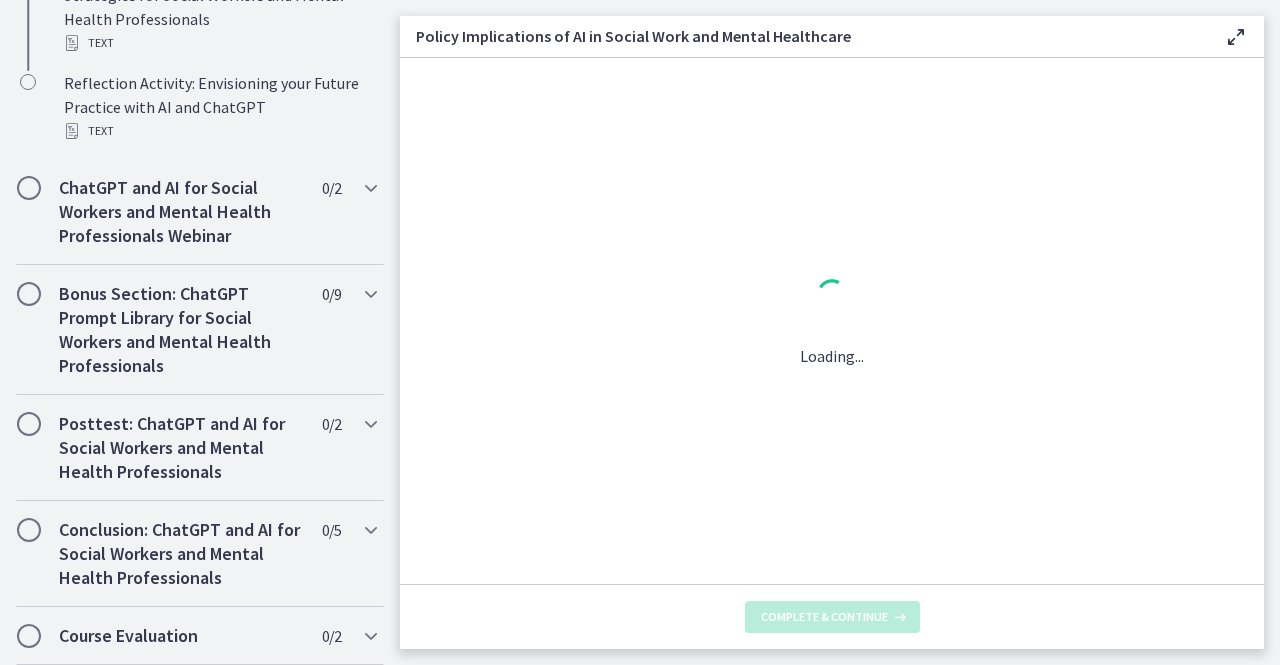 scroll, scrollTop: 0, scrollLeft: 0, axis: both 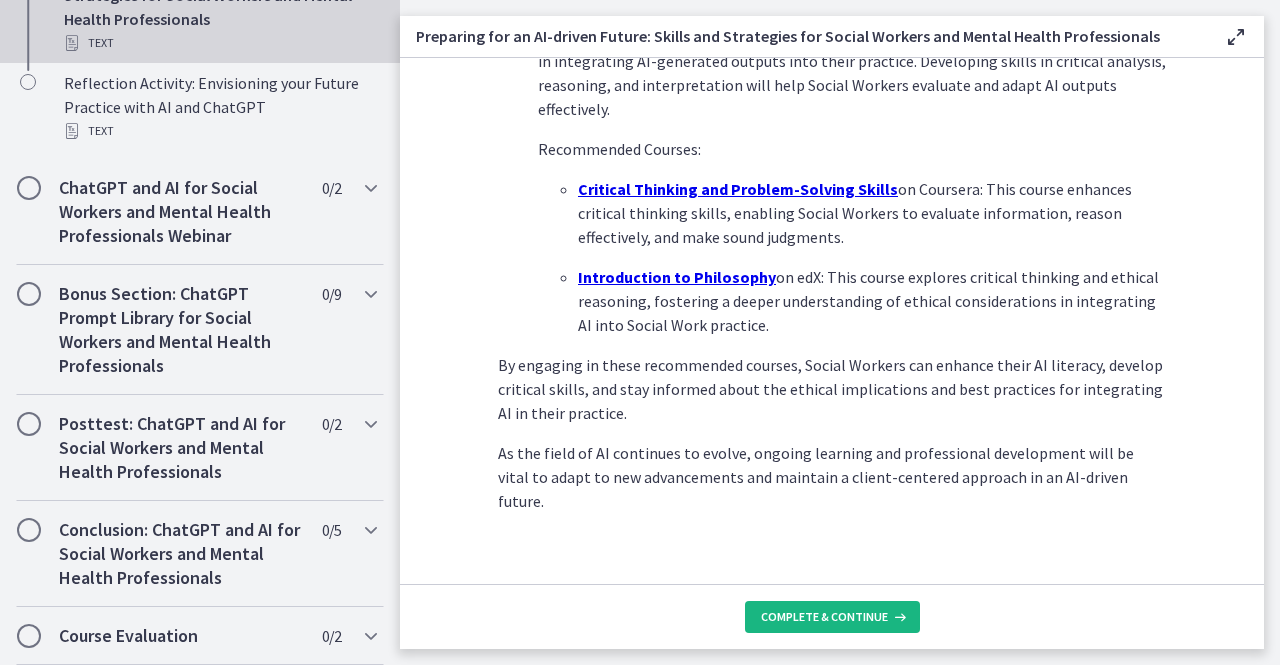 click on "Complete & continue" at bounding box center [824, 617] 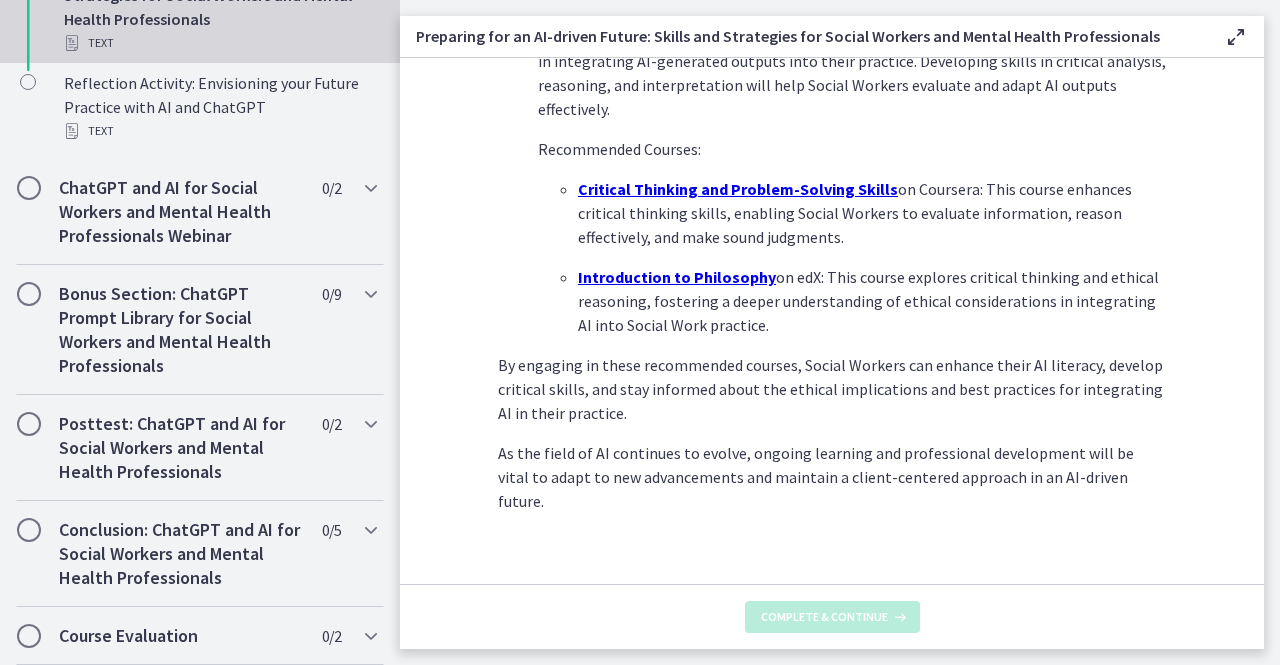 scroll, scrollTop: 0, scrollLeft: 0, axis: both 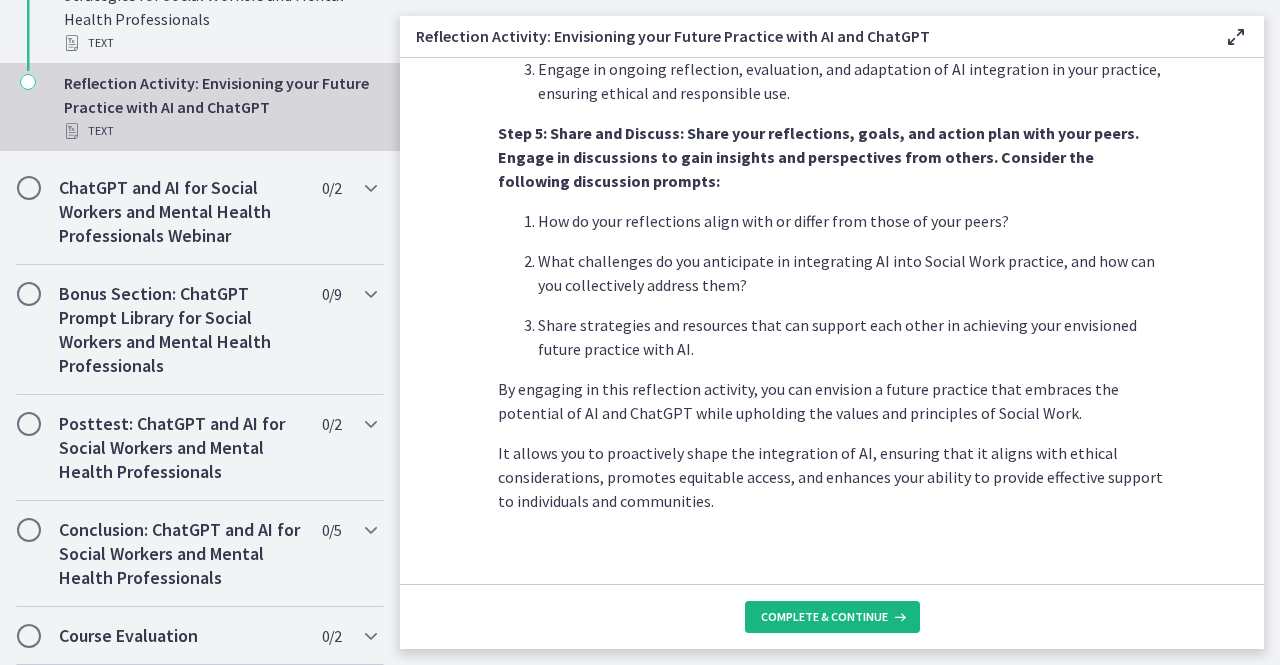 click on "Complete & continue" at bounding box center [824, 617] 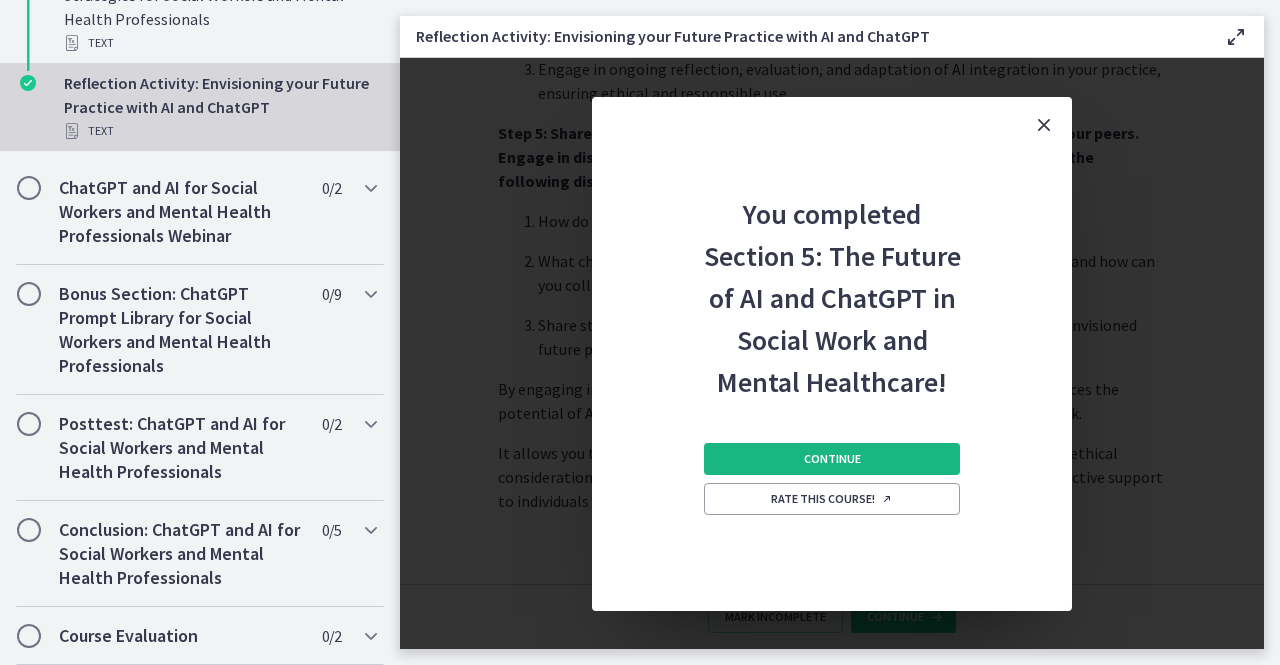 click on "Continue" at bounding box center [832, 459] 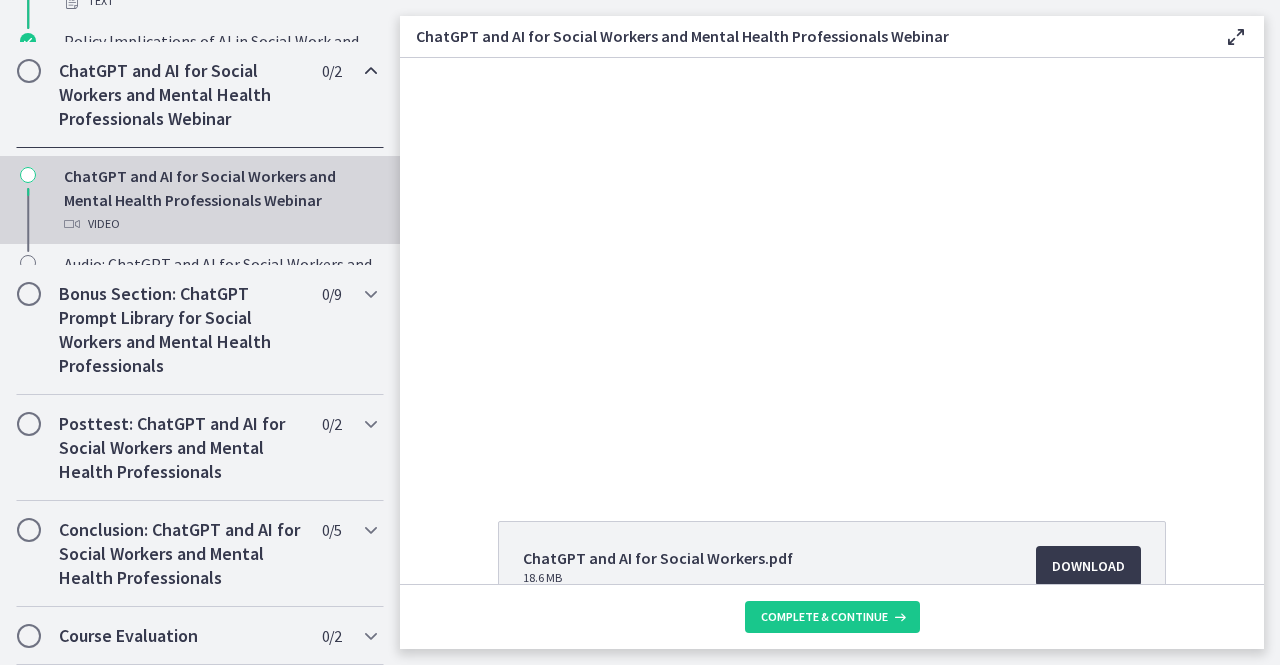 scroll, scrollTop: 1040, scrollLeft: 0, axis: vertical 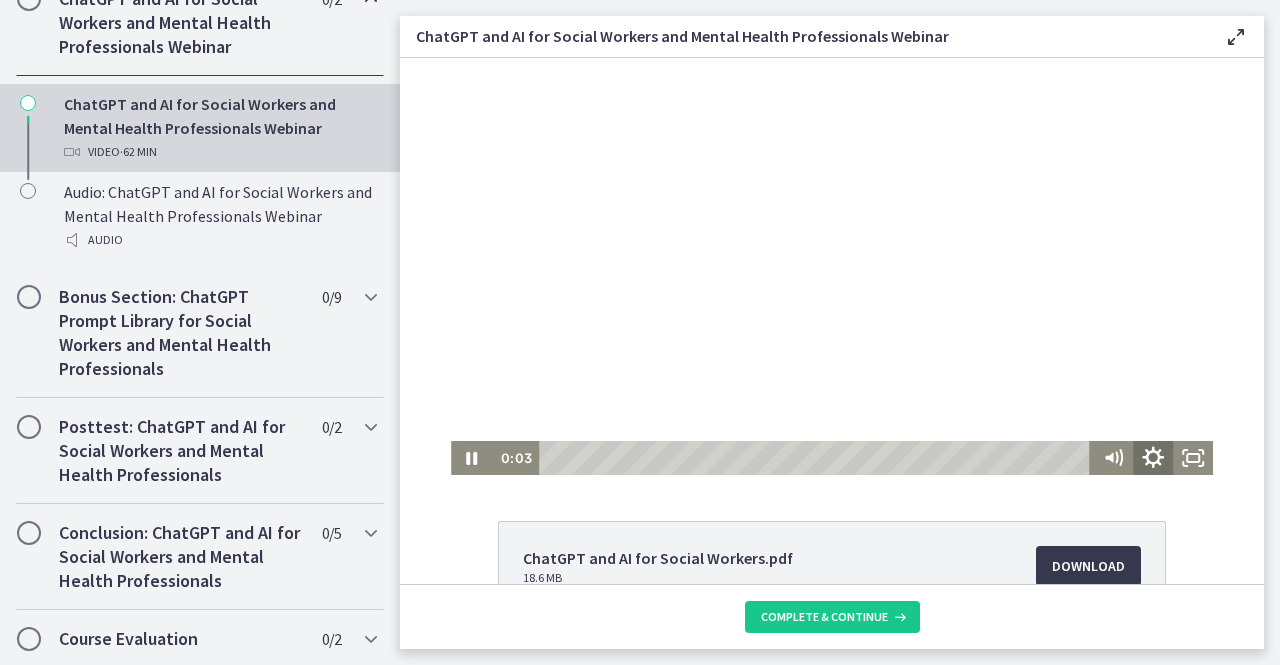 click 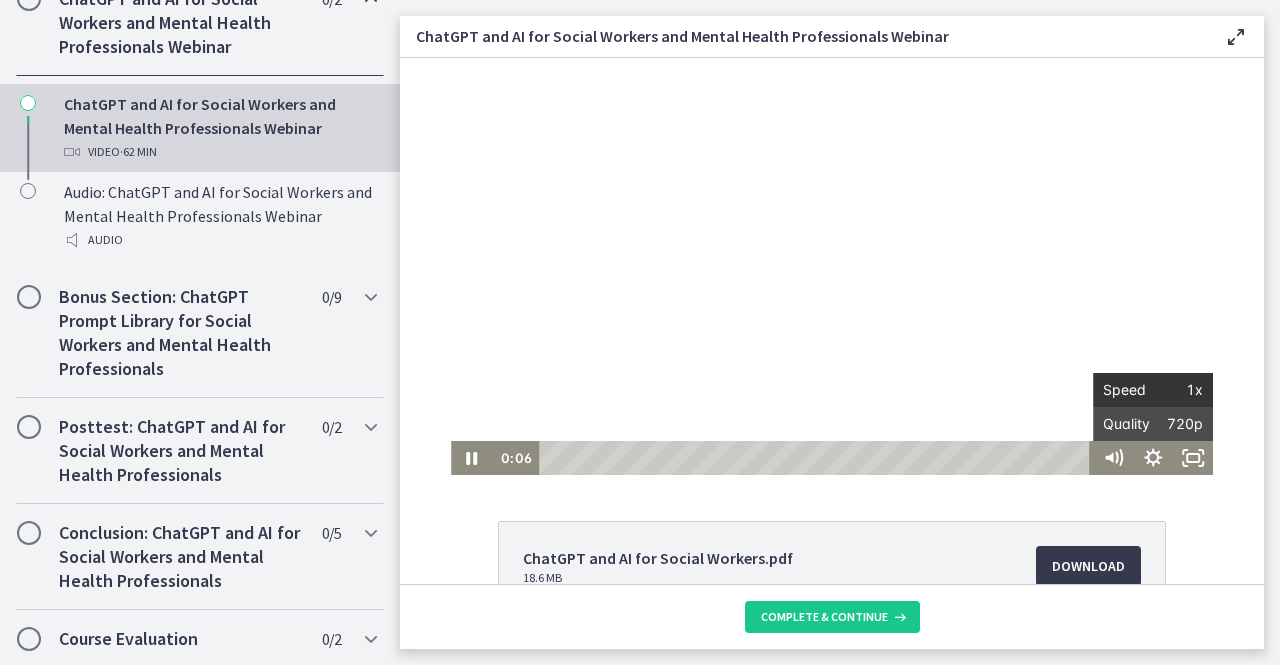 click on "Speed" at bounding box center (1128, 390) 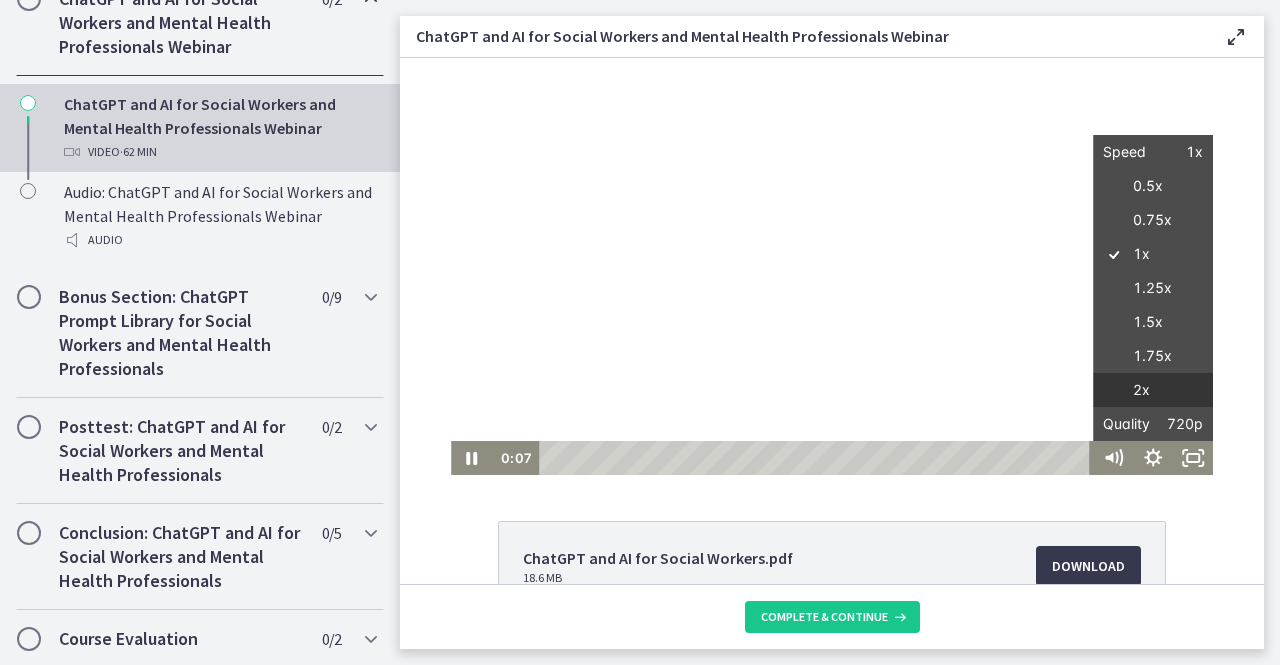 click on "2x" at bounding box center [1153, 390] 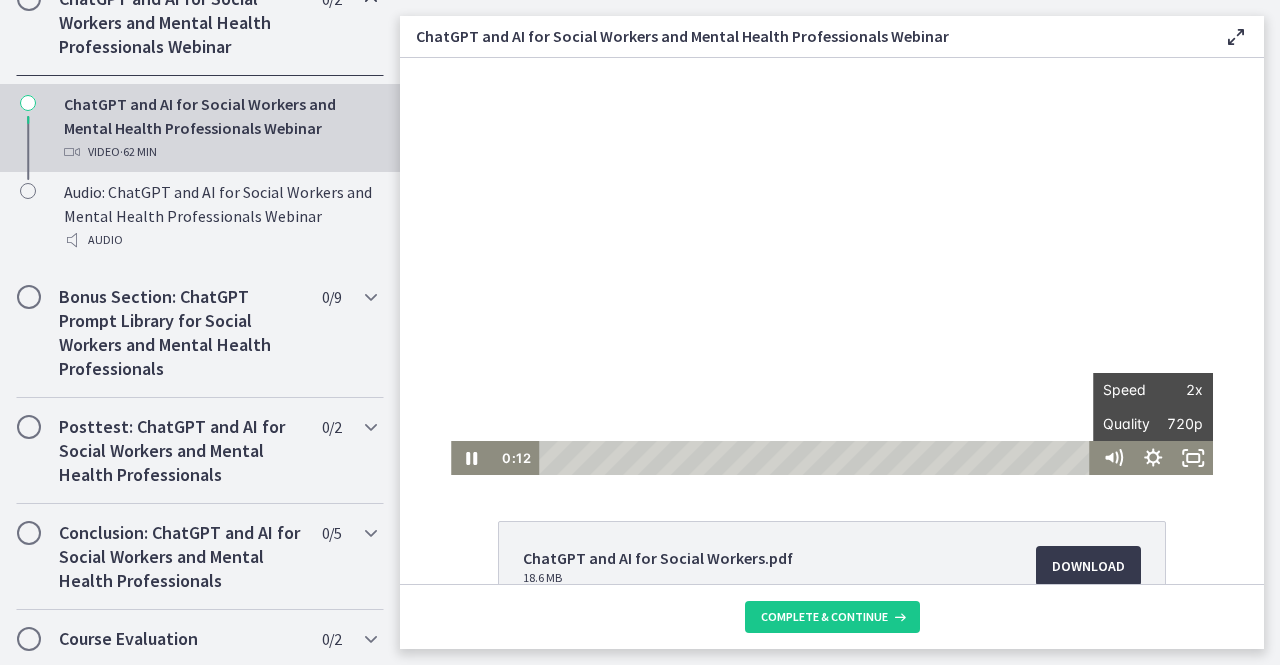 click on "ChatGPT and AI for Social Workers.pdf
18.6 MB
Download
Opens in a new window
Bibliography_ ChatGPT and AI for Social Workers.pdf
38.2 KB
Download
Opens in a new window" 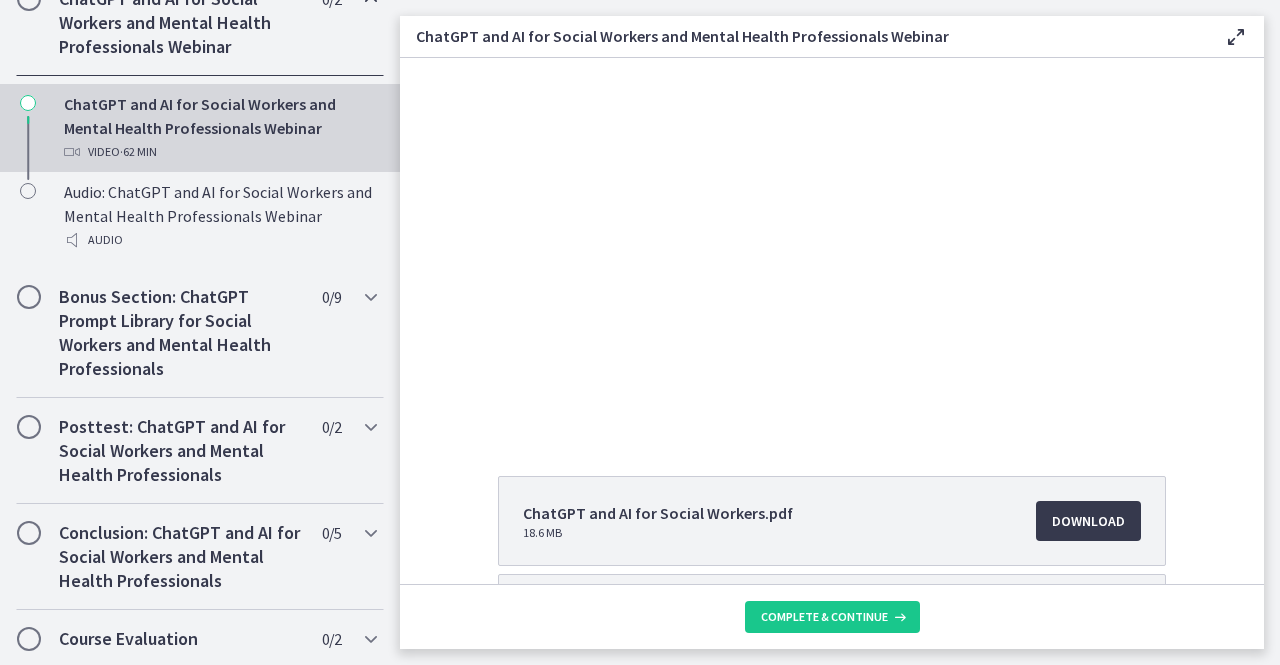 scroll, scrollTop: 44, scrollLeft: 0, axis: vertical 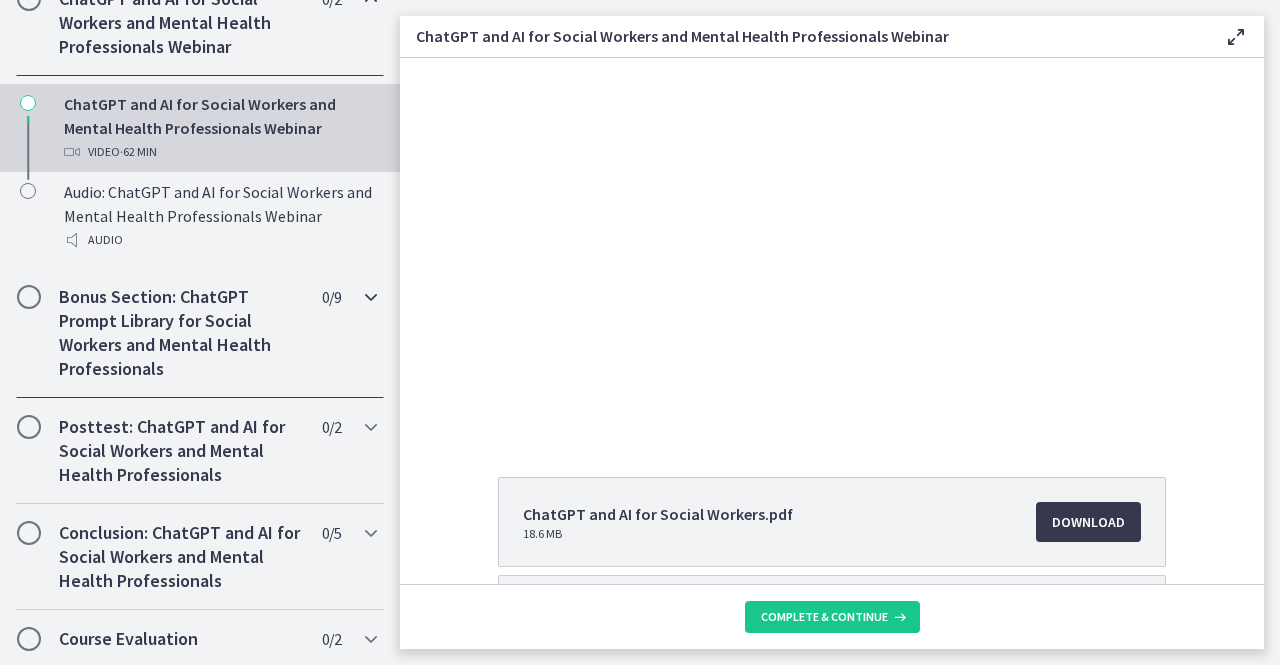 click at bounding box center (371, 297) 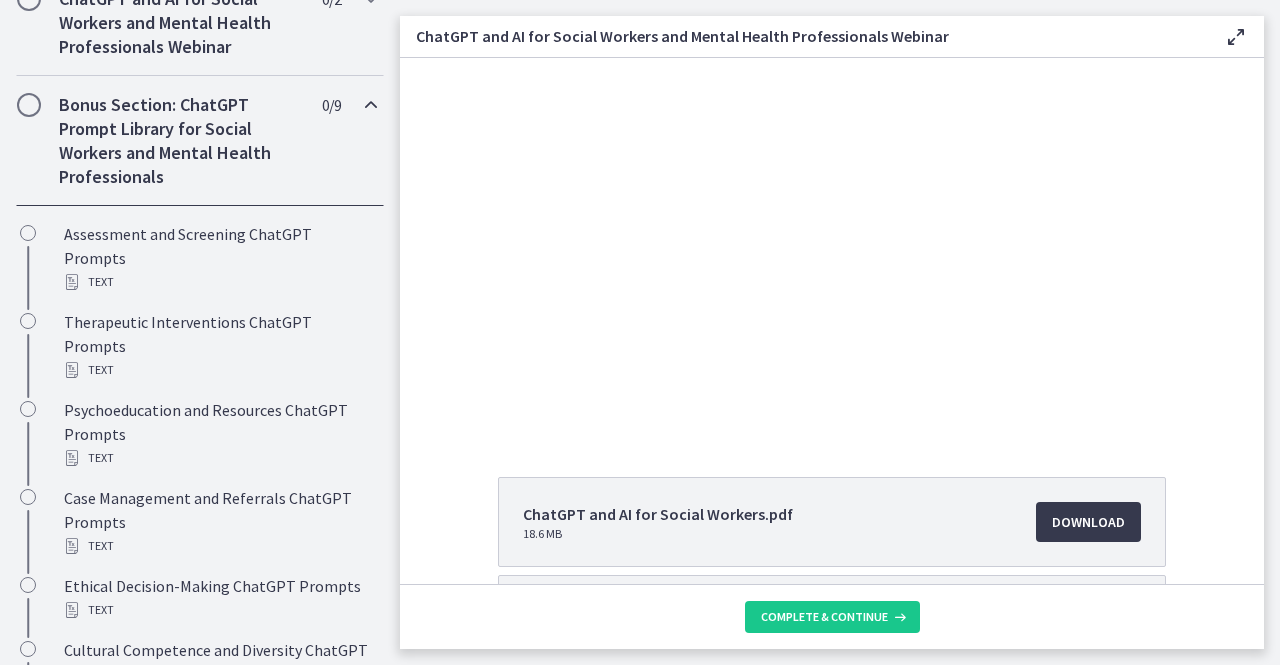 click at bounding box center [371, 105] 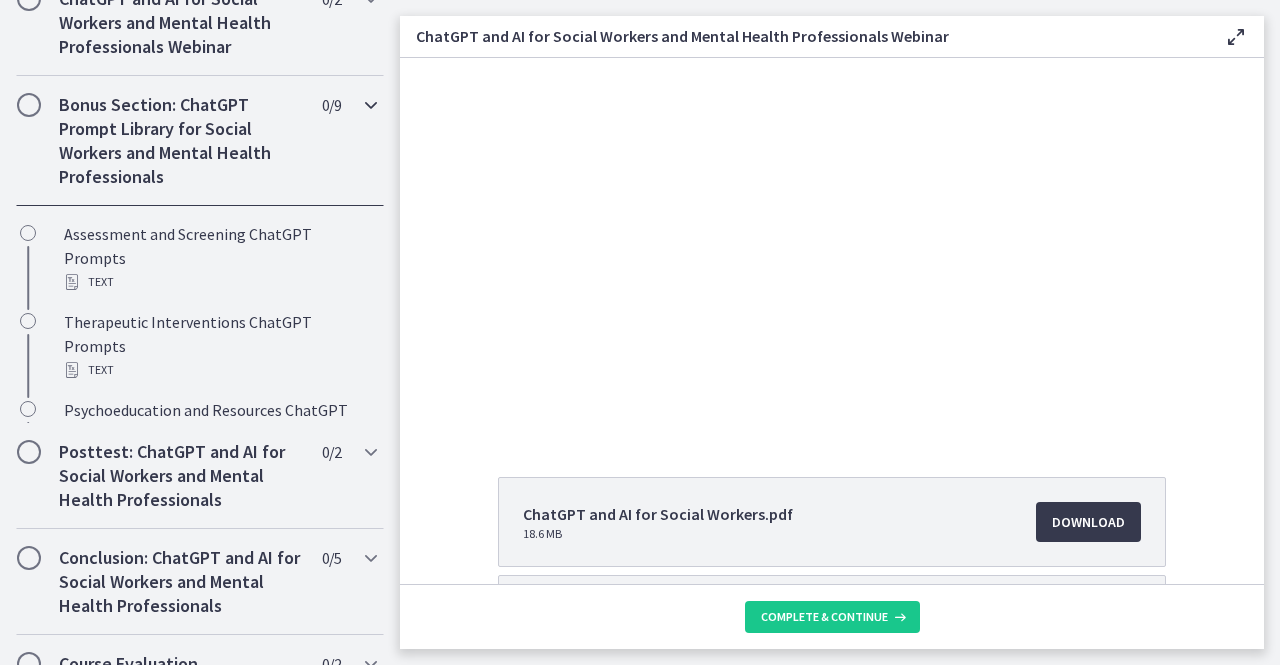 scroll, scrollTop: 868, scrollLeft: 0, axis: vertical 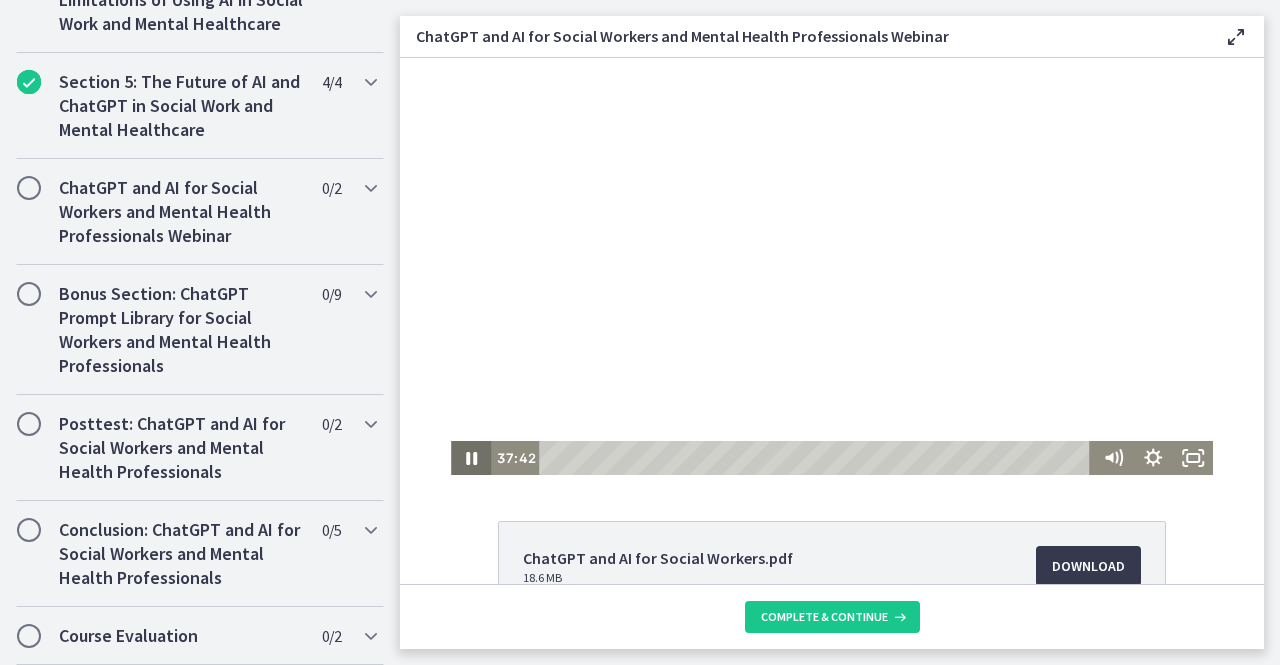 click 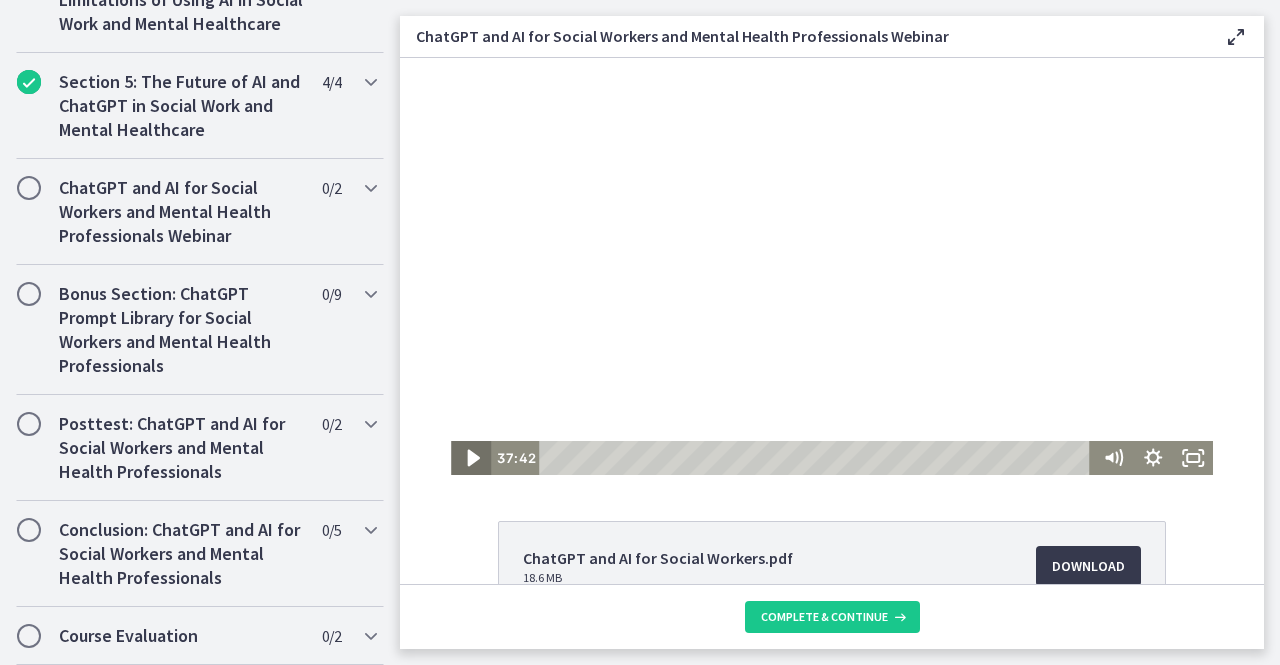 click 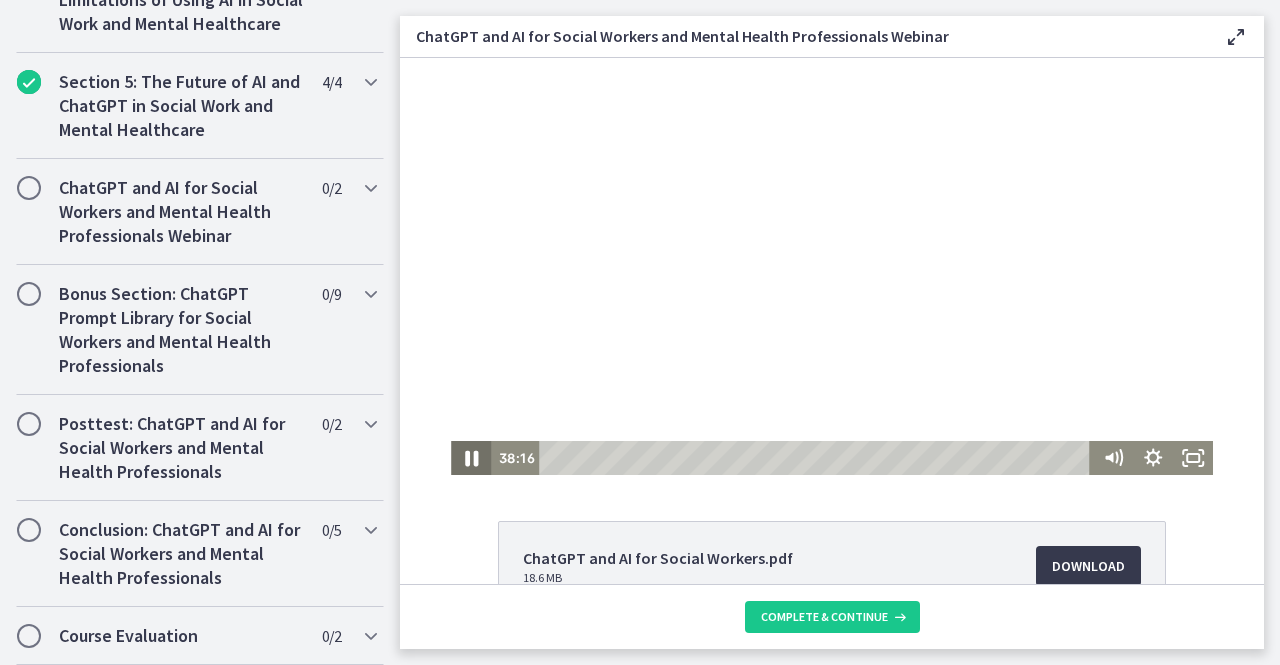 click 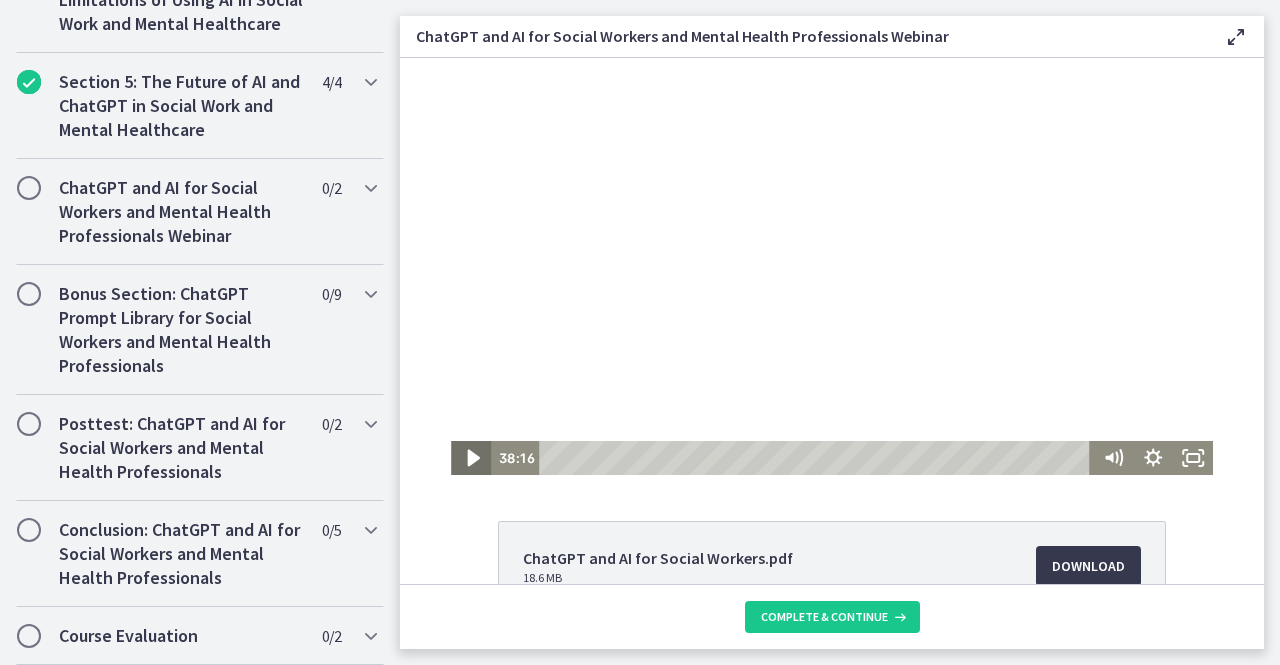 click 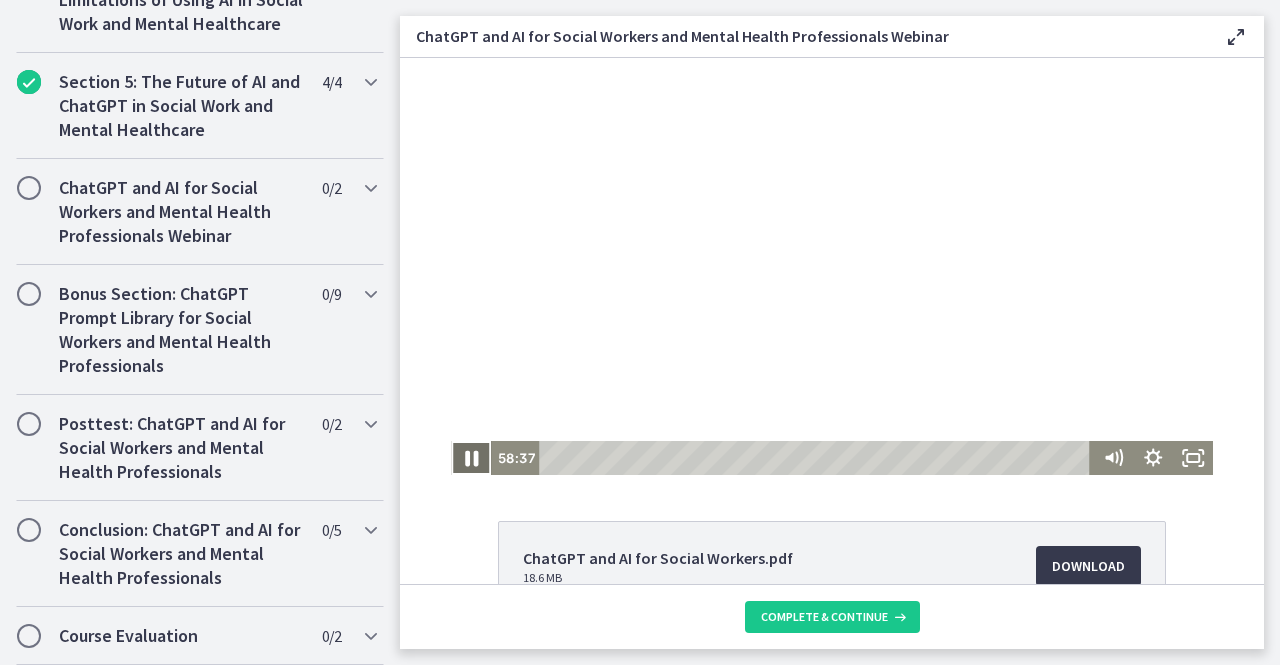 click 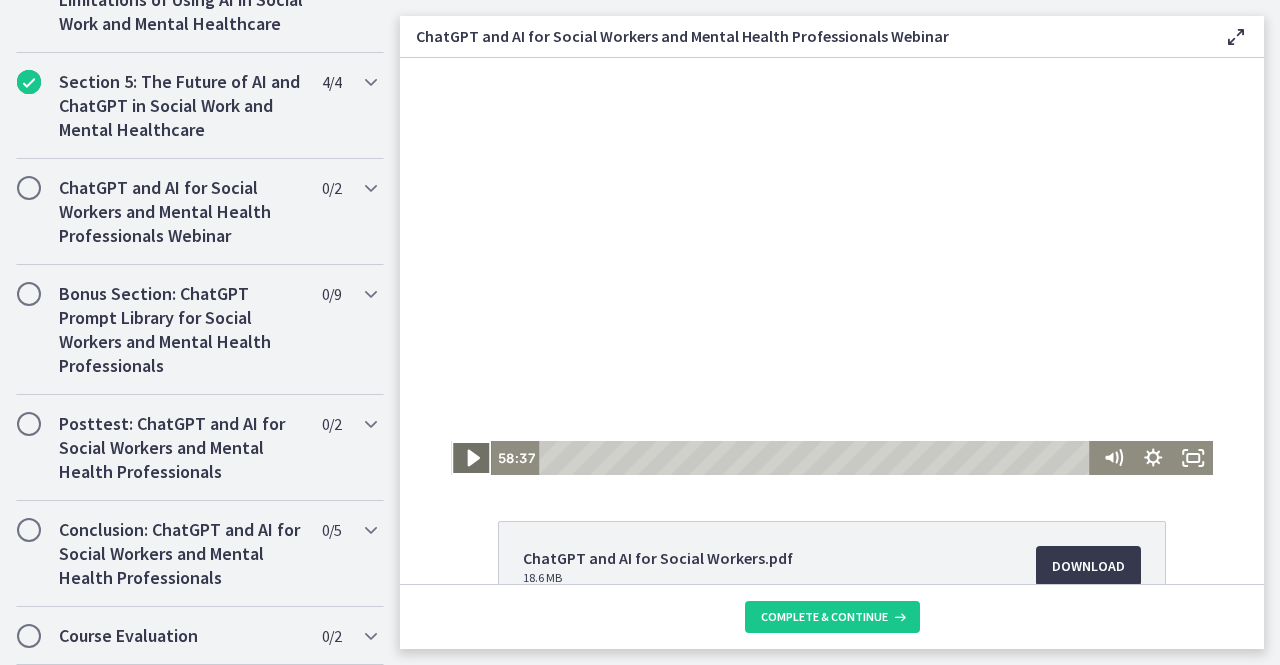 click 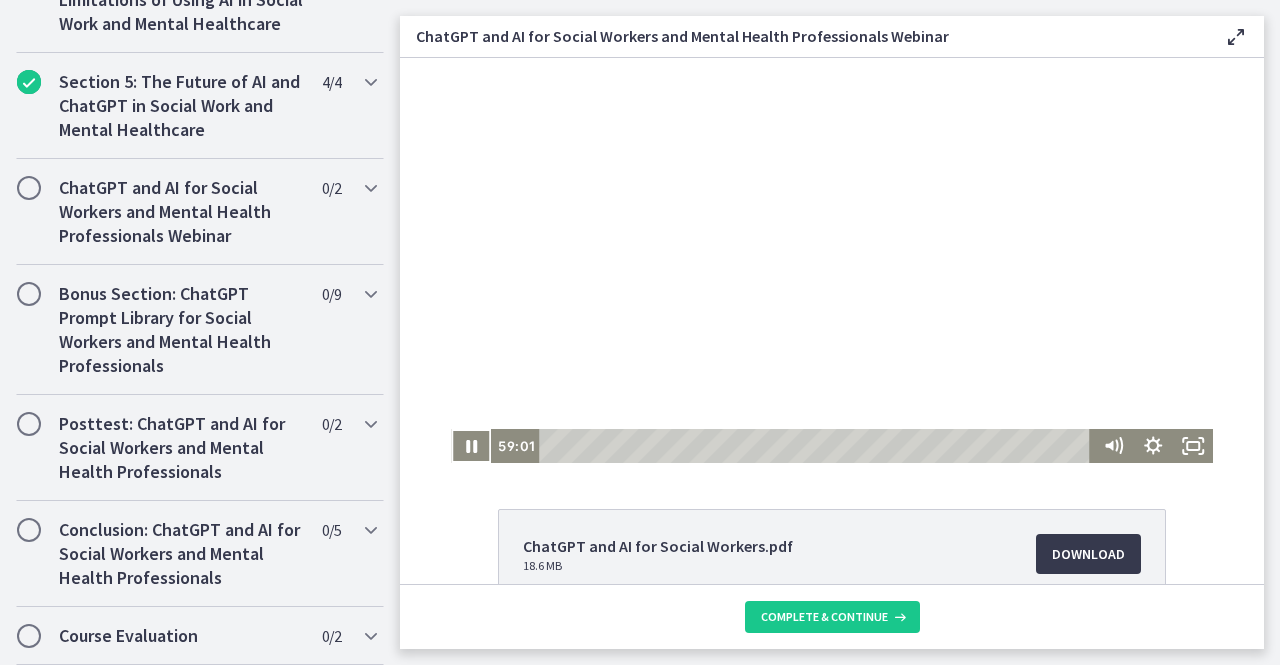scroll, scrollTop: 0, scrollLeft: 0, axis: both 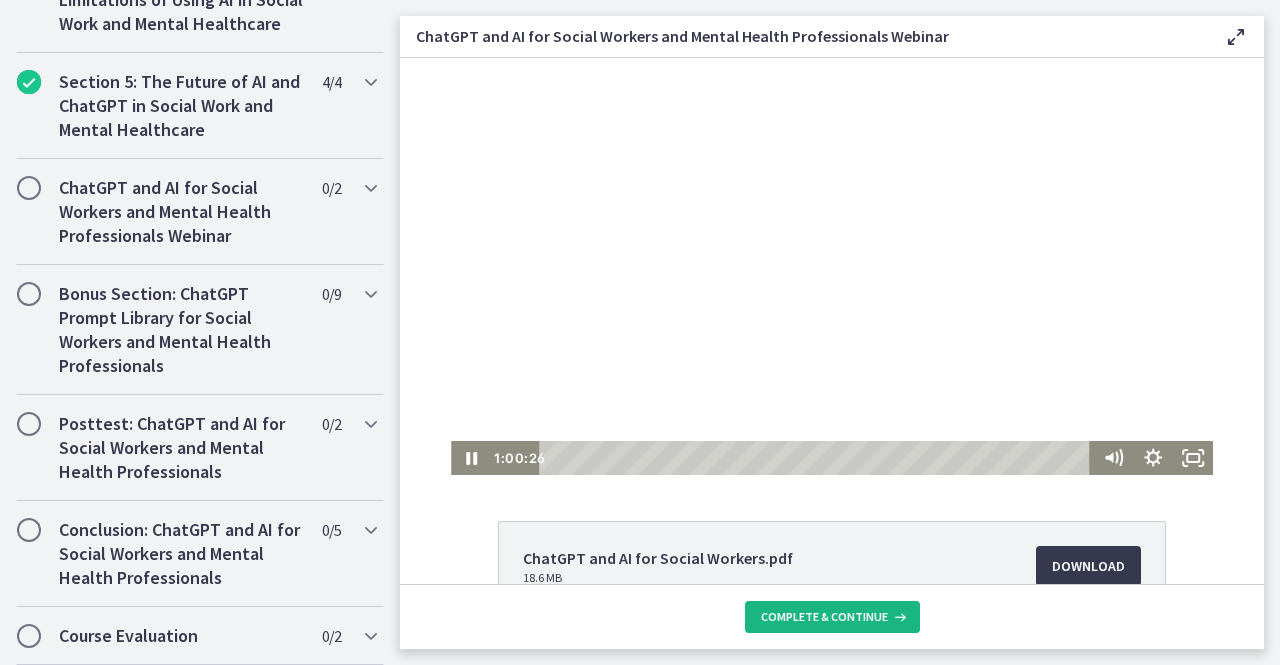 click on "Complete & continue" at bounding box center [824, 617] 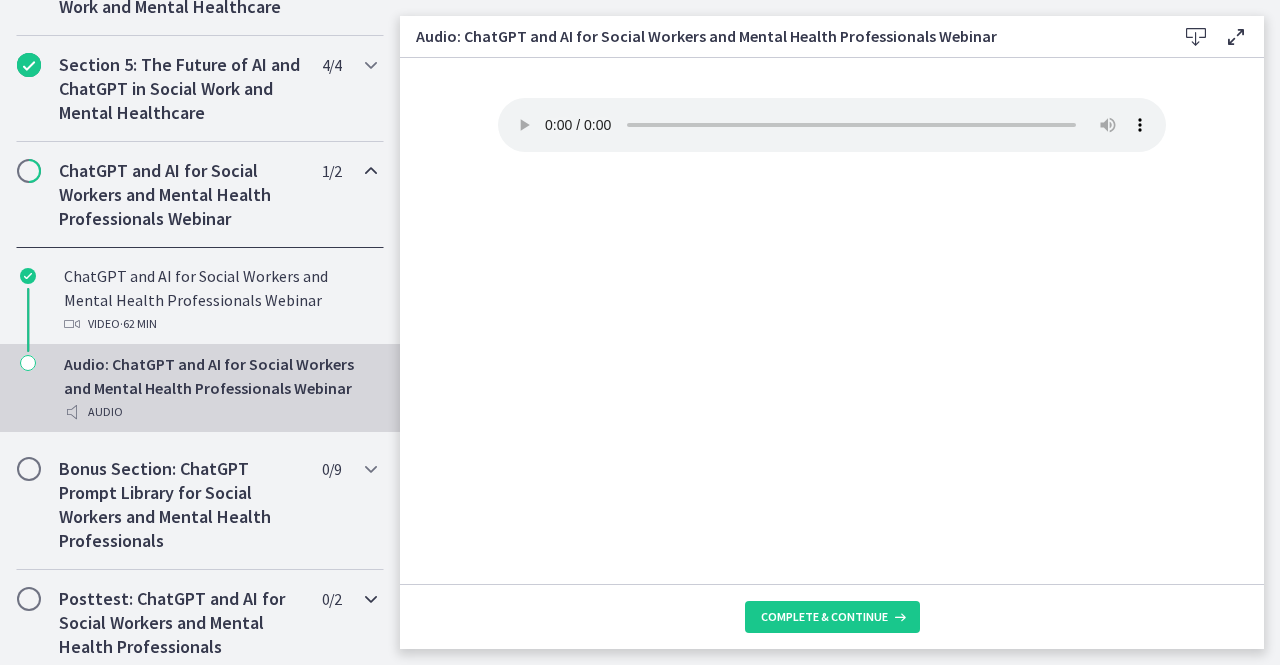 click on "Posttest: ChatGPT and AI for Social Workers and Mental Health Professionals" at bounding box center [181, 623] 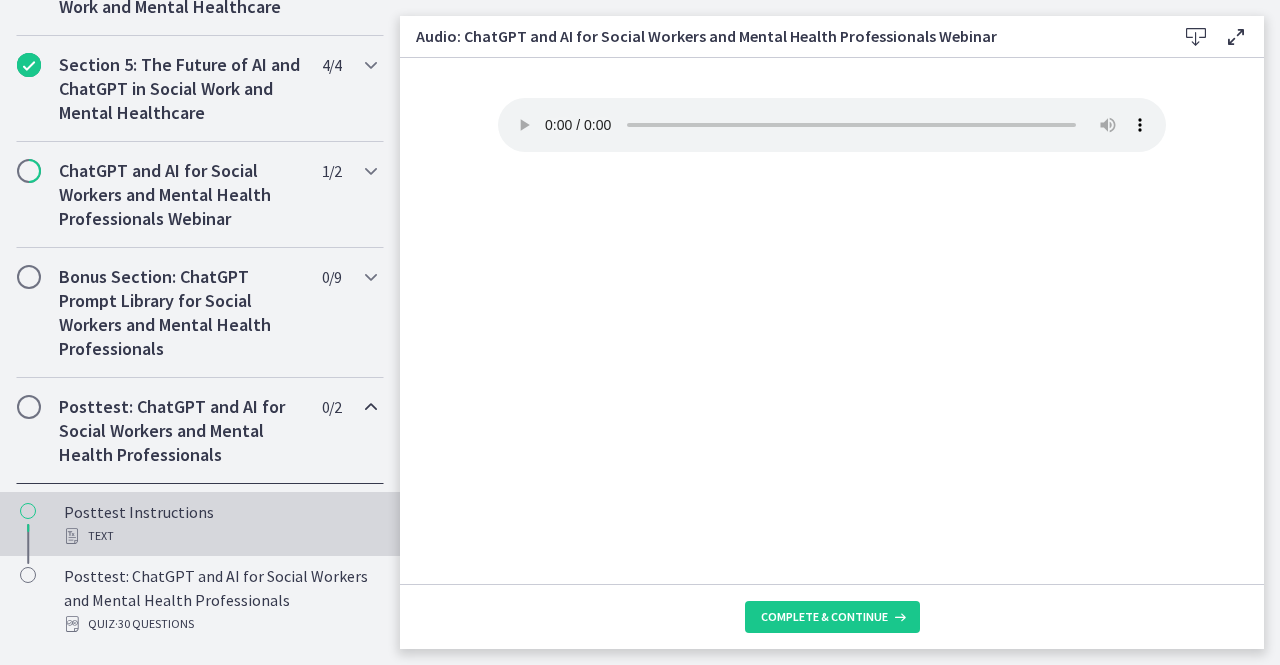 click on "Posttest Instructions
Text" at bounding box center (220, 524) 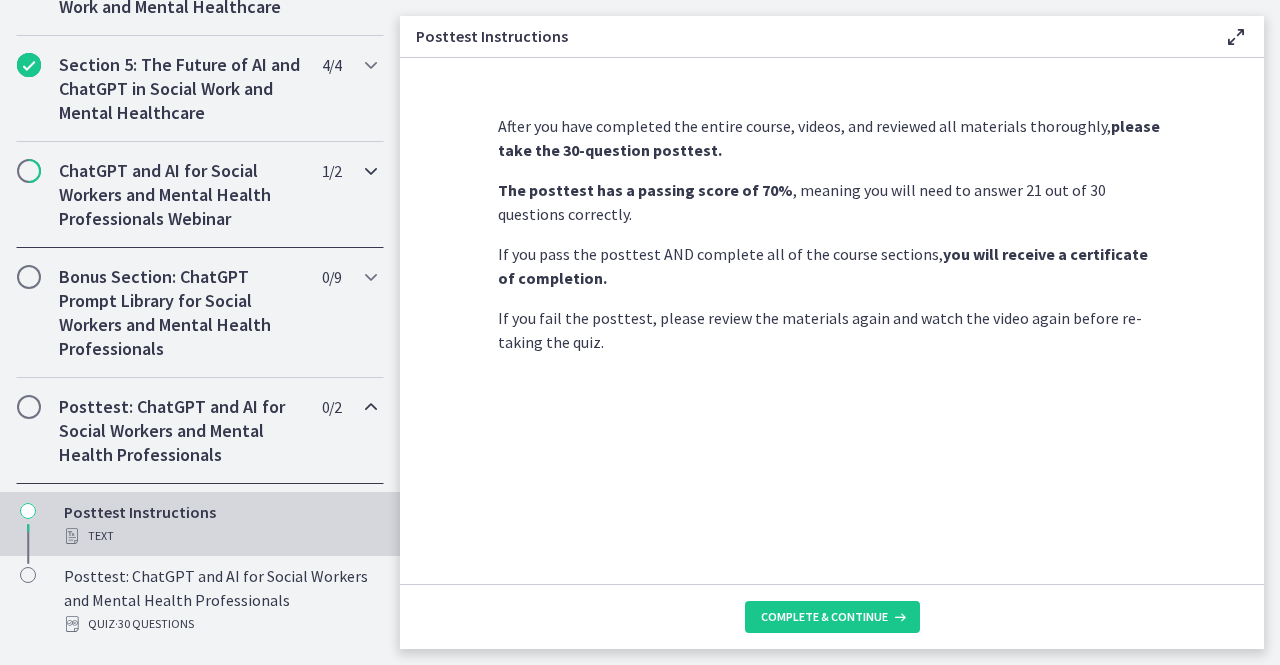 click on "ChatGPT and AI for Social Workers and Mental Health Professionals Webinar" at bounding box center [181, 195] 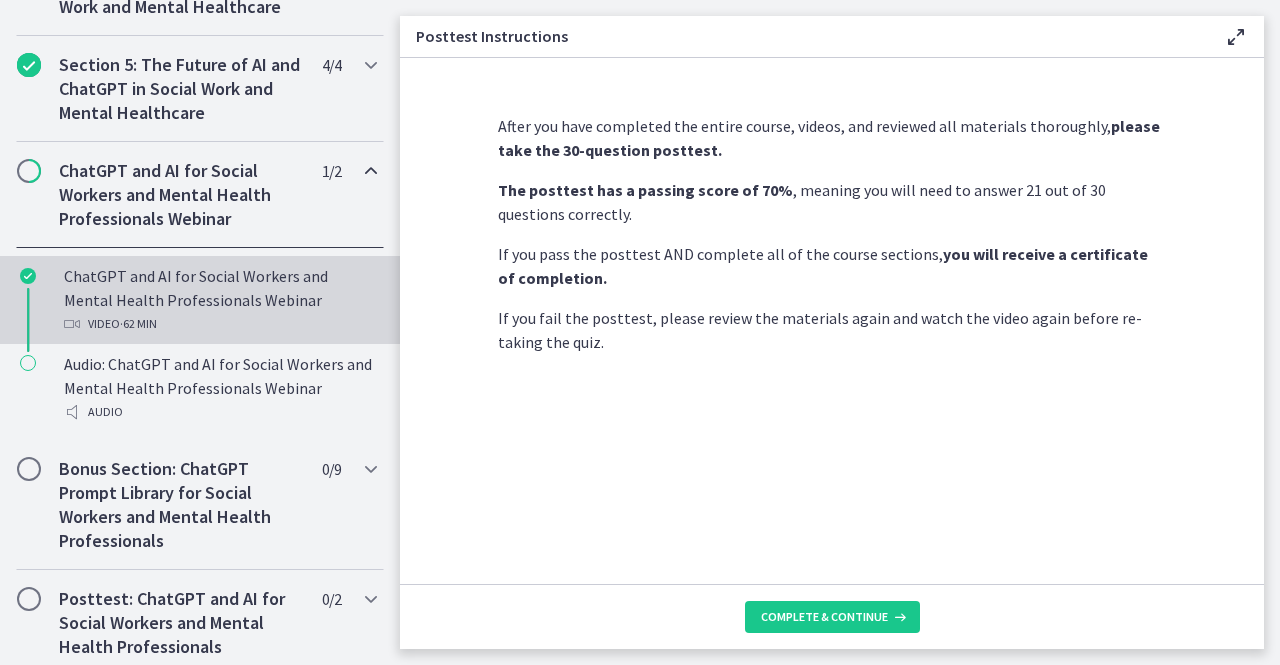 click on "ChatGPT and AI for Social Workers and Mental Health Professionals Webinar
Video
·  62 min" at bounding box center (220, 300) 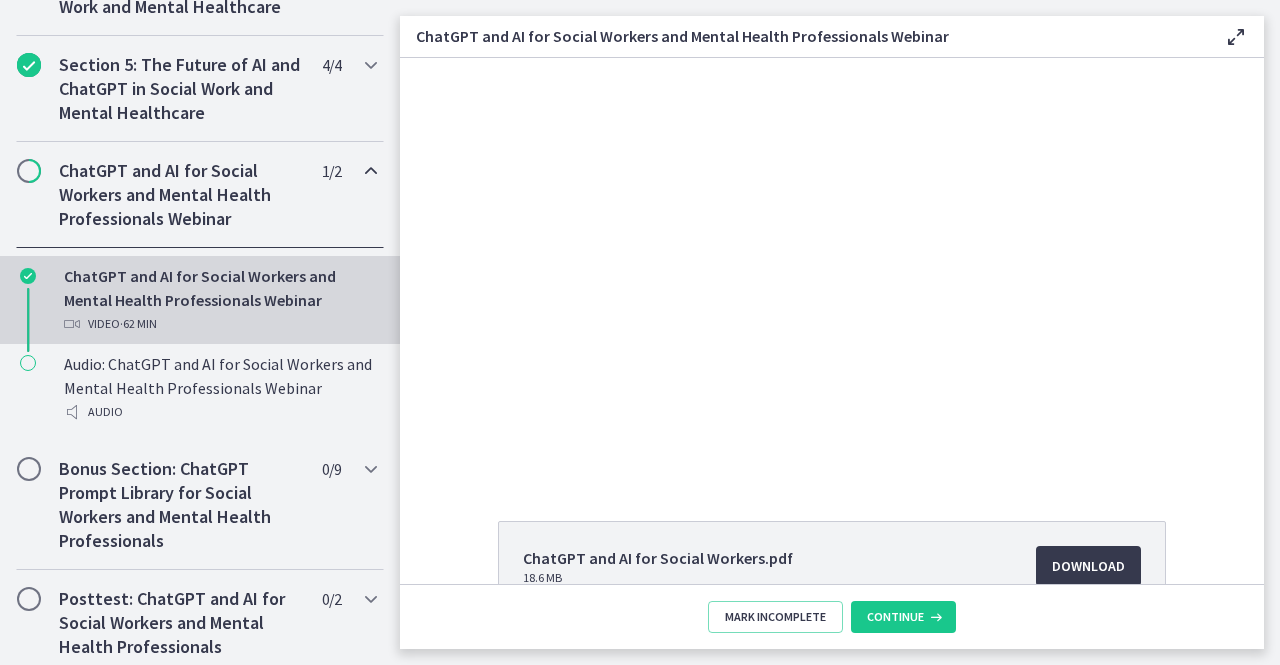 scroll, scrollTop: 0, scrollLeft: 0, axis: both 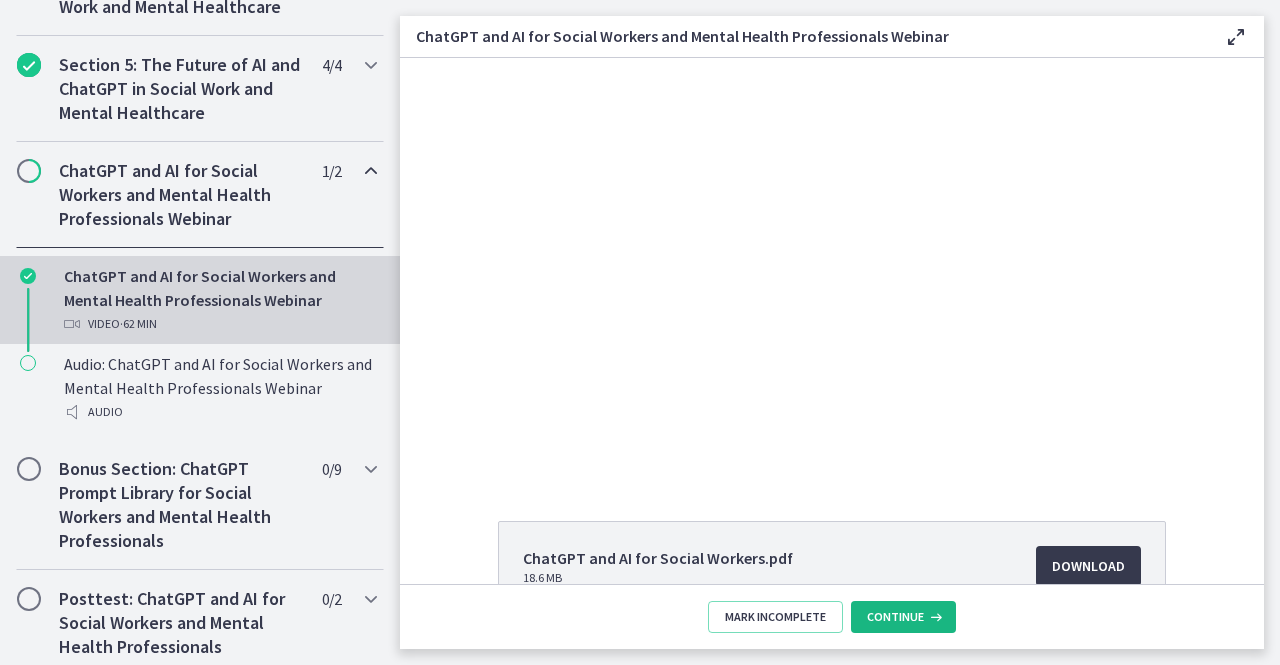 click on "Continue" at bounding box center (895, 617) 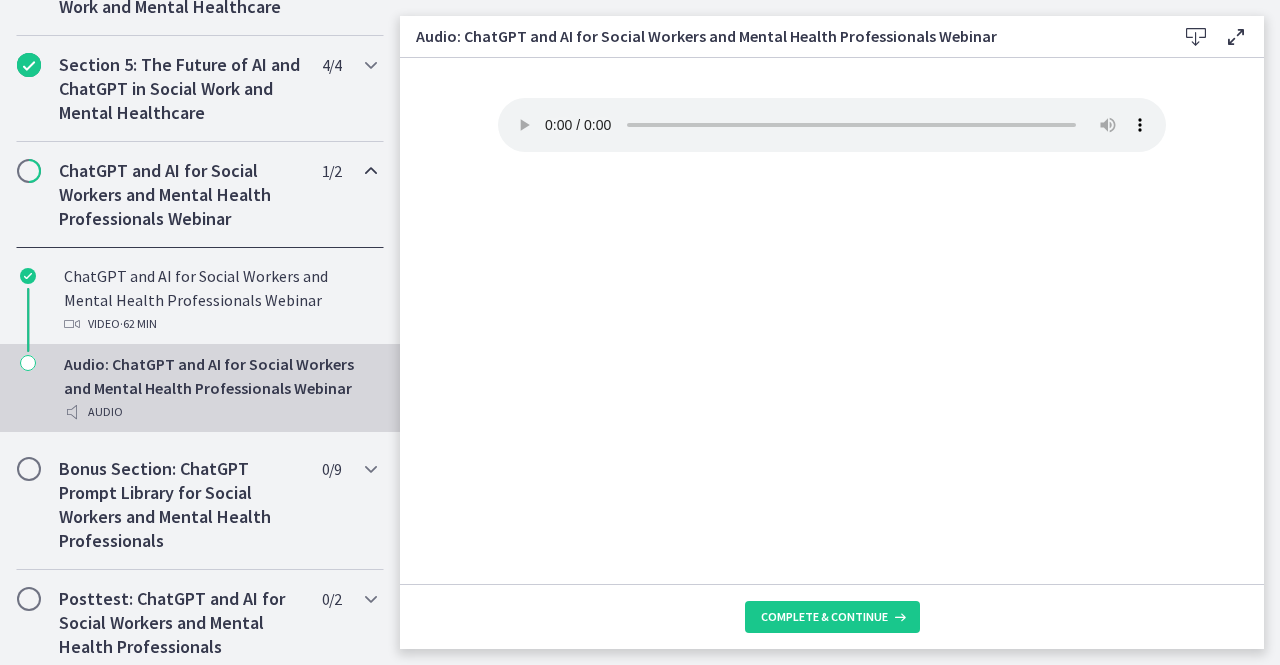 click on "Complete & continue" at bounding box center (832, 616) 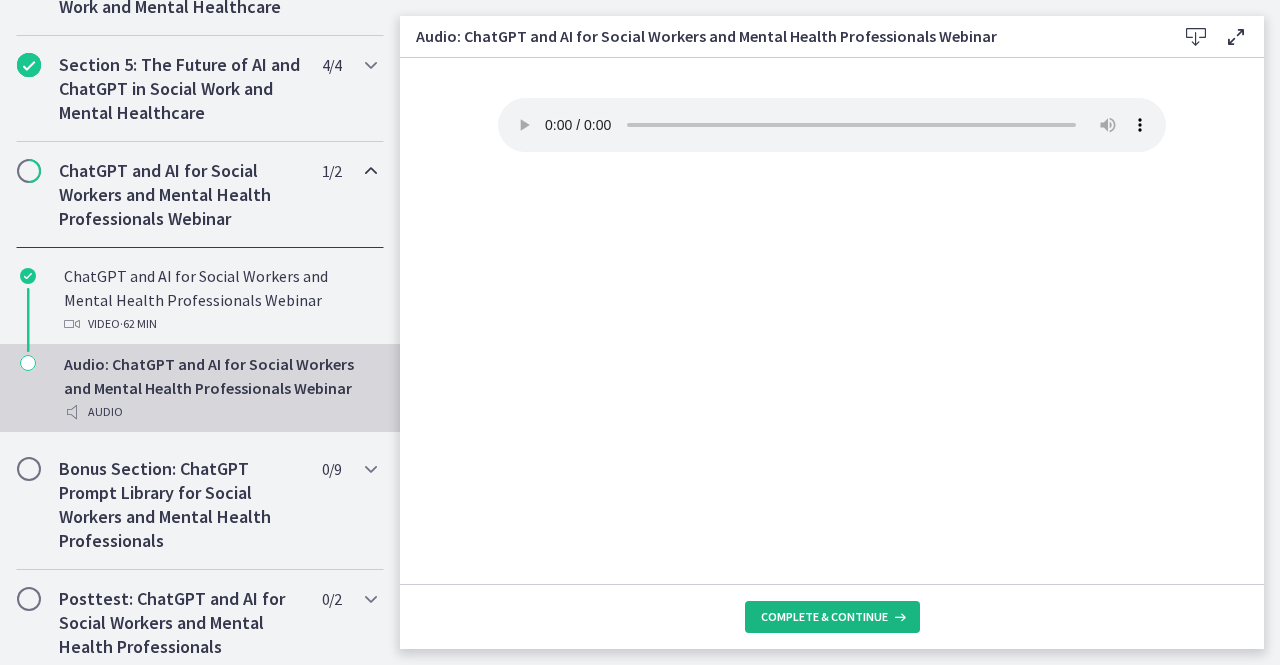 click on "Complete & continue" at bounding box center (824, 617) 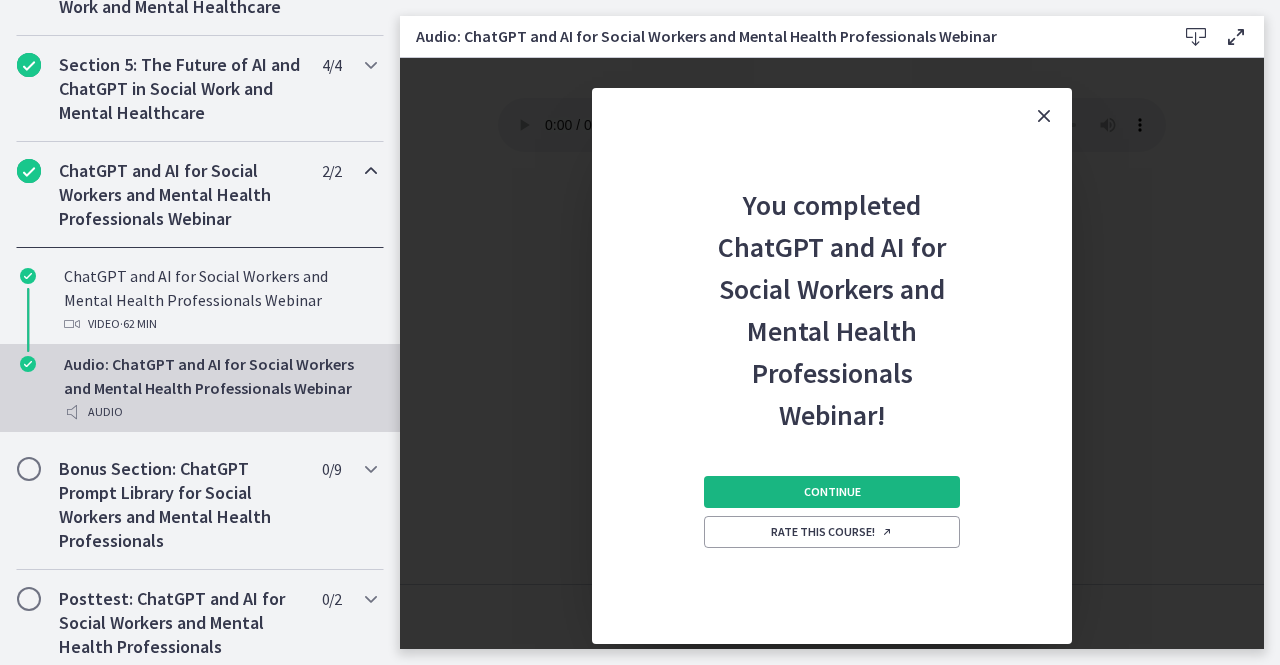 click on "Continue" at bounding box center [832, 492] 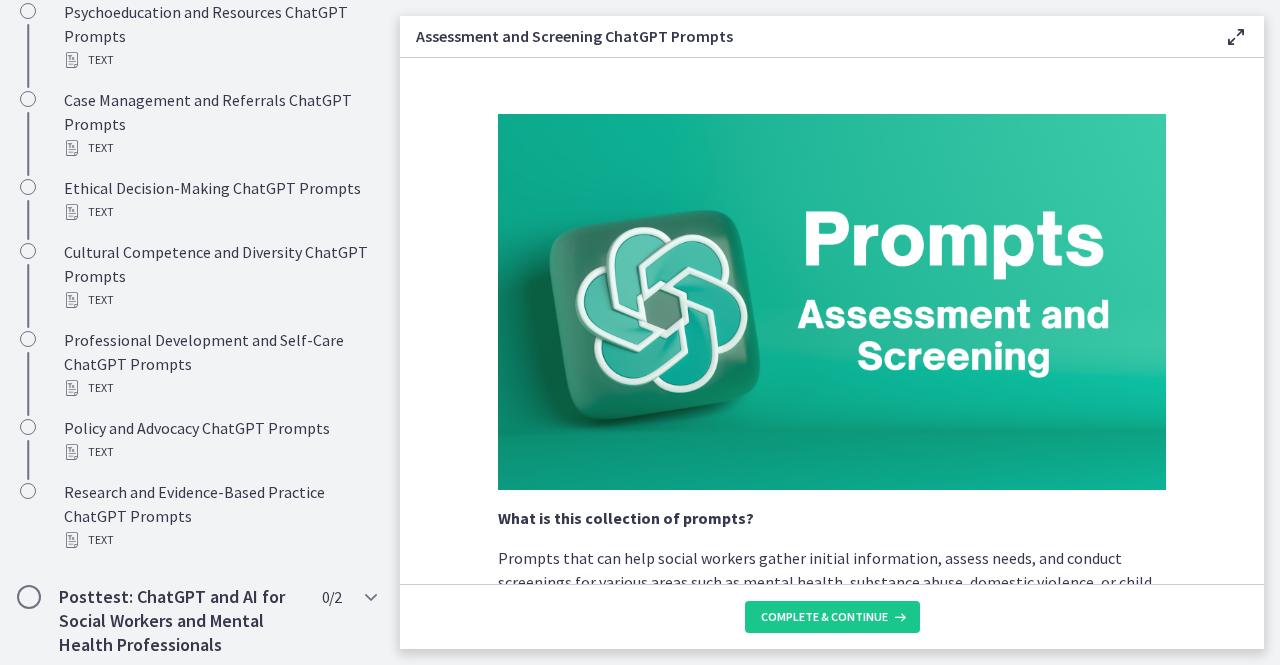 scroll, scrollTop: 1604, scrollLeft: 0, axis: vertical 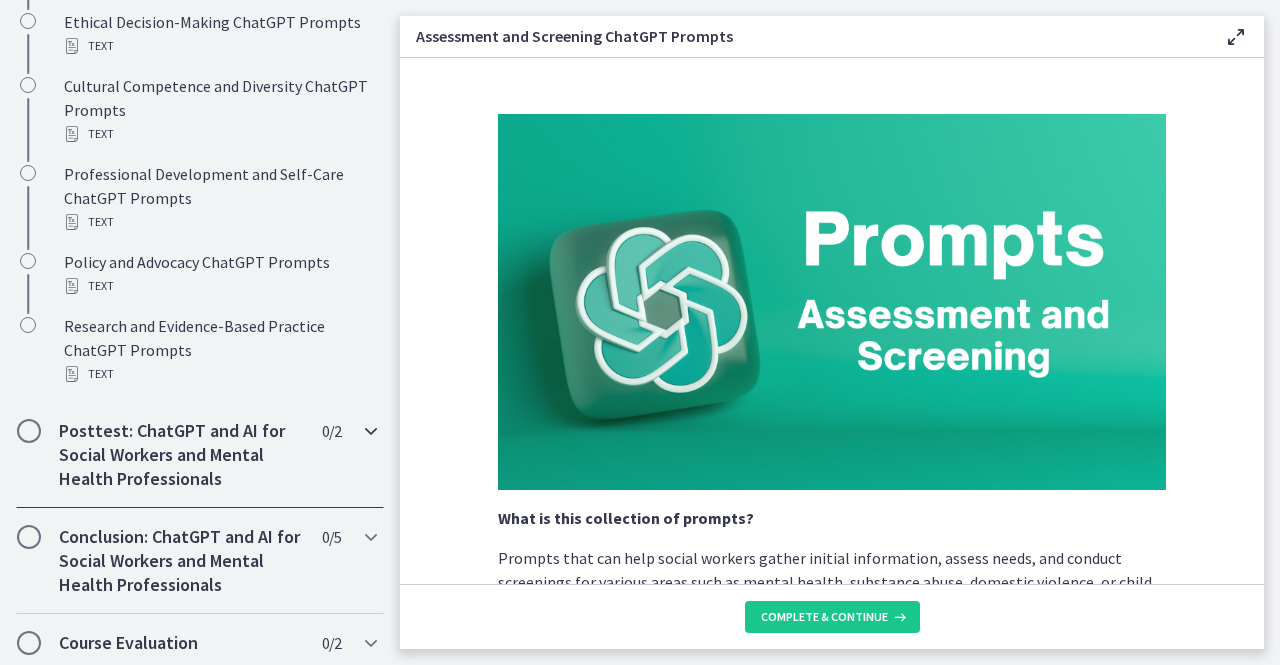 click on "Posttest: ChatGPT and AI for Social Workers and Mental Health Professionals" at bounding box center (181, 455) 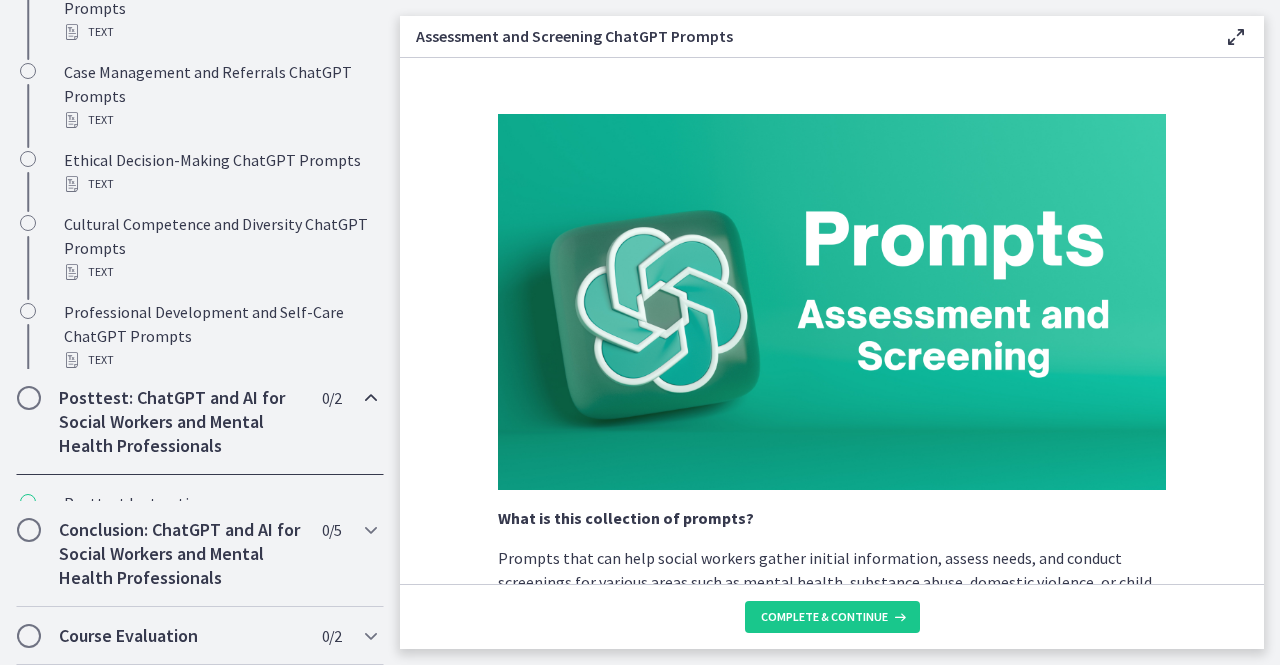 scroll, scrollTop: 1036, scrollLeft: 0, axis: vertical 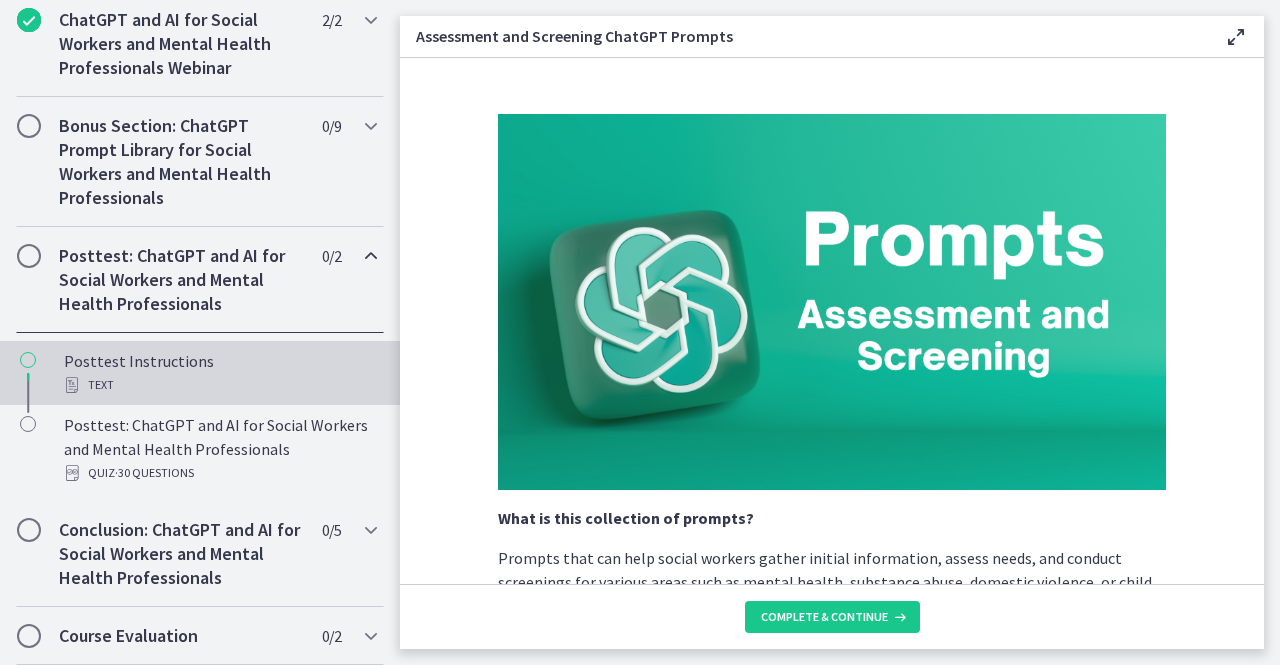 click on "Posttest Instructions
Text" at bounding box center [220, 373] 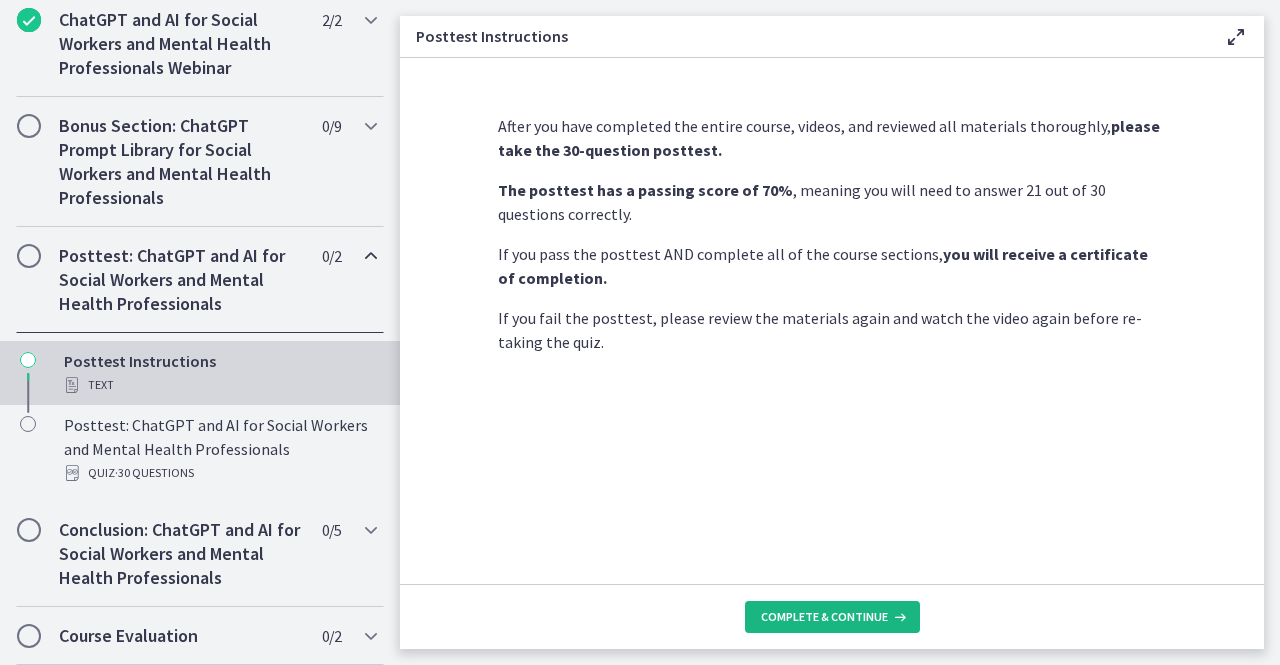 click on "Complete & continue" at bounding box center [832, 617] 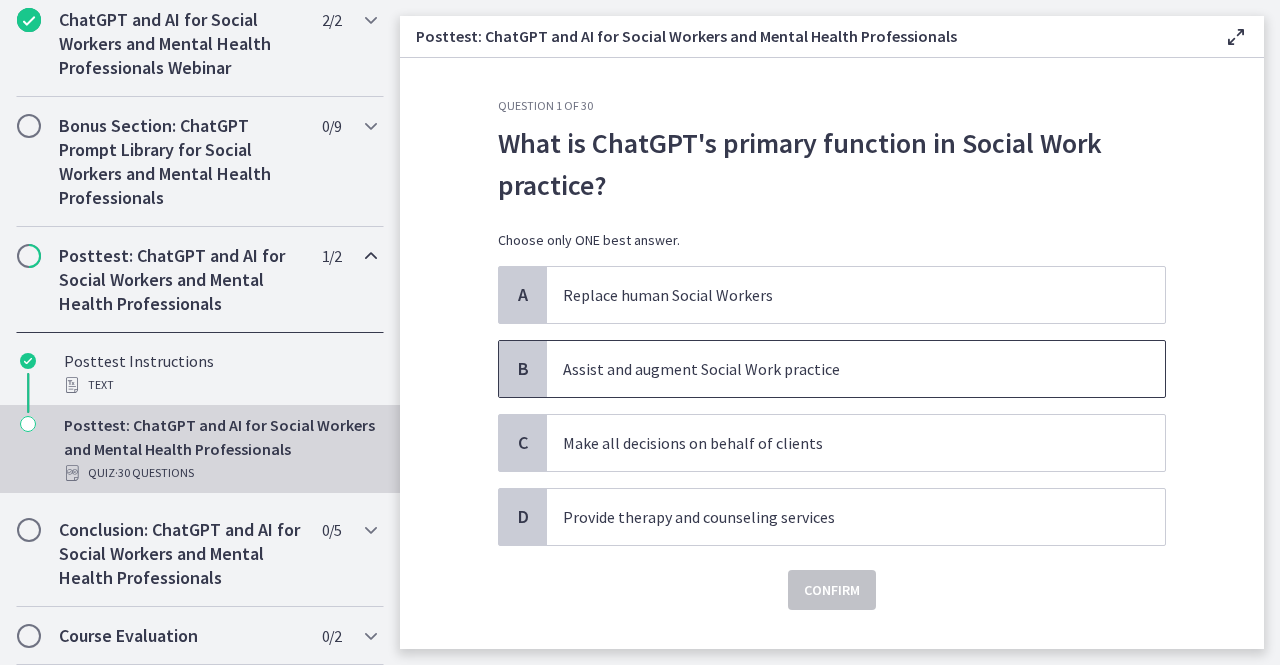 click on "Assist and augment Social Work practice" at bounding box center (836, 369) 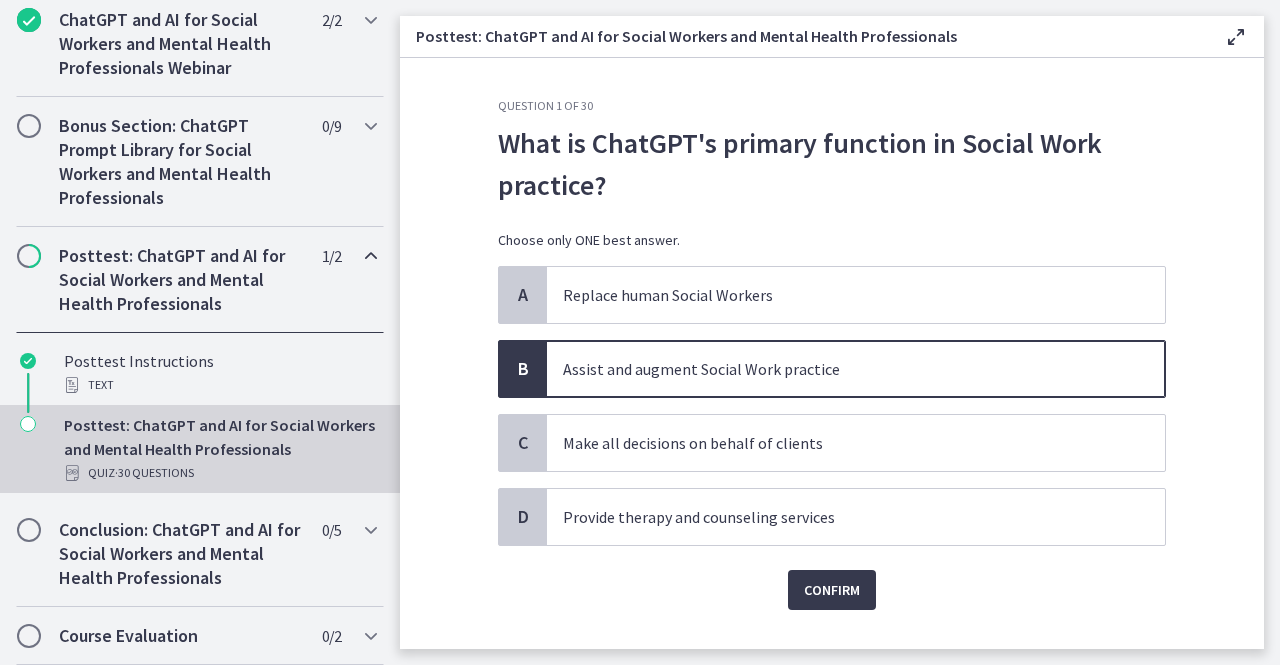 click on "Question   1   of   30
What is ChatGPT's primary function in Social Work practice?
Choose only ONE best answer.
A
Replace human Social Workers
B
Assist and augment Social Work practice
C
Make all decisions on behalf of clients
D
Provide therapy and counseling services
Confirm" 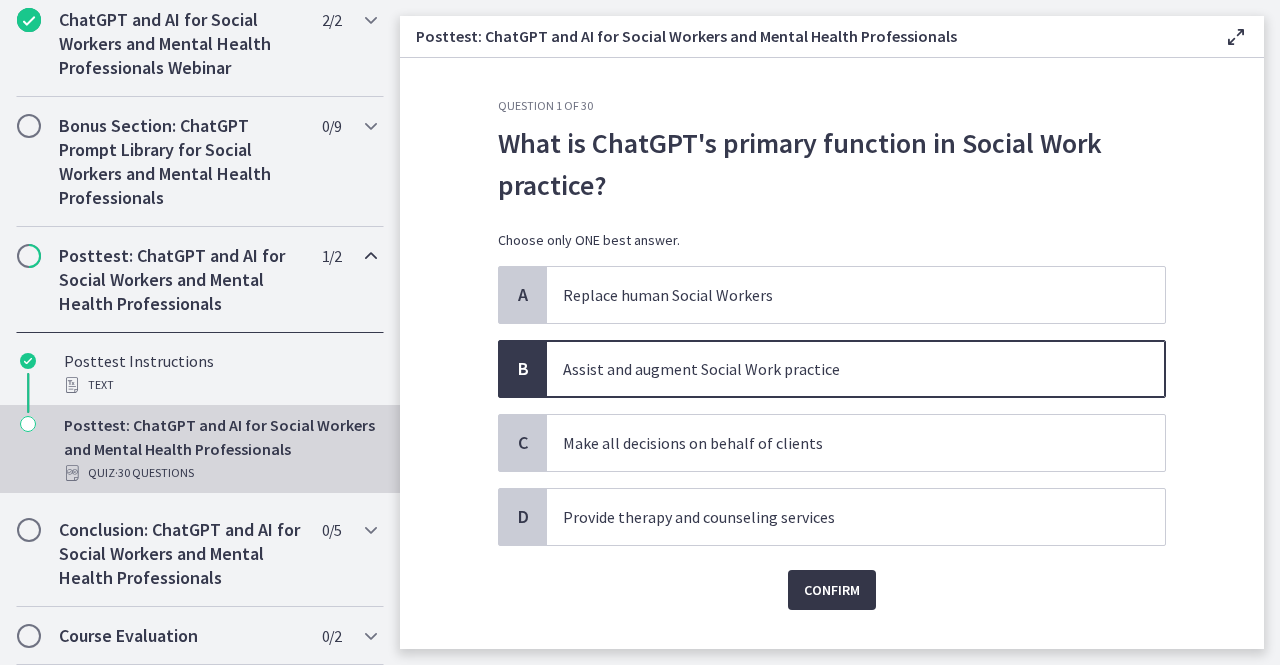 click on "Confirm" at bounding box center (832, 590) 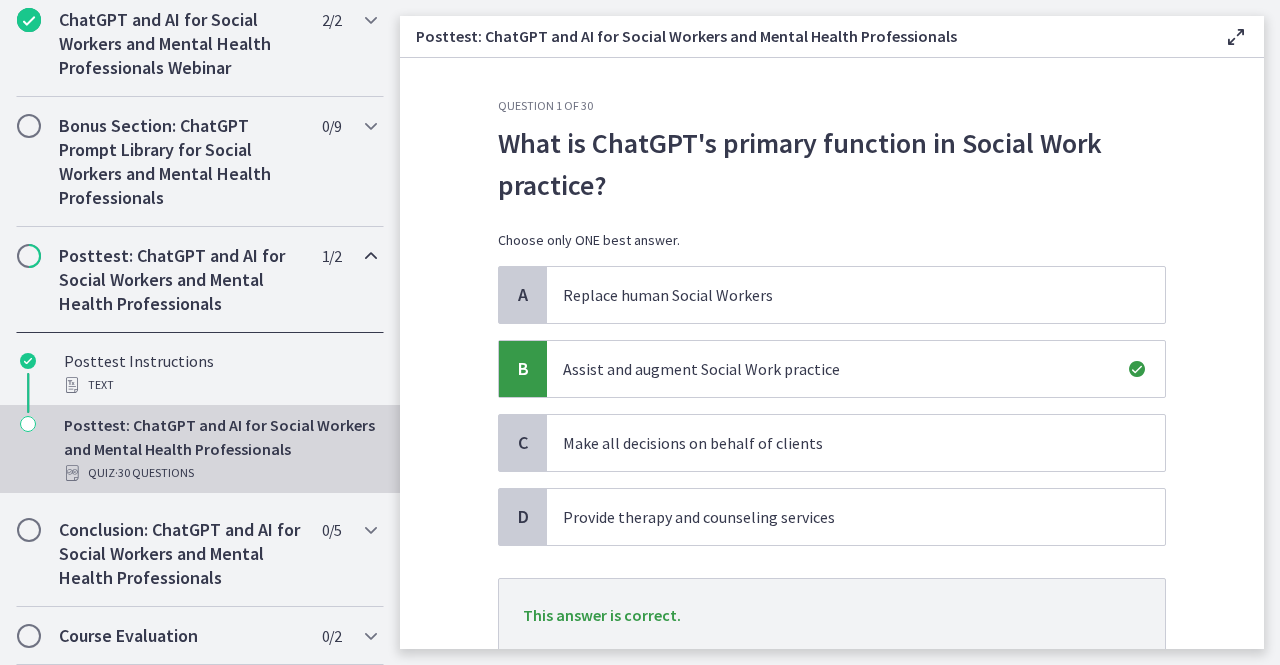 scroll, scrollTop: 143, scrollLeft: 0, axis: vertical 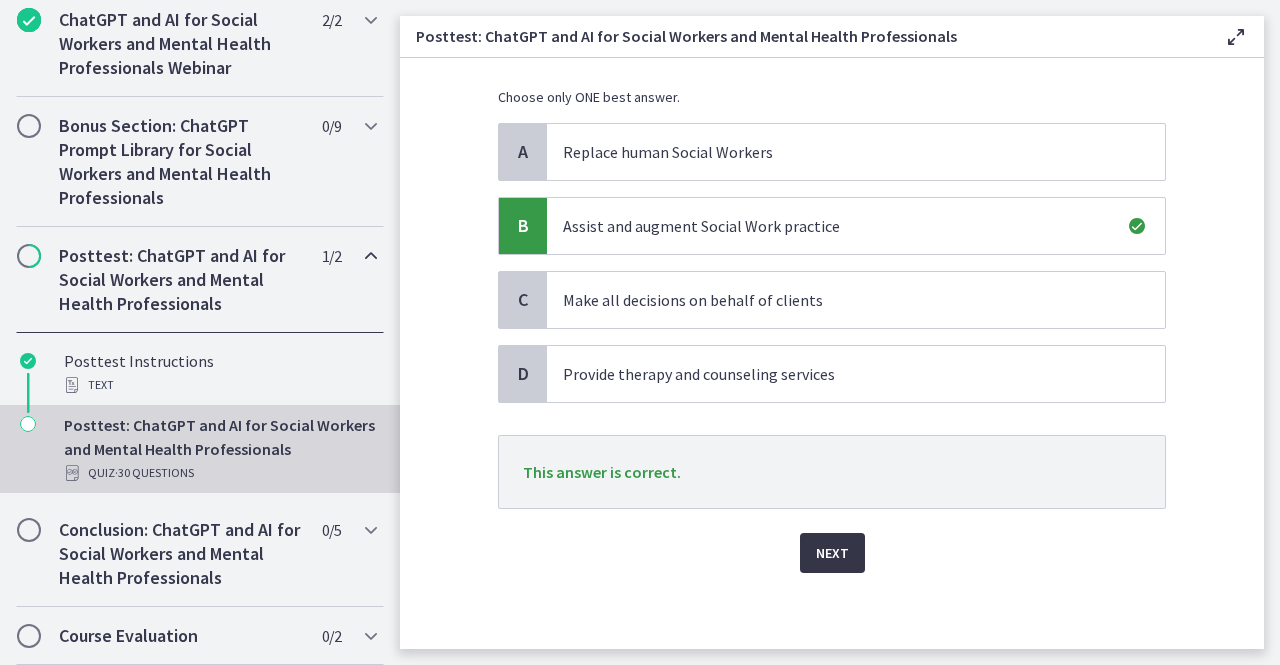 click on "Next" at bounding box center (832, 553) 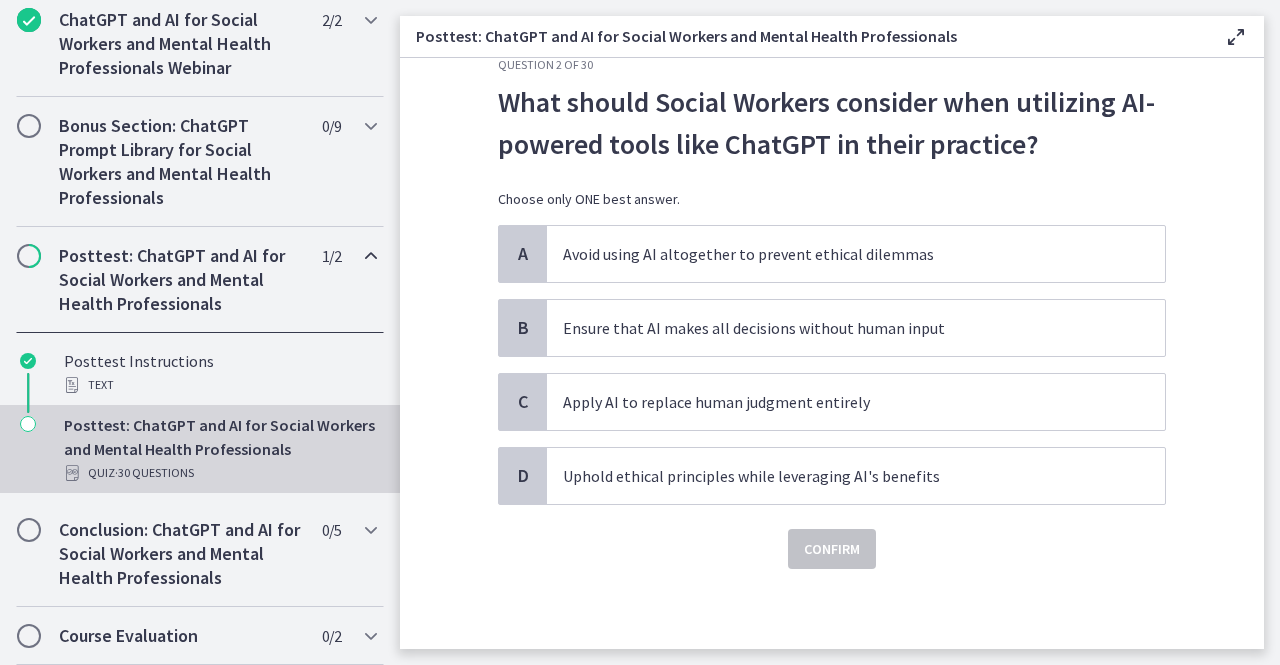 scroll, scrollTop: 0, scrollLeft: 0, axis: both 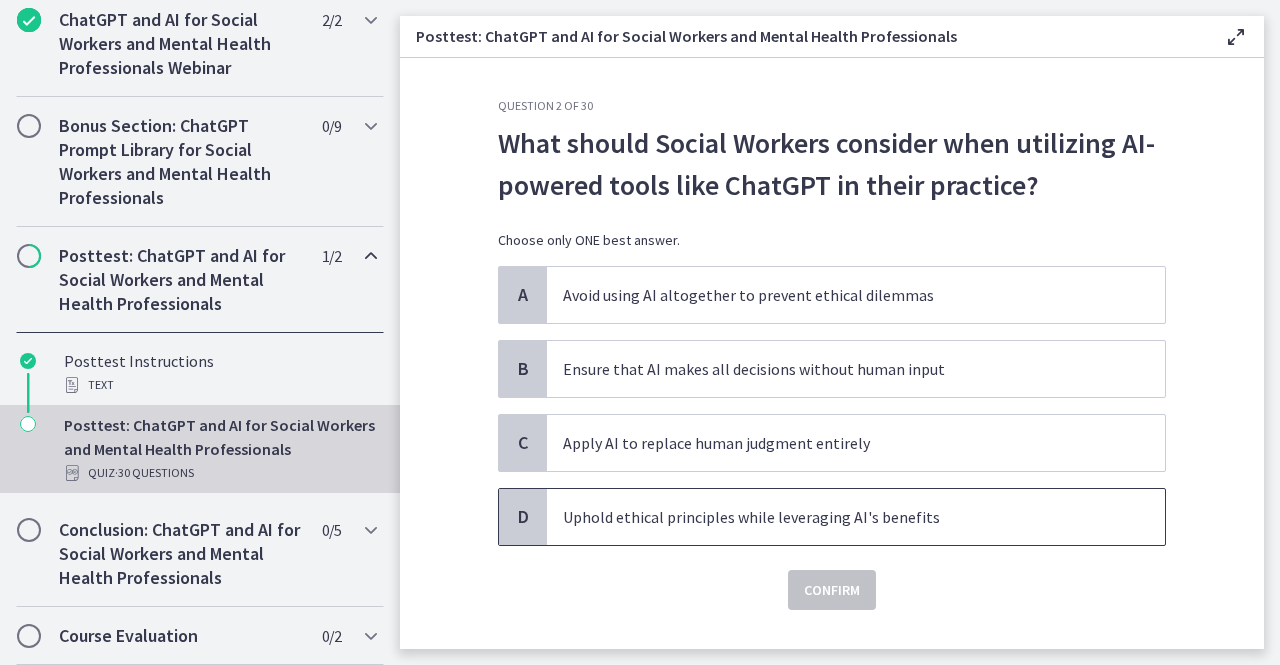 click on "Uphold ethical principles while leveraging AI's benefits" at bounding box center (836, 517) 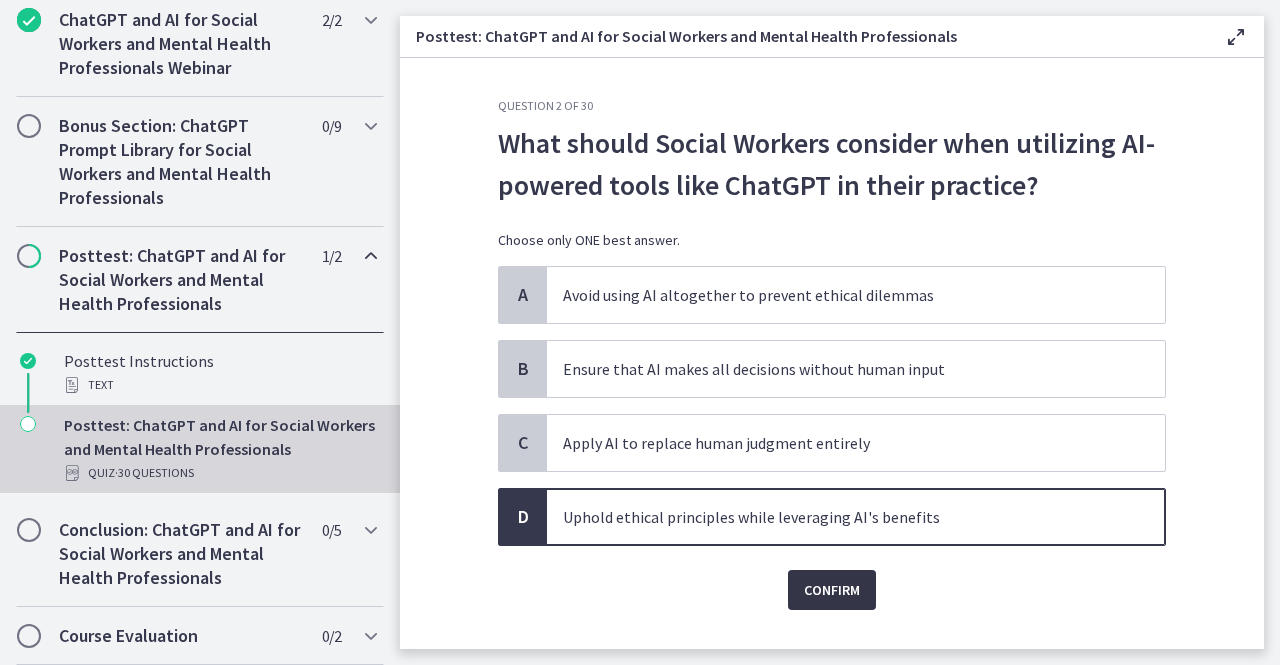 click on "Confirm" at bounding box center (832, 590) 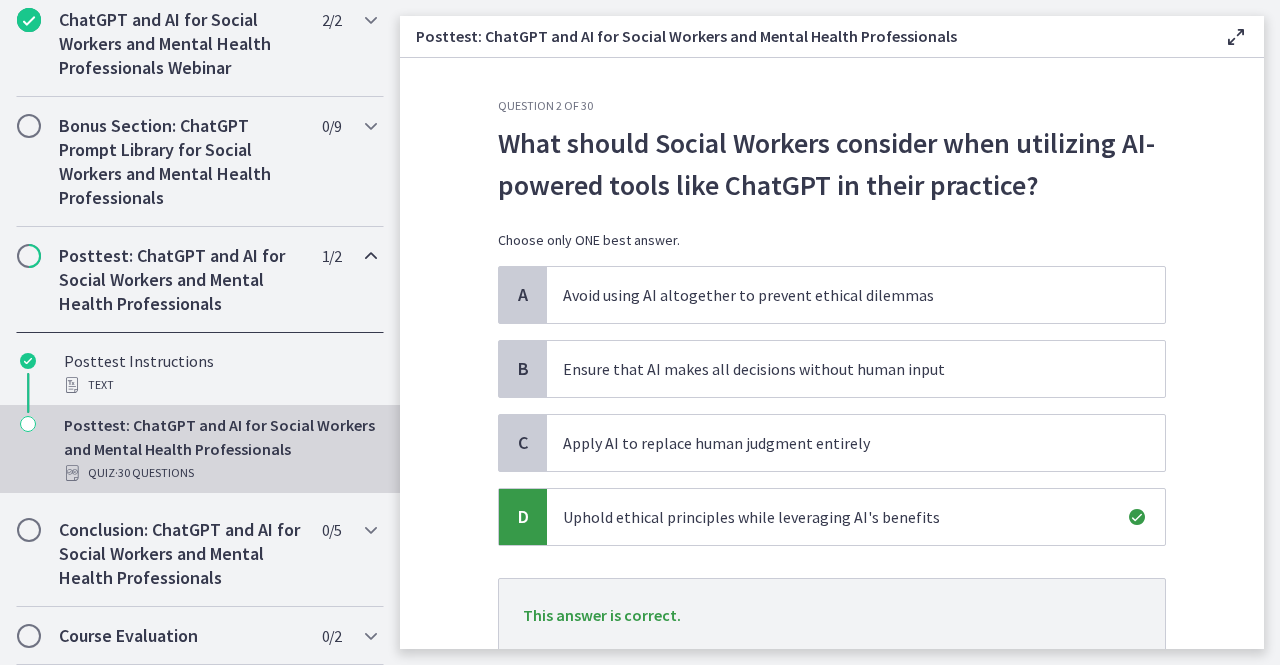 scroll, scrollTop: 143, scrollLeft: 0, axis: vertical 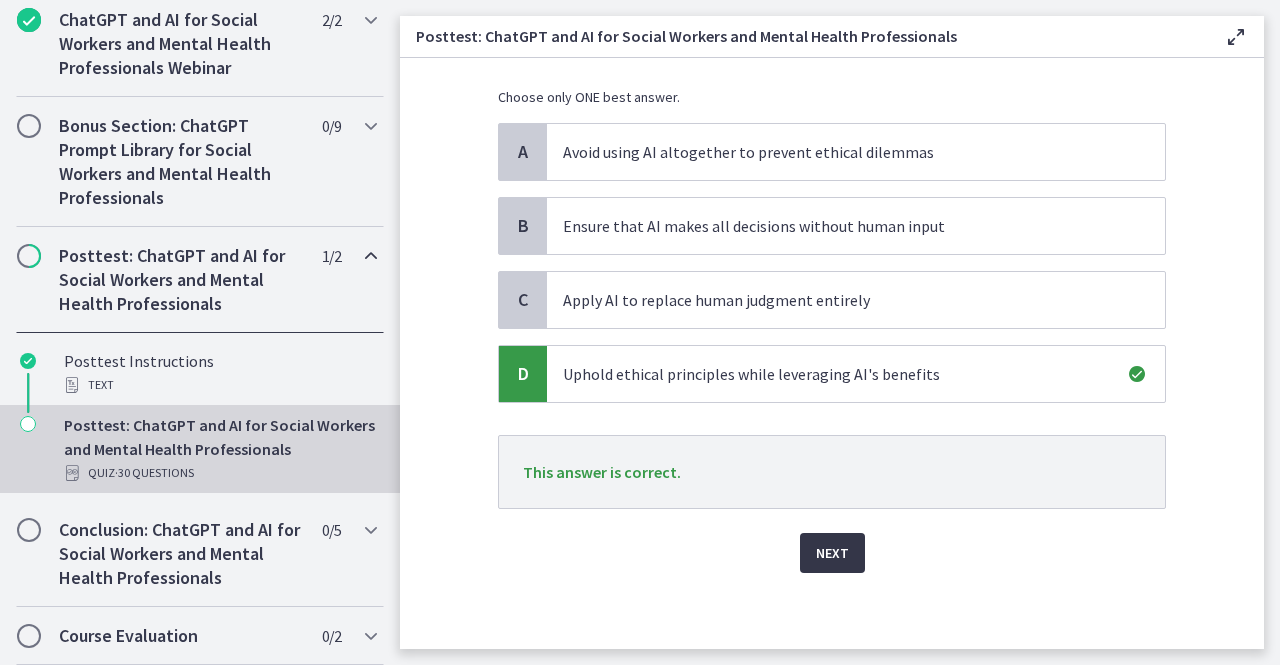 click on "Next" at bounding box center (832, 553) 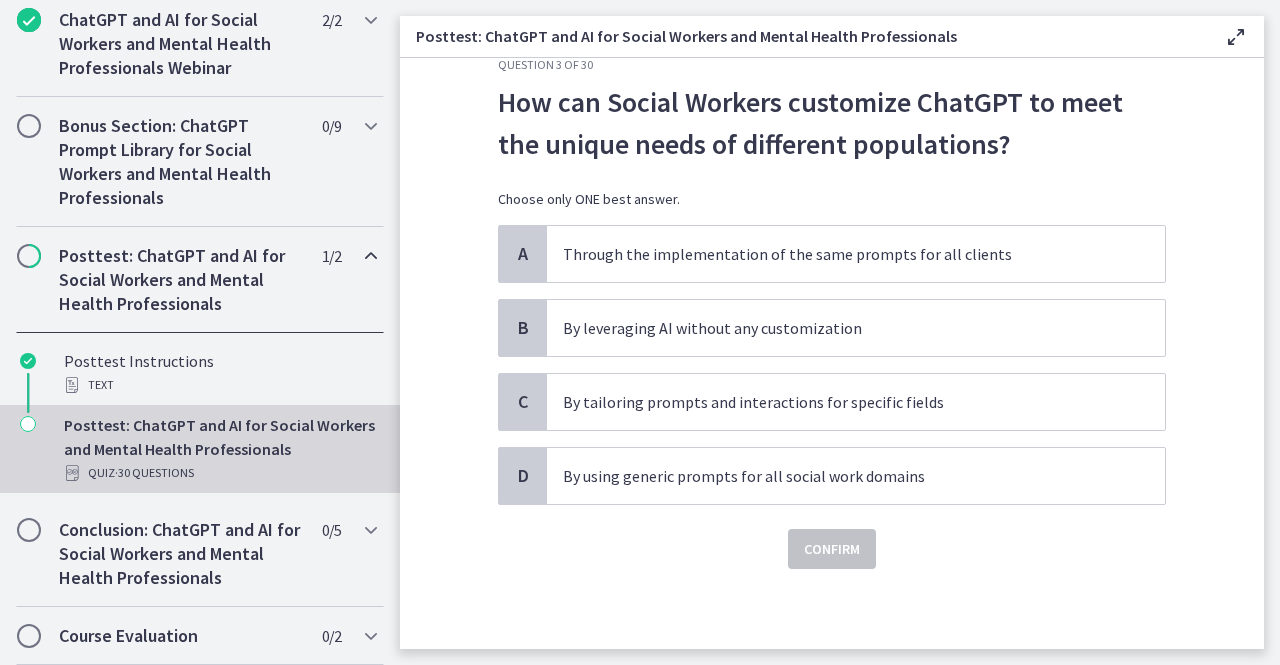 scroll, scrollTop: 0, scrollLeft: 0, axis: both 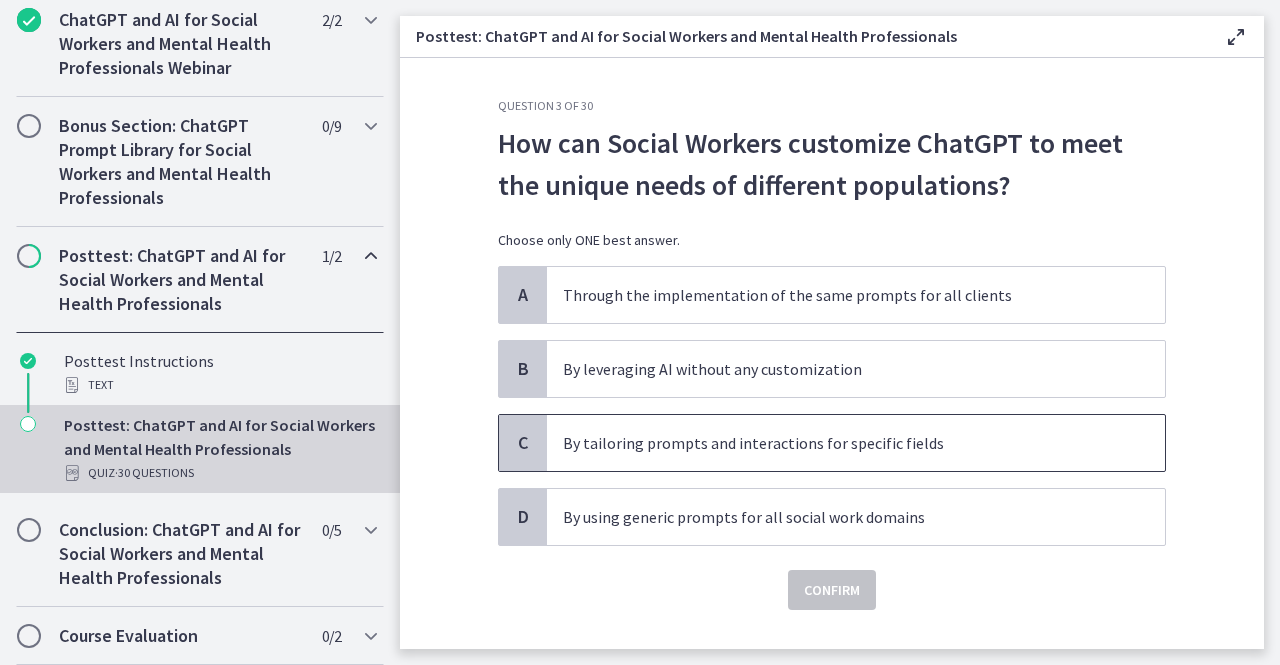 click on "By tailoring prompts and interactions for specific fields" at bounding box center [836, 443] 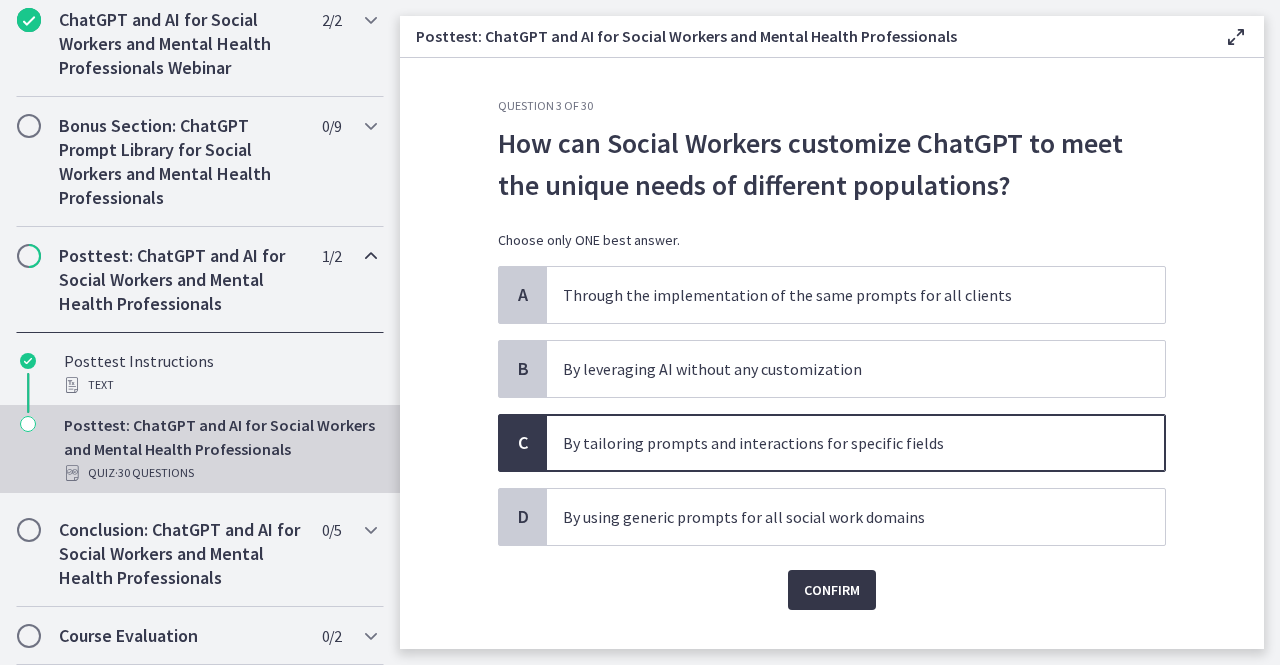 click on "Confirm" at bounding box center [832, 590] 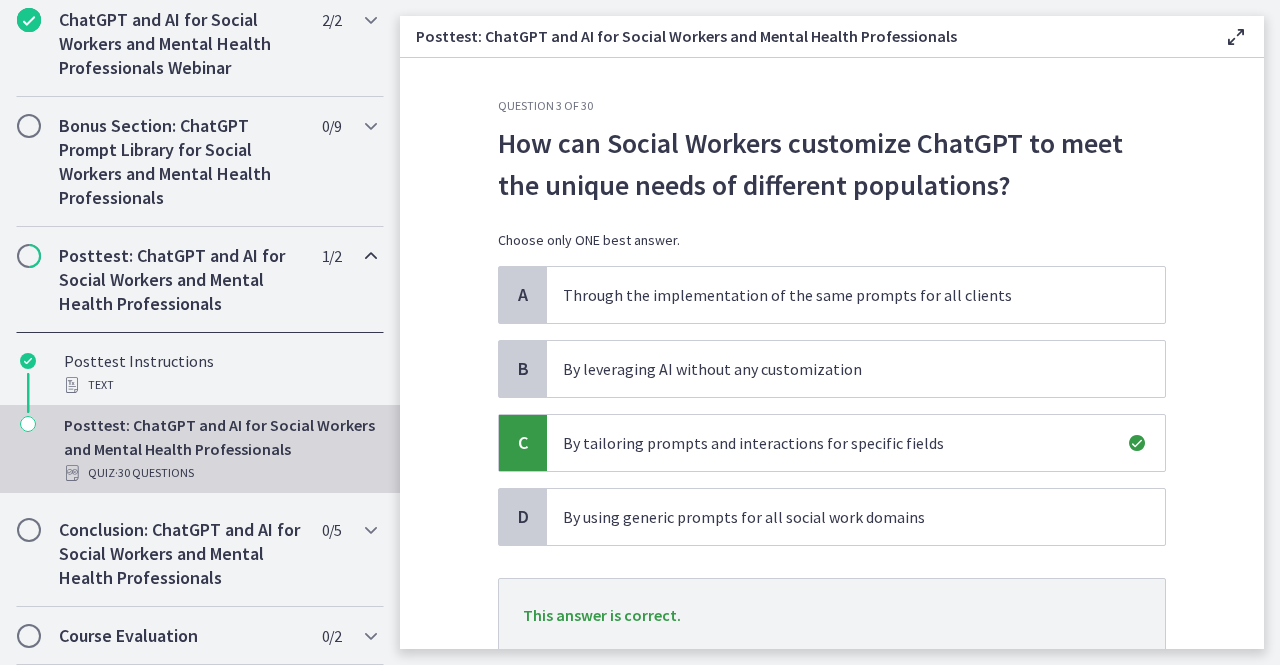scroll, scrollTop: 143, scrollLeft: 0, axis: vertical 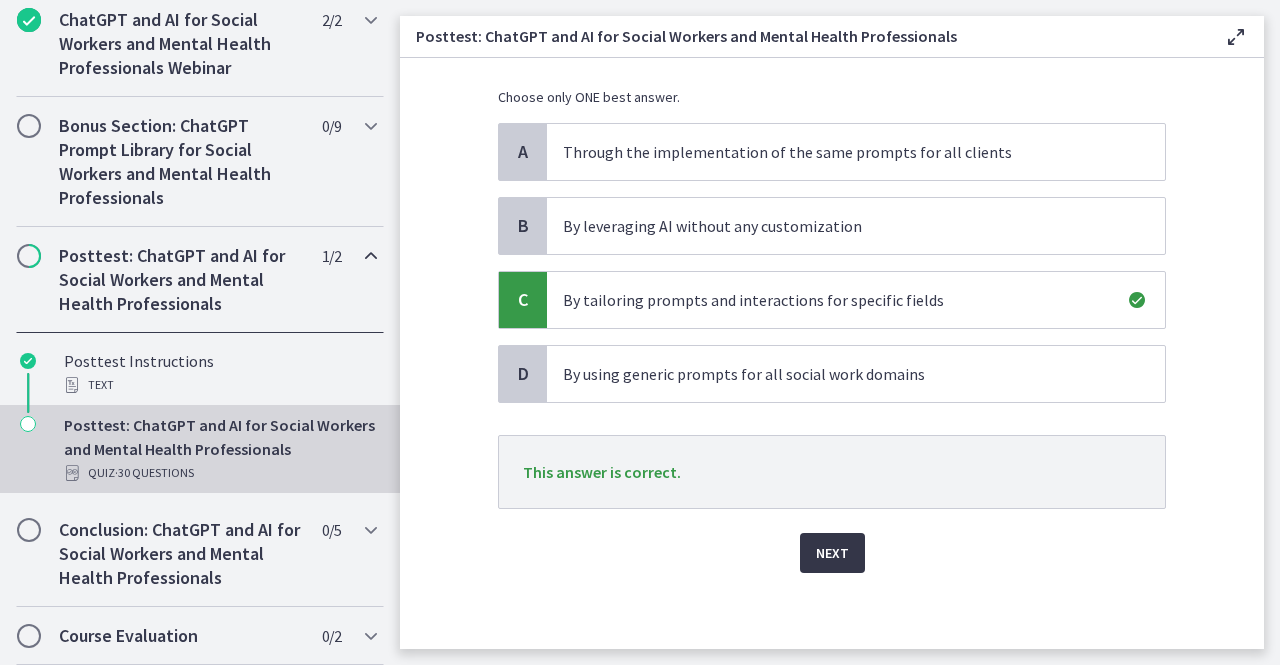 click on "Next" at bounding box center (832, 553) 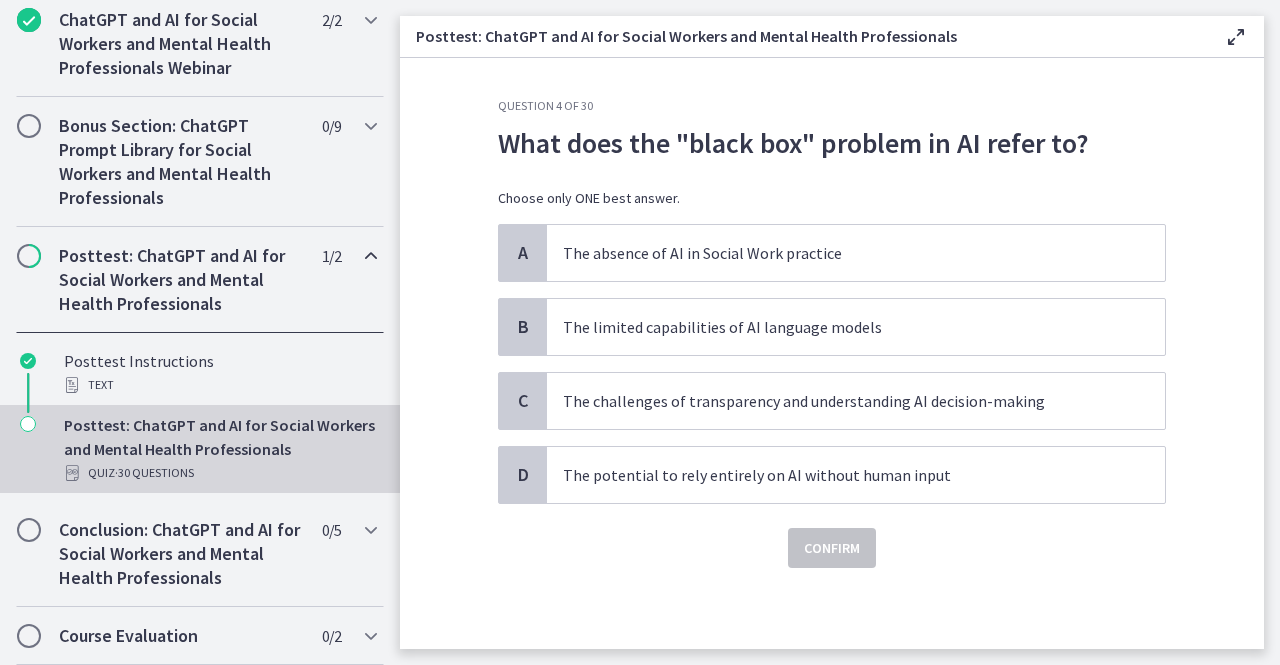 scroll, scrollTop: 0, scrollLeft: 0, axis: both 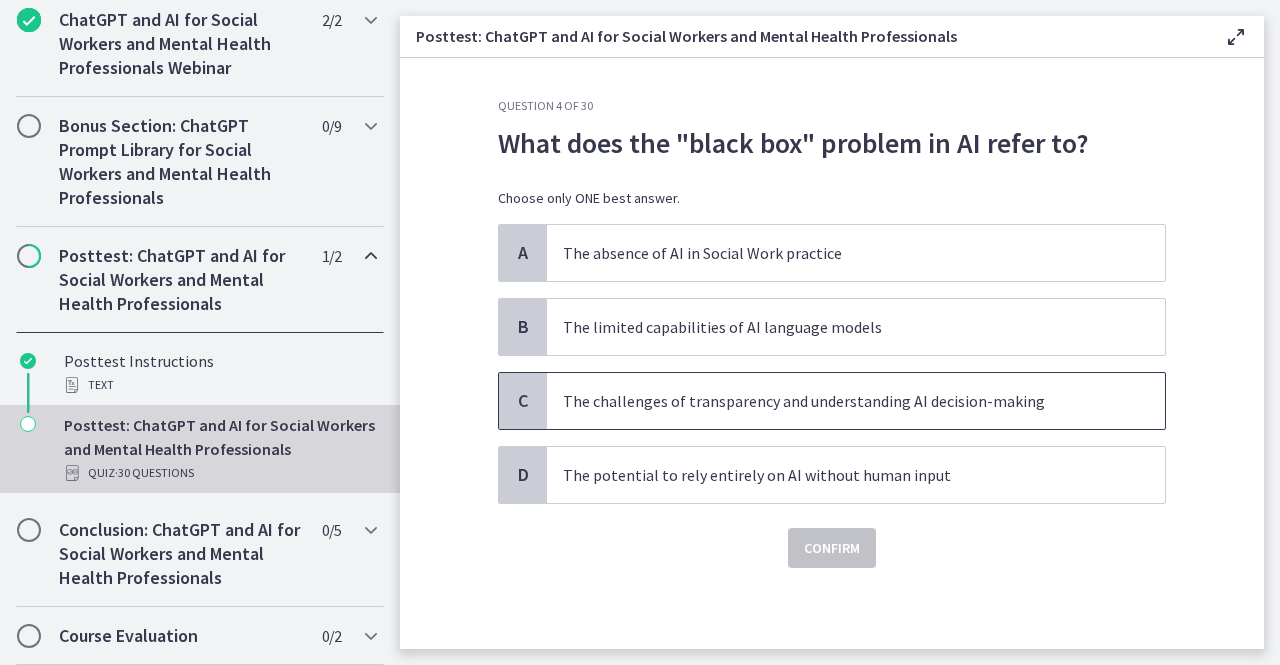 click on "The challenges of transparency and understanding AI decision-making" at bounding box center (836, 401) 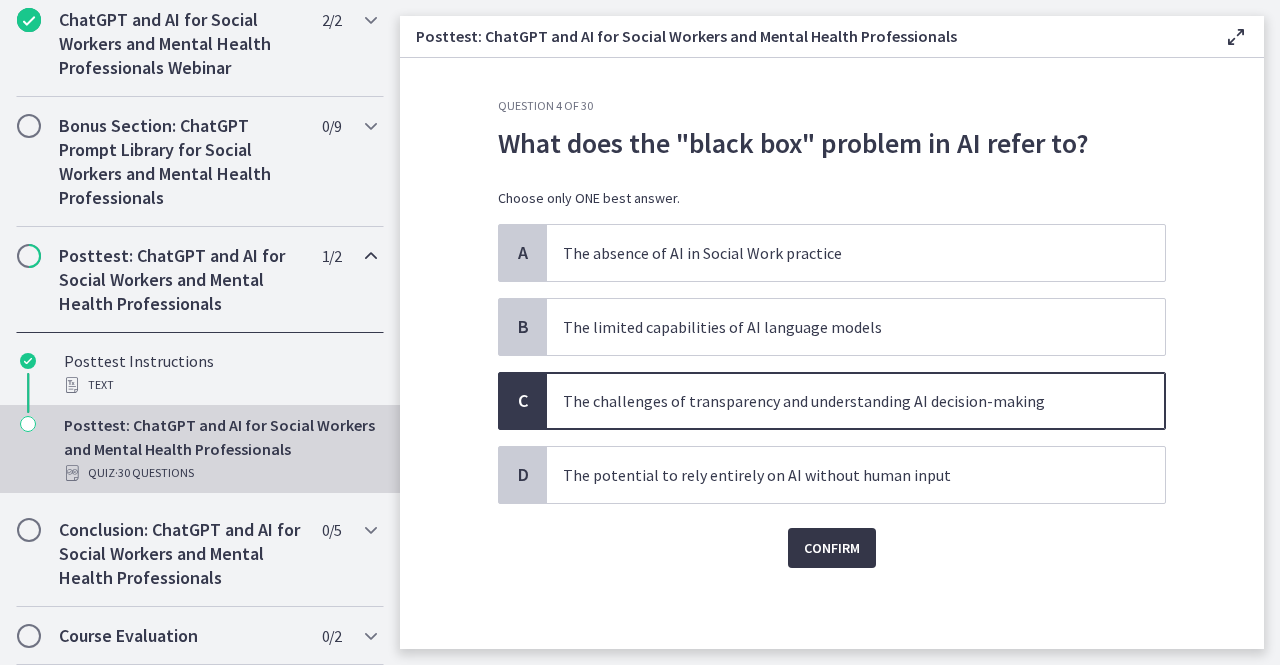 click on "Confirm" at bounding box center (832, 548) 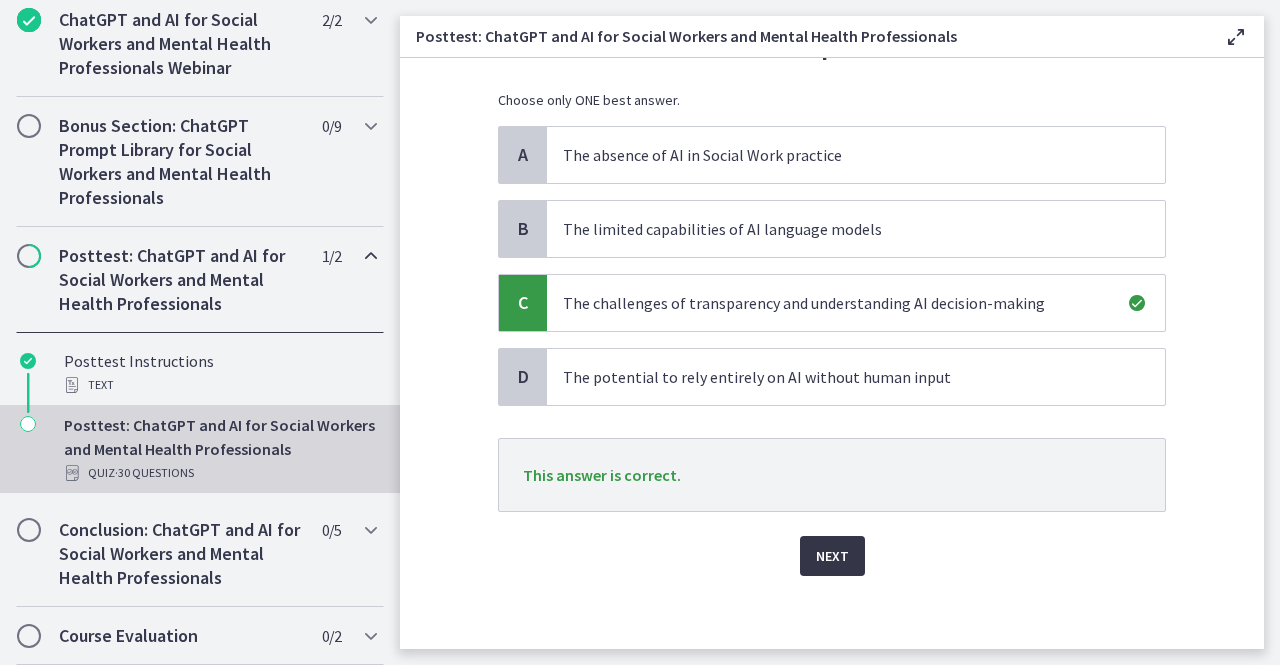 scroll, scrollTop: 101, scrollLeft: 0, axis: vertical 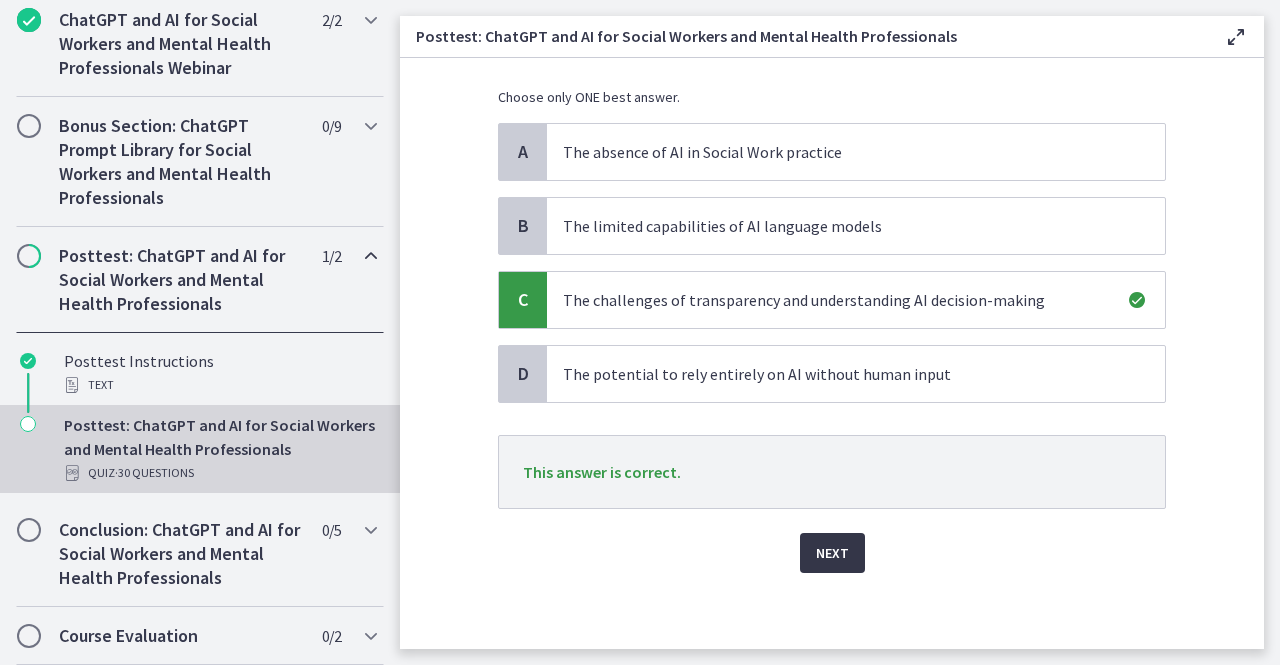 click on "Next" at bounding box center [832, 553] 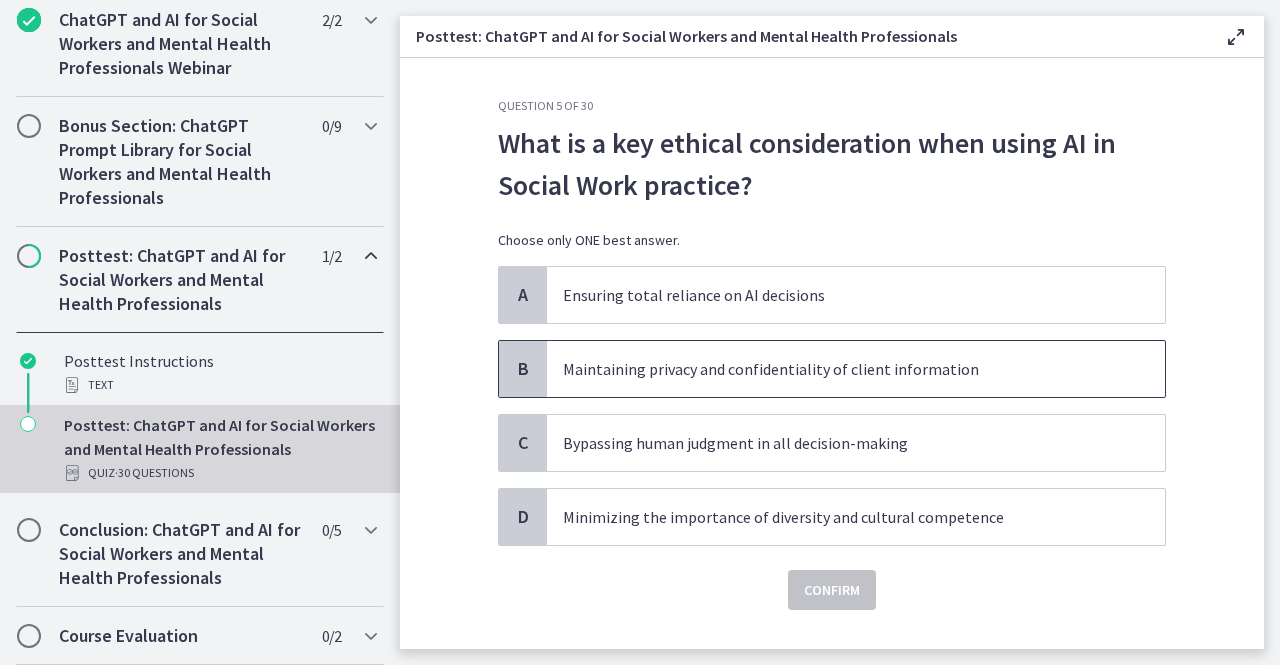 click on "Maintaining privacy and confidentiality of client information" at bounding box center [836, 369] 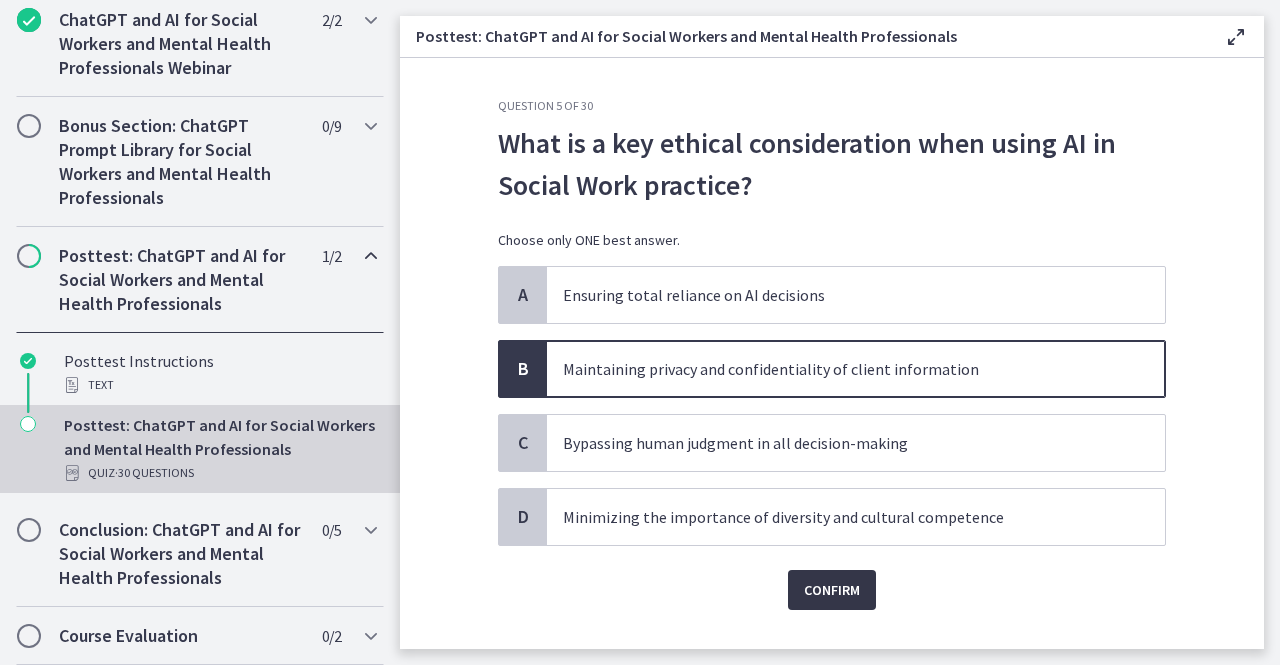 click on "Confirm" at bounding box center (832, 590) 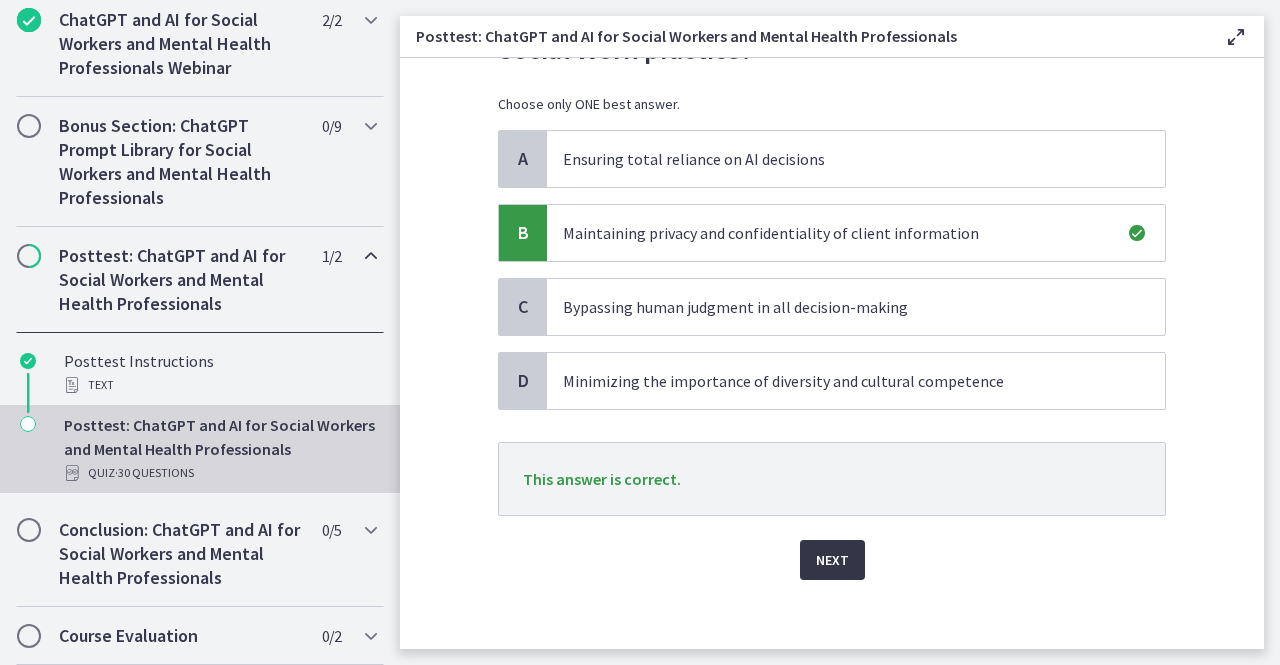 scroll, scrollTop: 137, scrollLeft: 0, axis: vertical 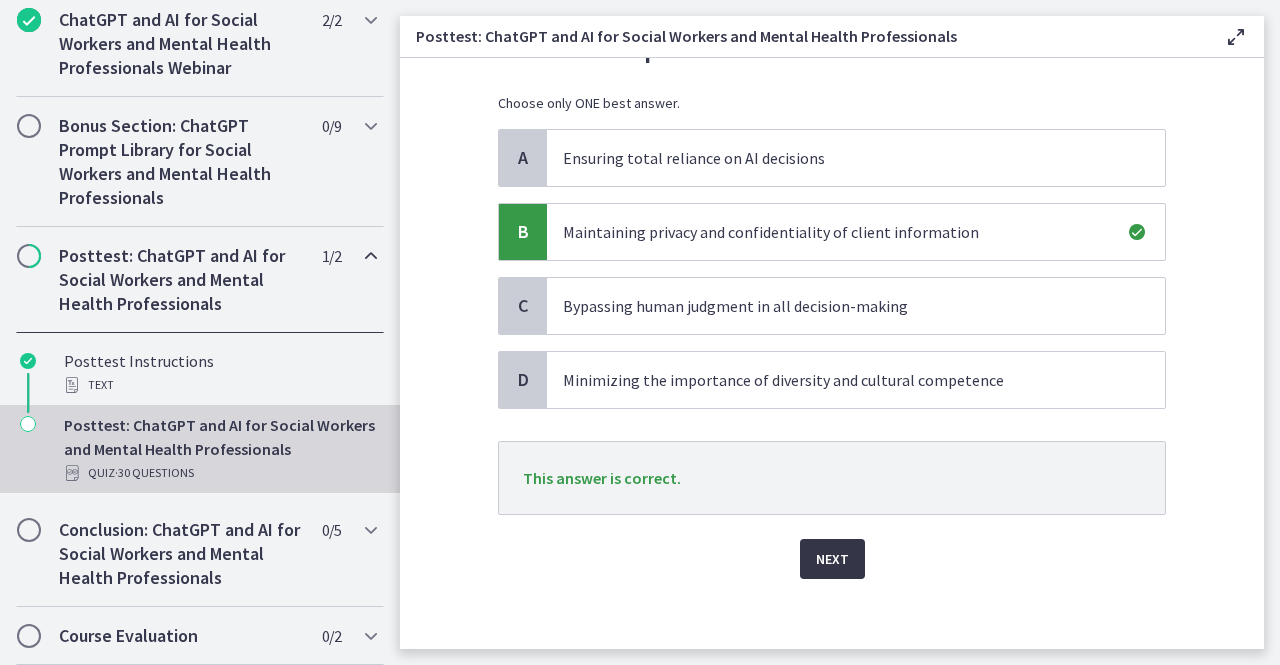 click on "Next" at bounding box center (832, 559) 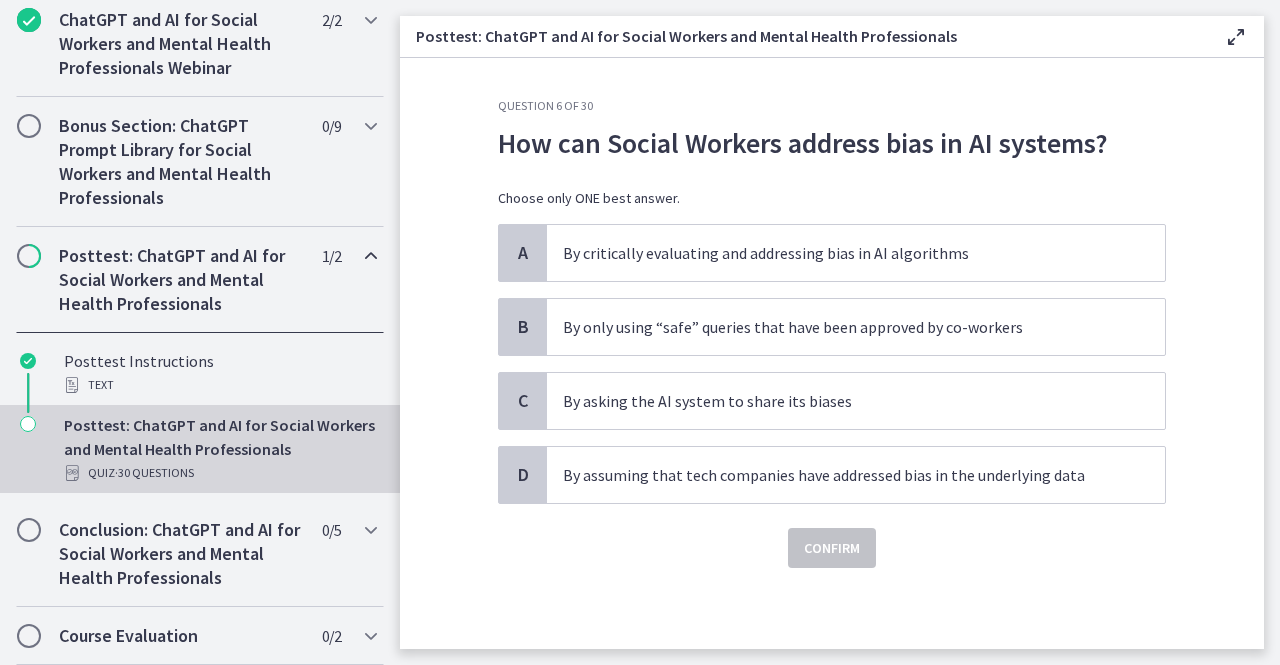 scroll, scrollTop: 0, scrollLeft: 0, axis: both 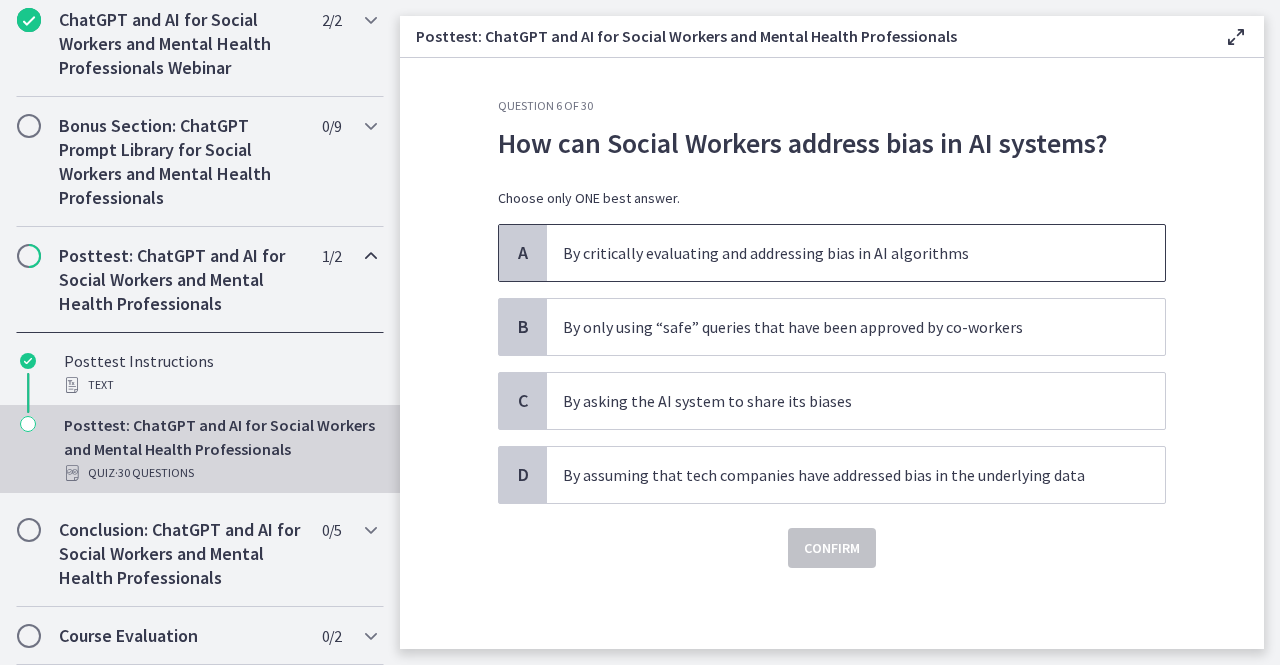 click on "By critically evaluating and addressing bias in AI algorithms" at bounding box center (836, 253) 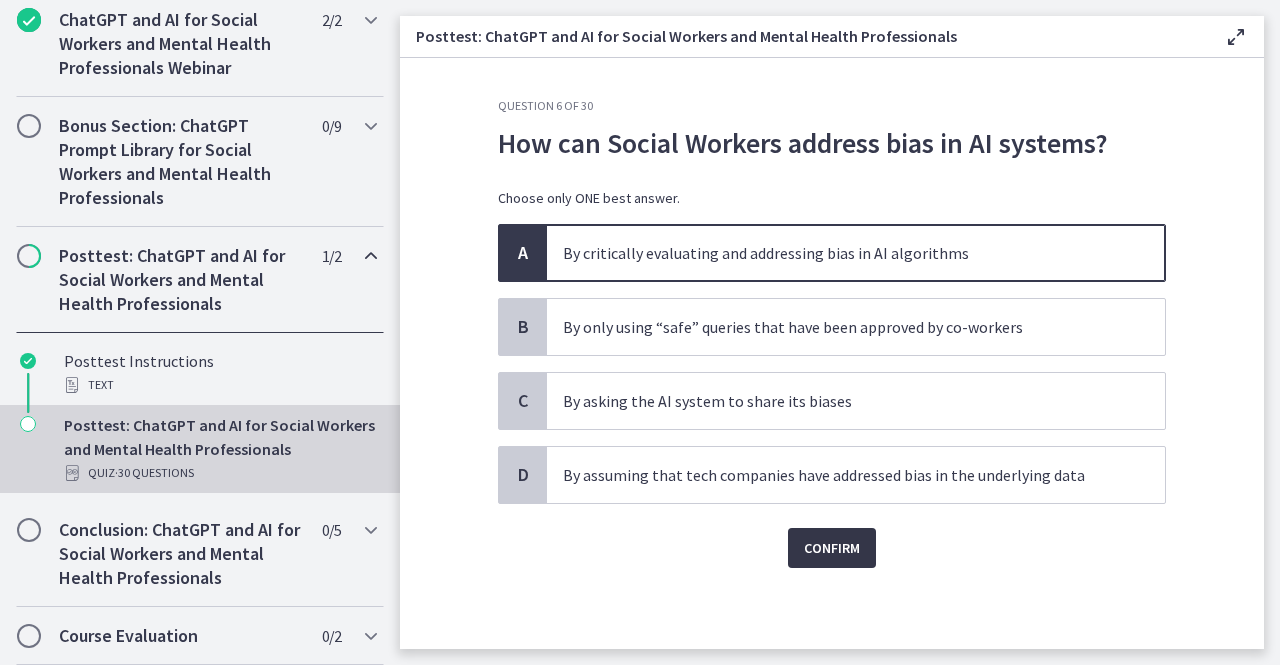 click on "Confirm" at bounding box center (832, 548) 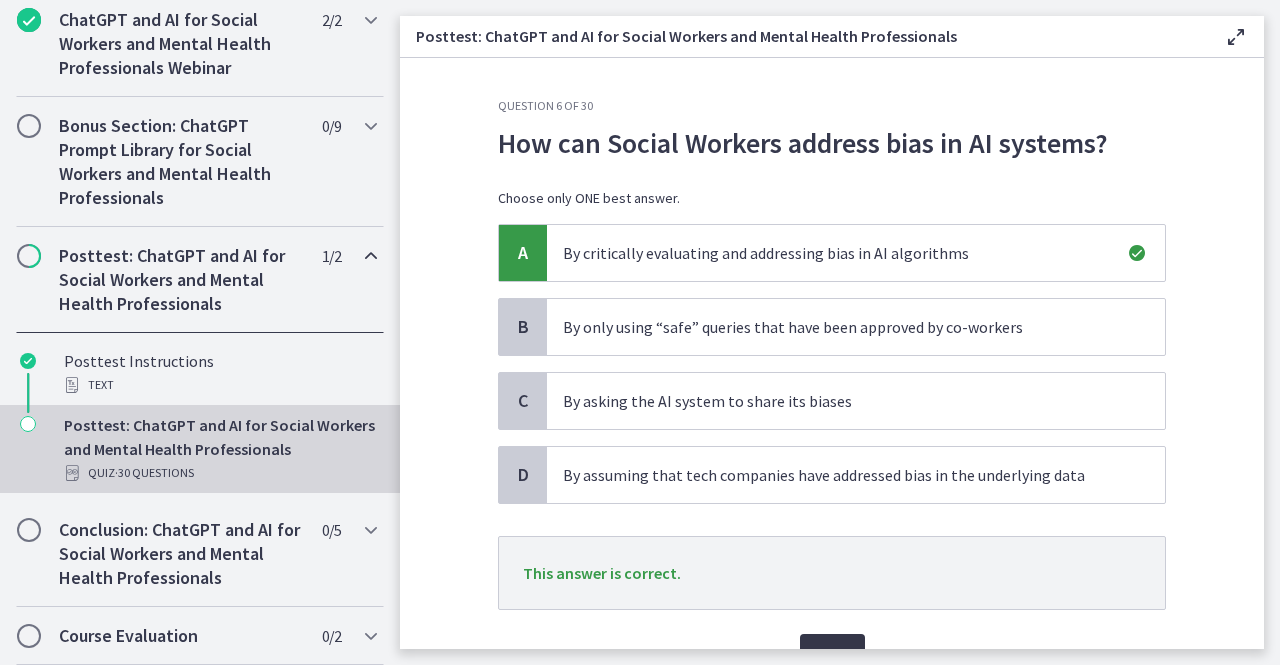 scroll, scrollTop: 101, scrollLeft: 0, axis: vertical 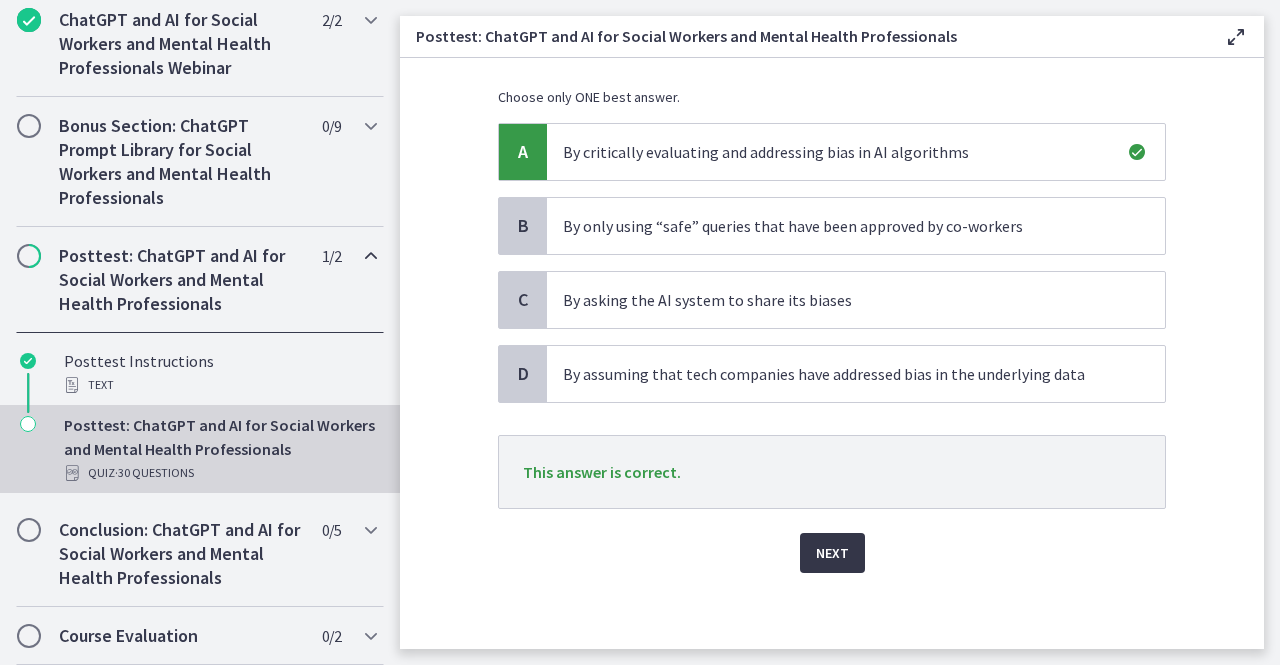 click on "Next" at bounding box center (832, 553) 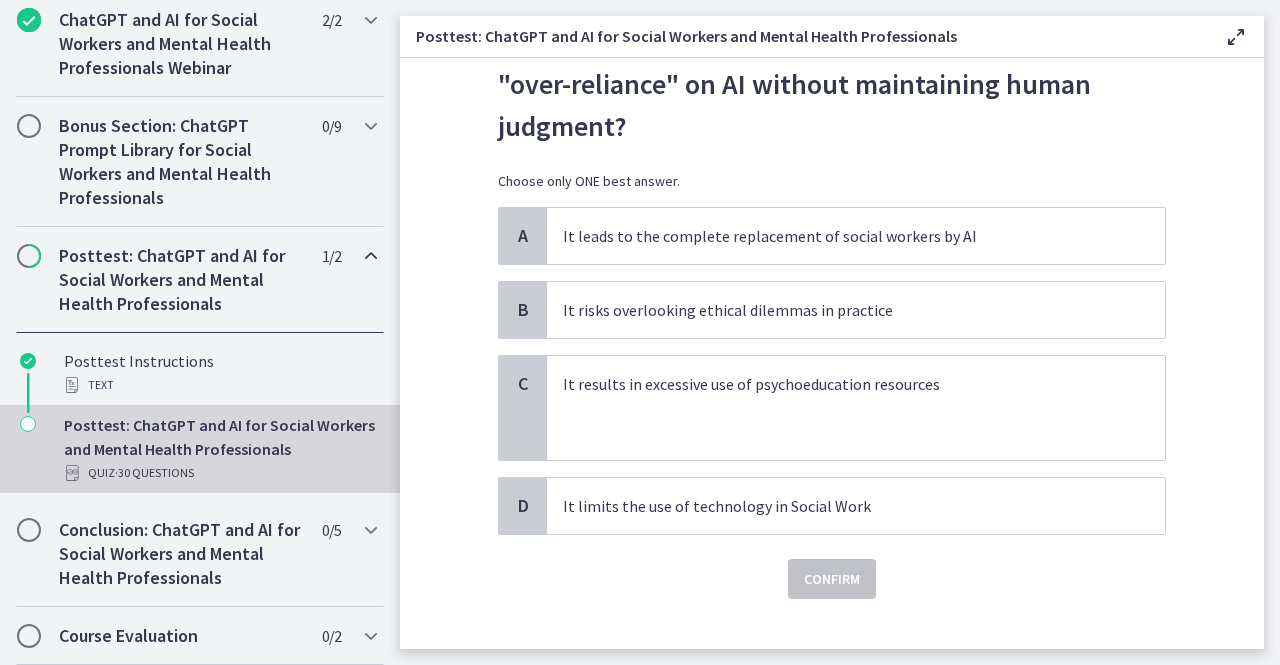 scroll, scrollTop: 0, scrollLeft: 0, axis: both 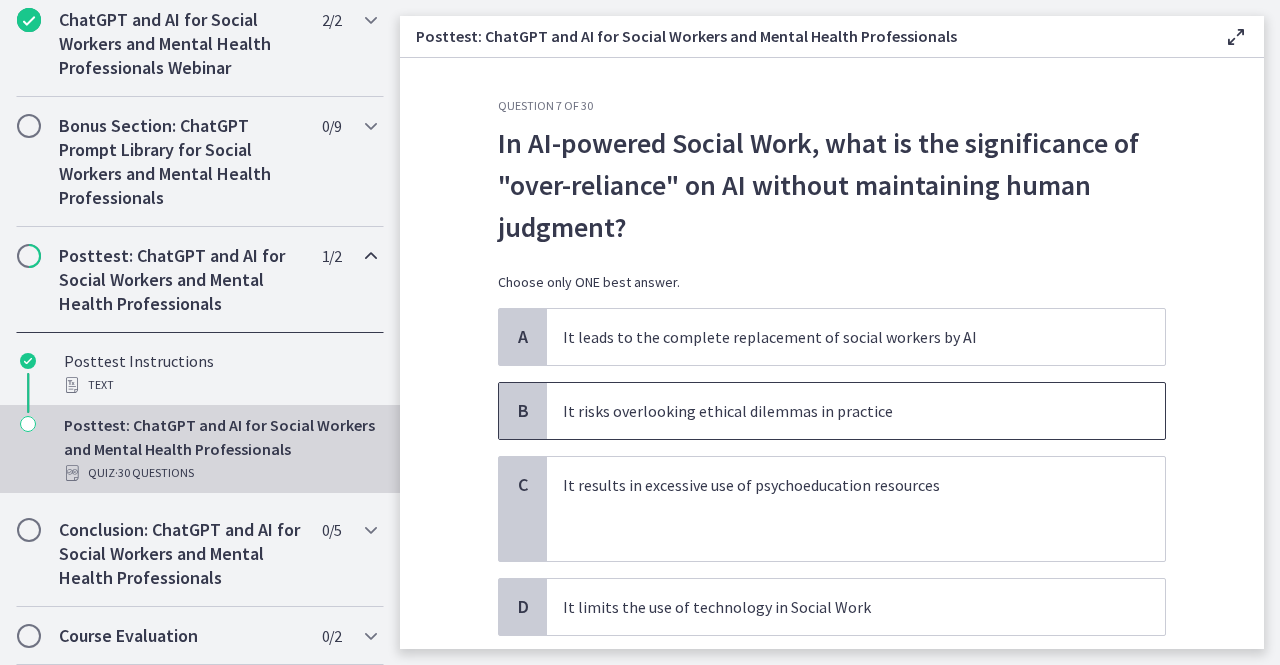 click on "It risks overlooking ethical dilemmas in practice" at bounding box center [836, 411] 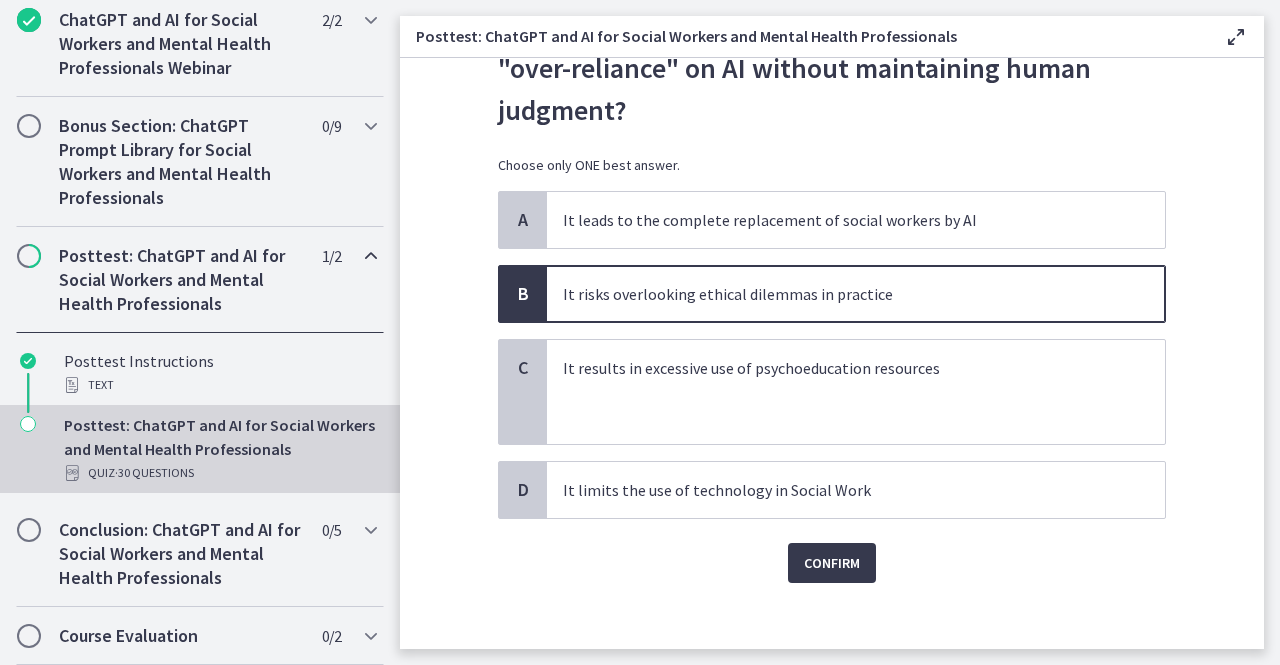 scroll, scrollTop: 118, scrollLeft: 0, axis: vertical 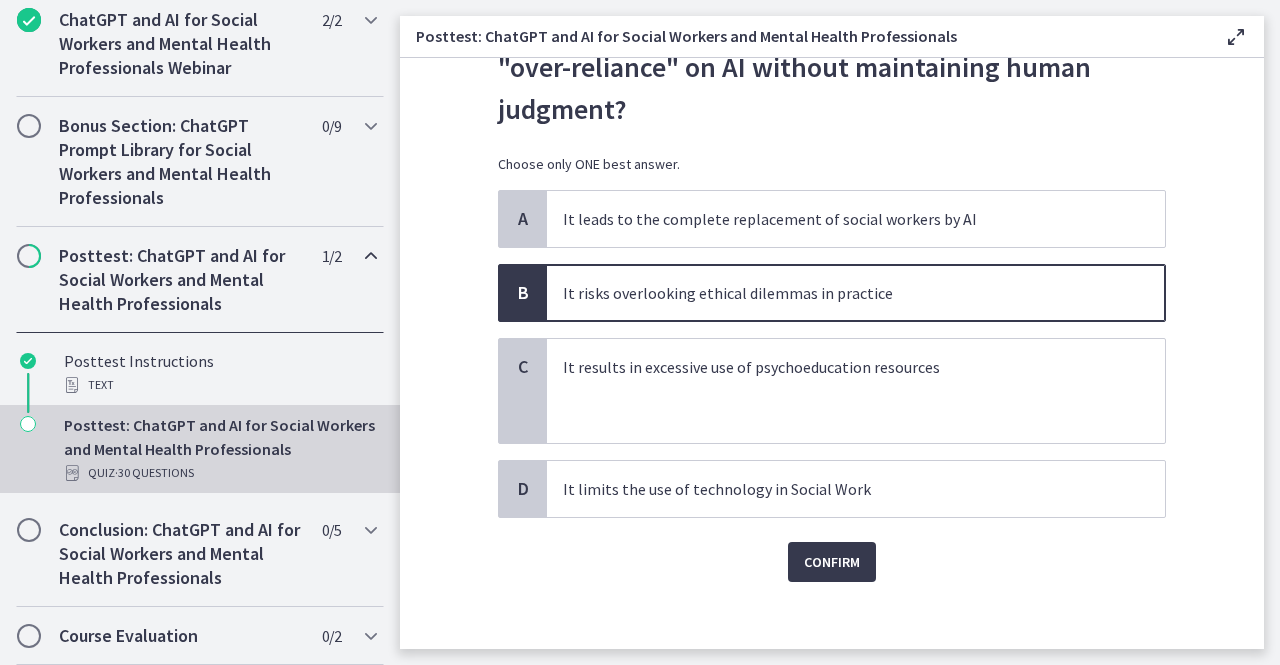 click on "Question   7   of   30
In AI-powered Social Work, what is the significance of "over-reliance" on AI without maintaining human judgment?
Choose only ONE best answer.
A
It leads to the complete replacement of social workers by AI
B
It risks overlooking ethical dilemmas in practice
C
It results in excessive use of psychoeducation resources
D
It limits the use of technology in Social Work
Confirm" 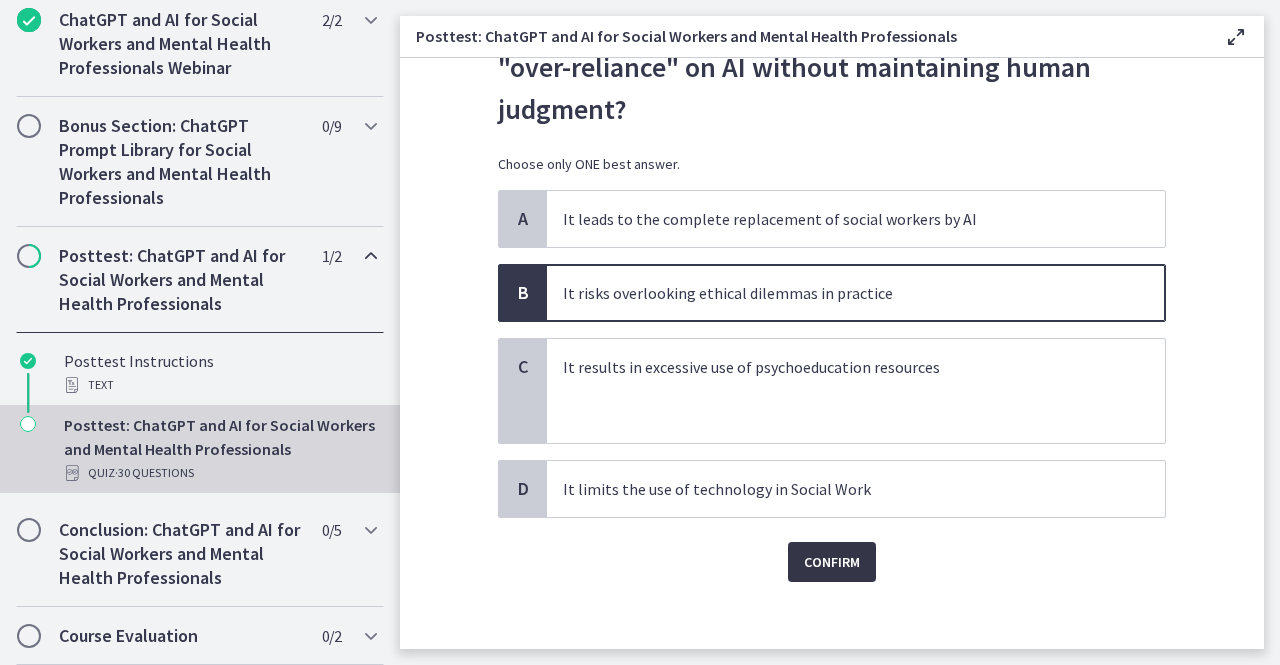 click on "Confirm" at bounding box center [832, 562] 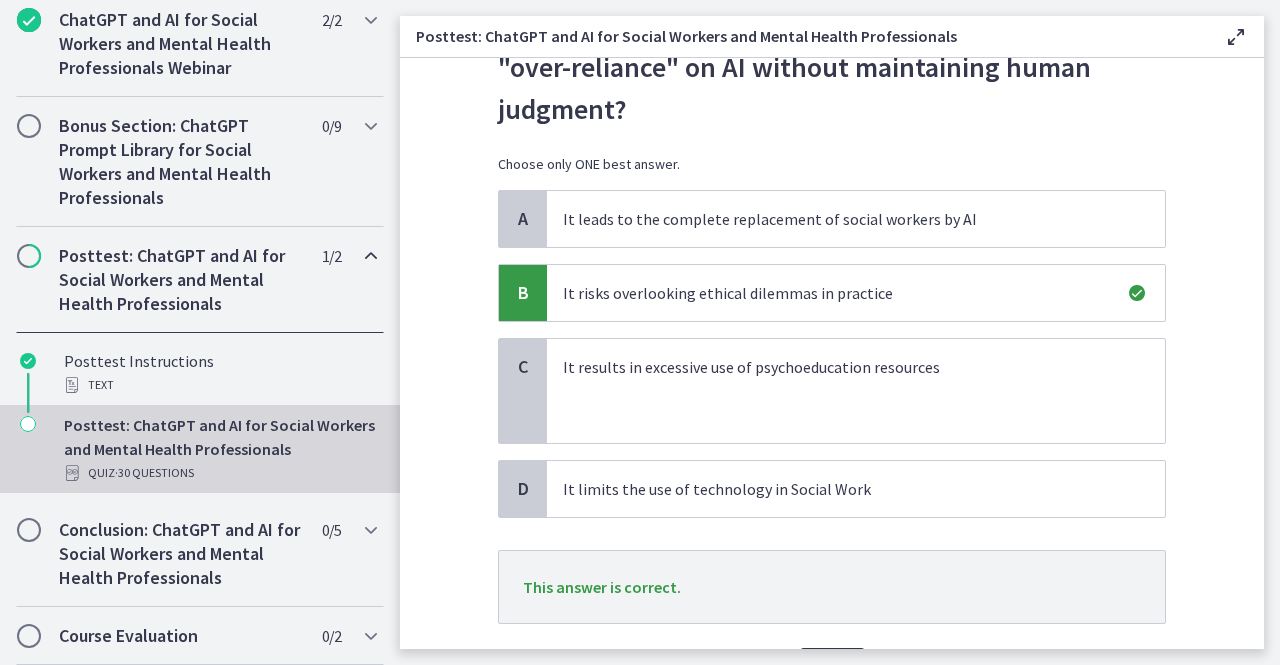 scroll, scrollTop: 233, scrollLeft: 0, axis: vertical 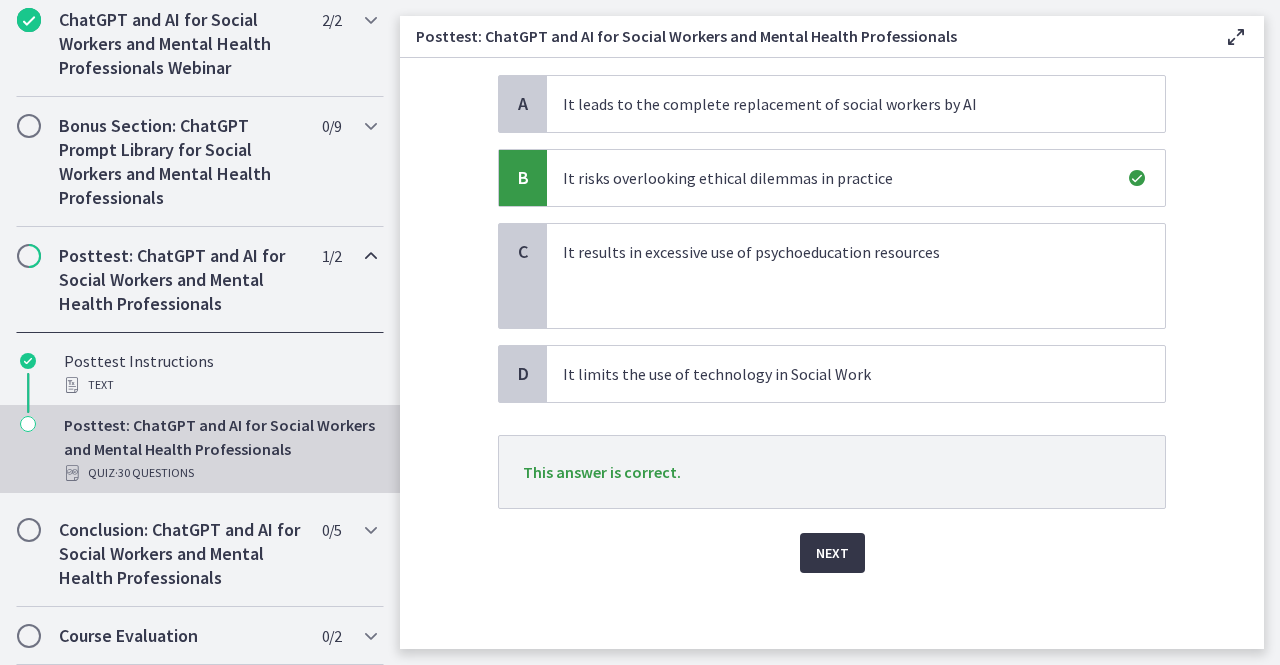 click on "Next" at bounding box center [832, 553] 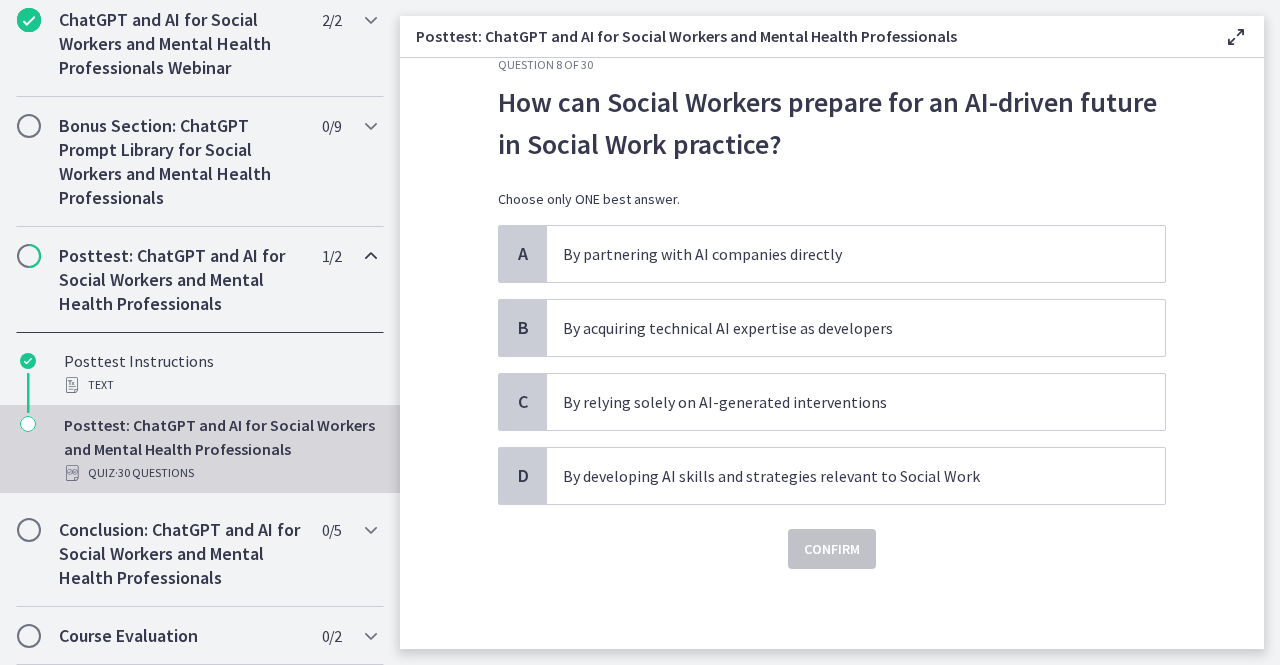 scroll, scrollTop: 0, scrollLeft: 0, axis: both 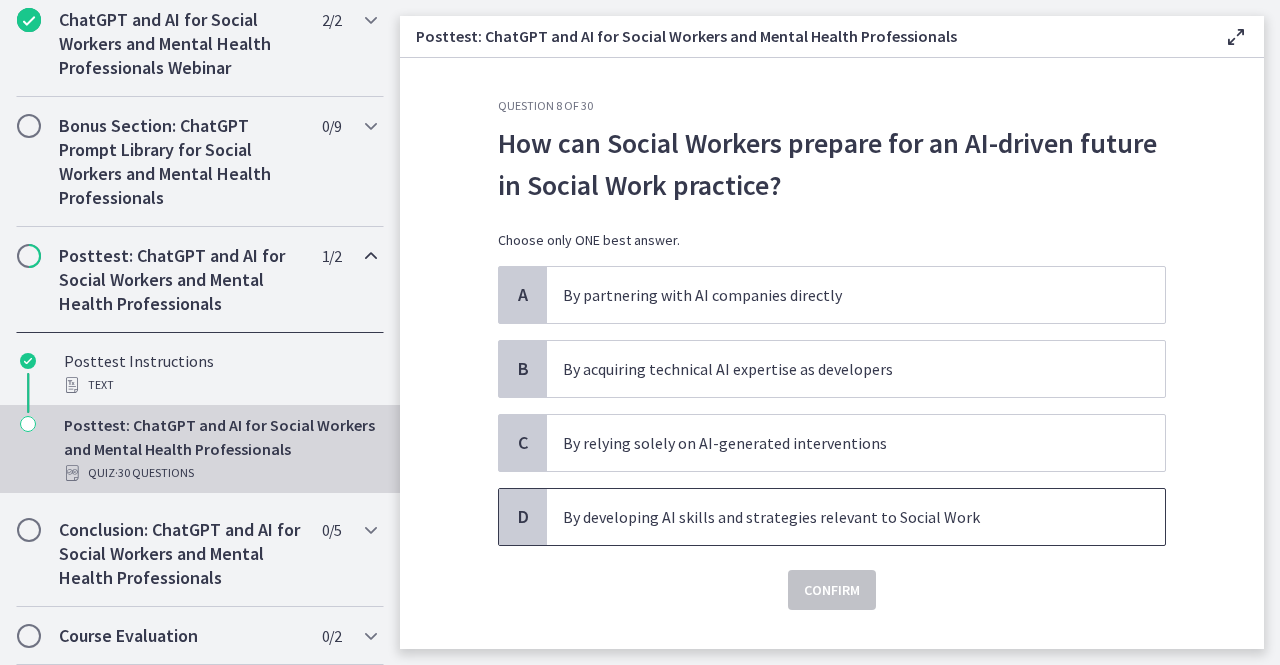 click on "By developing AI skills and strategies relevant to Social Work" at bounding box center (836, 517) 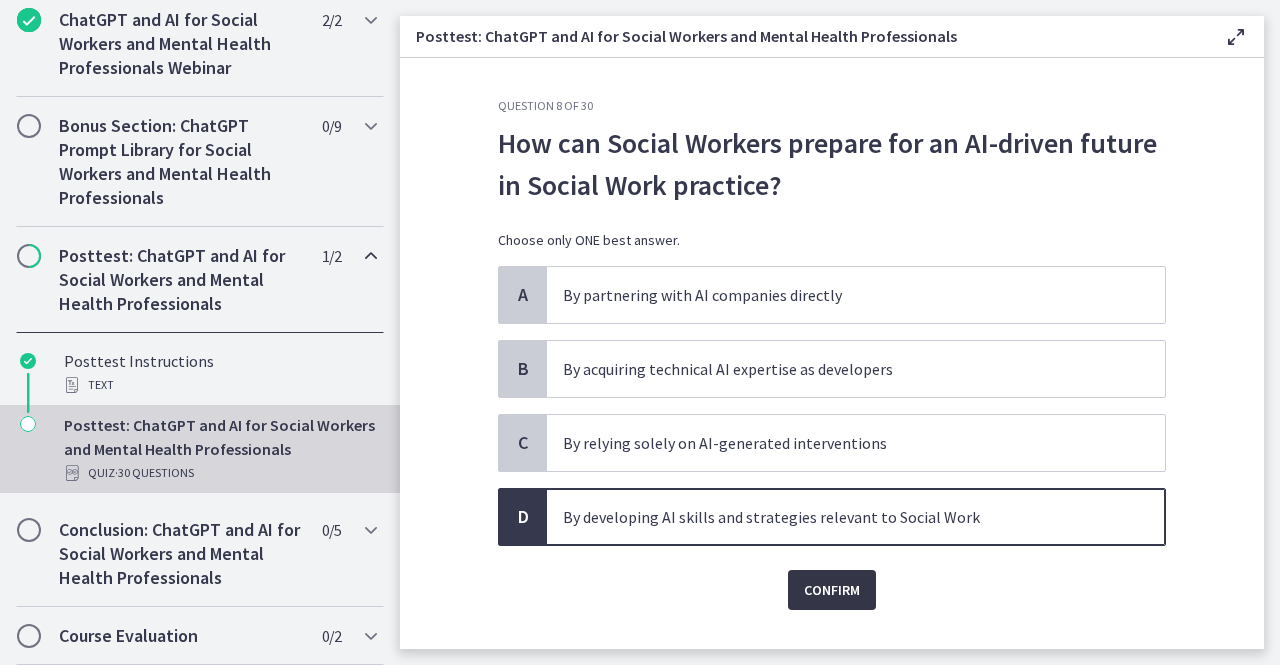 click on "Confirm" at bounding box center (832, 590) 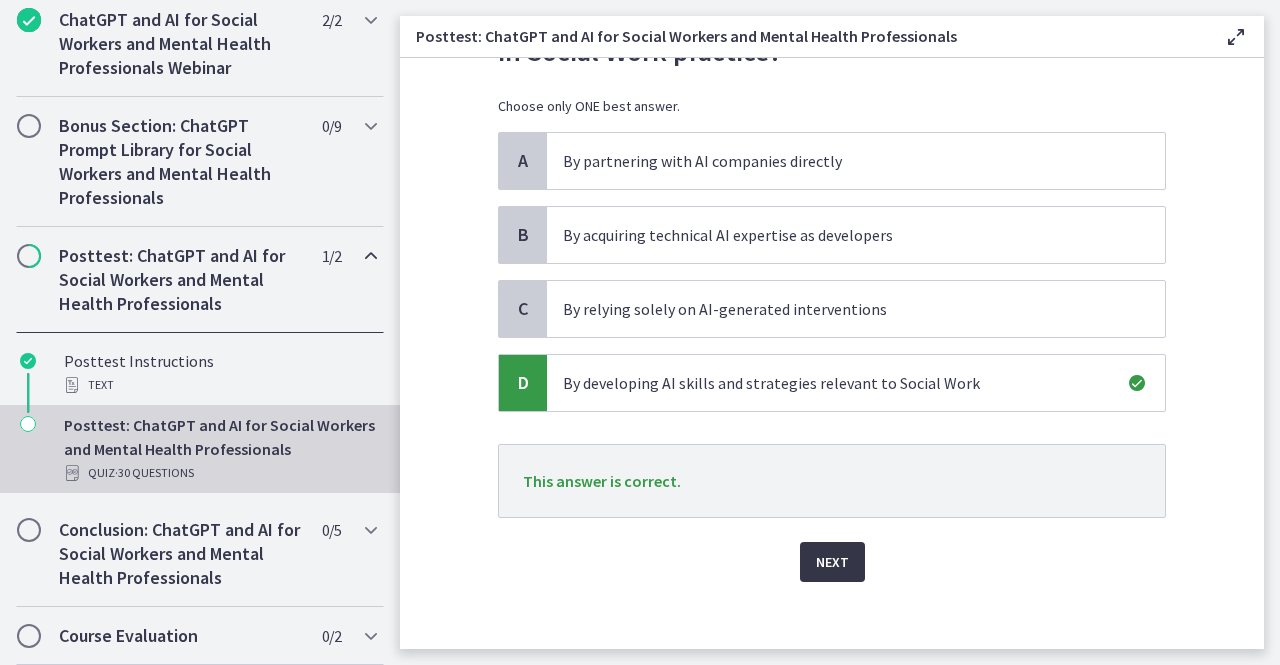 scroll, scrollTop: 143, scrollLeft: 0, axis: vertical 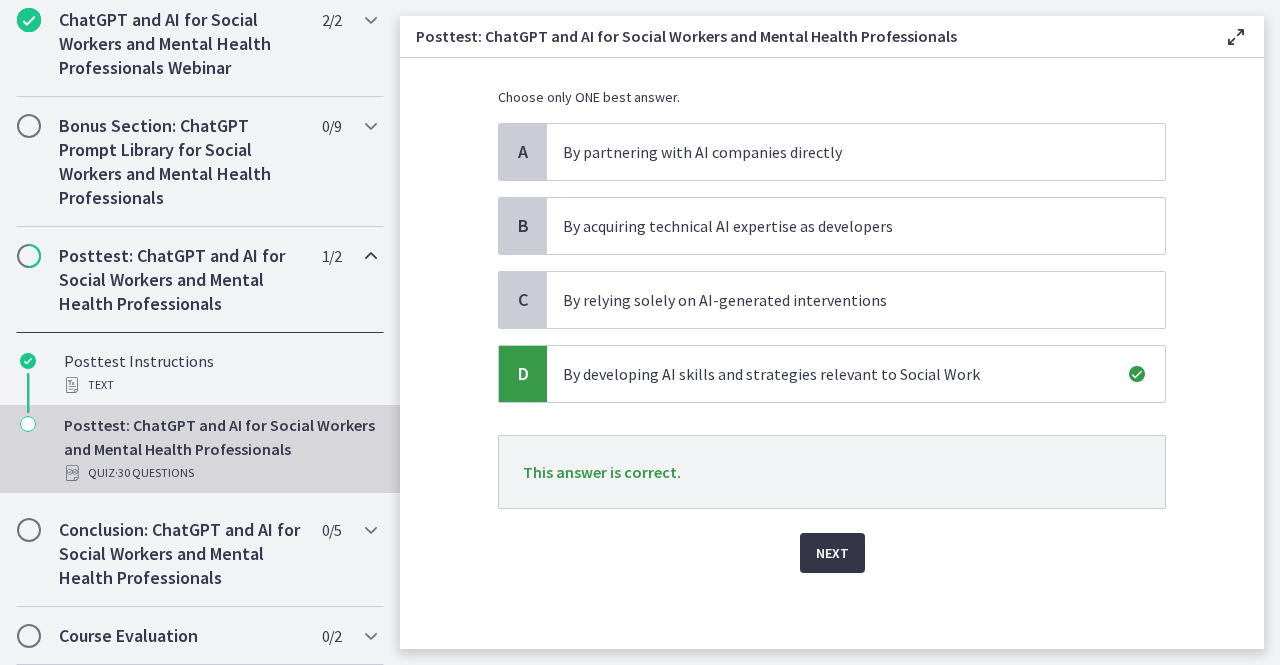 click on "Next" at bounding box center [832, 553] 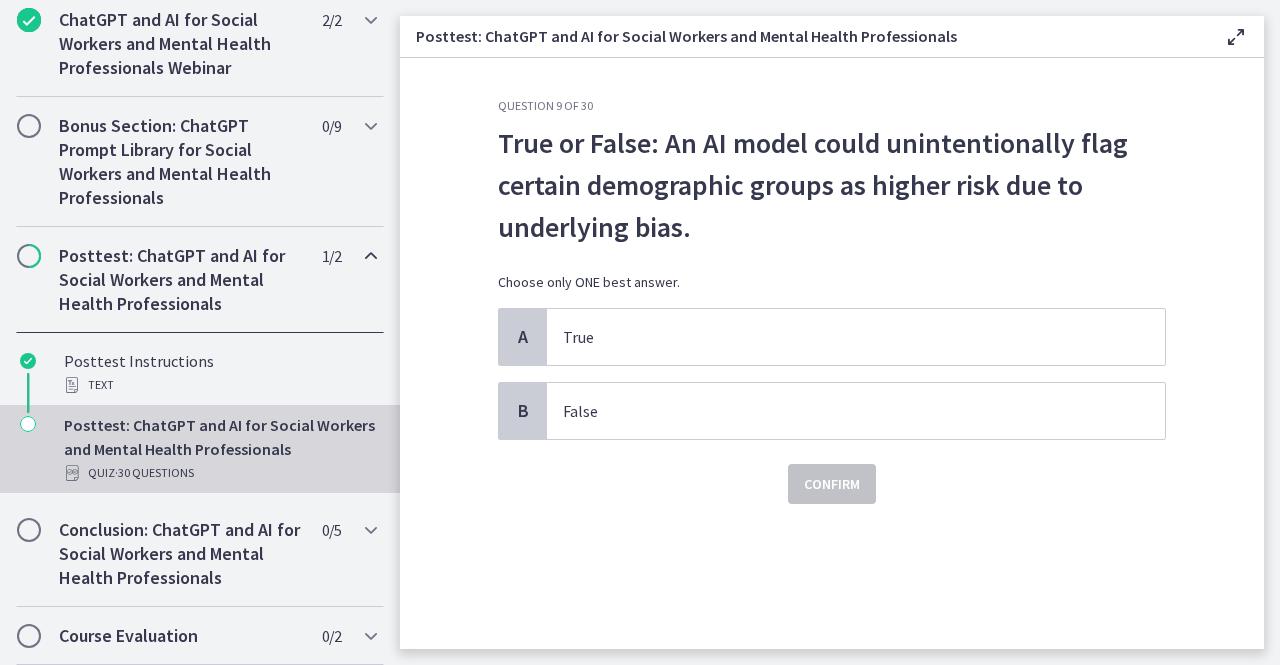scroll, scrollTop: 0, scrollLeft: 0, axis: both 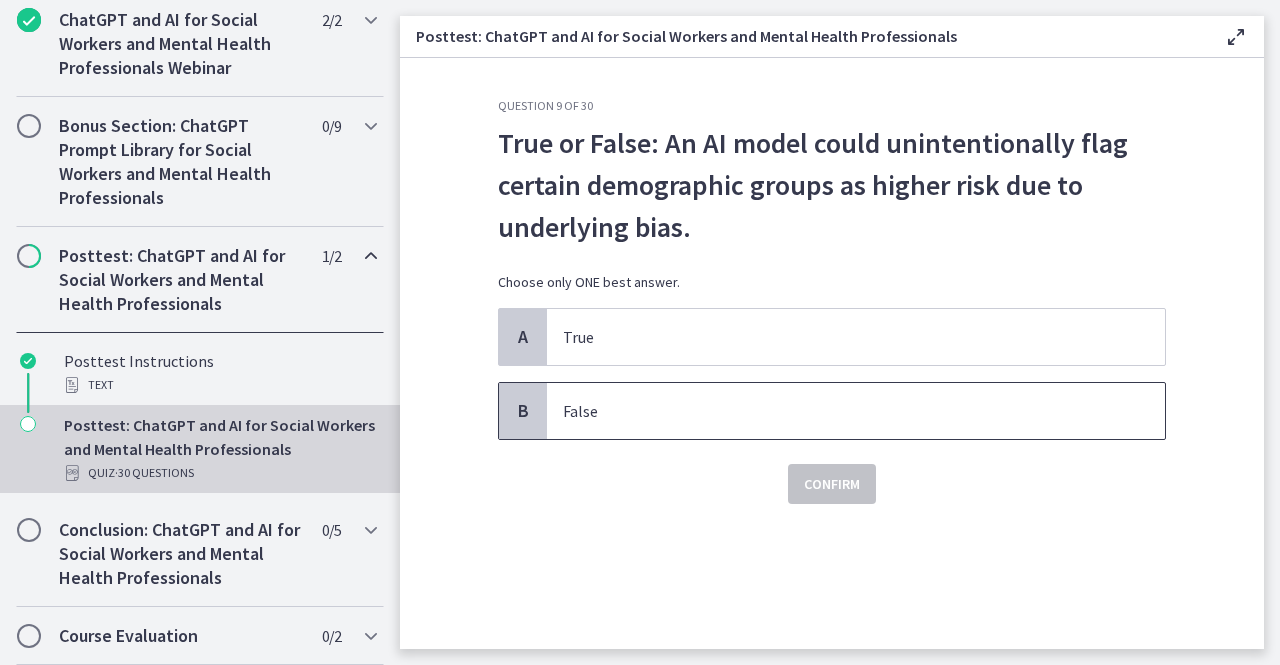 click on "False" at bounding box center [836, 411] 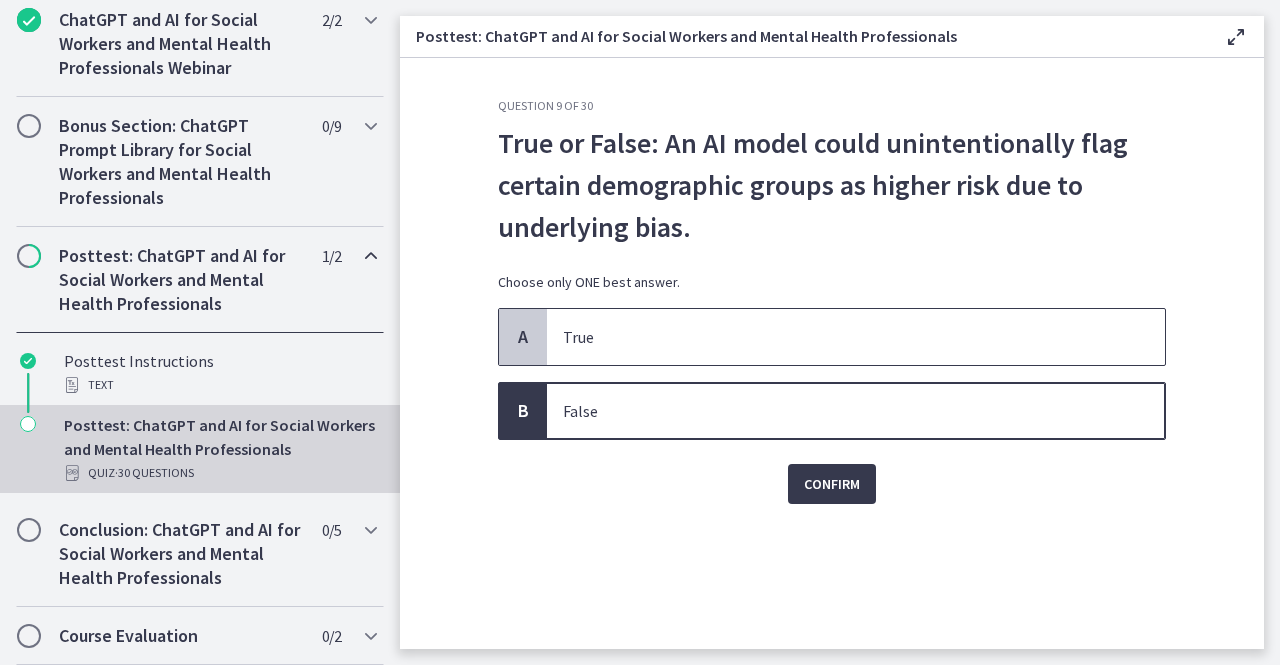 click on "True" at bounding box center (856, 337) 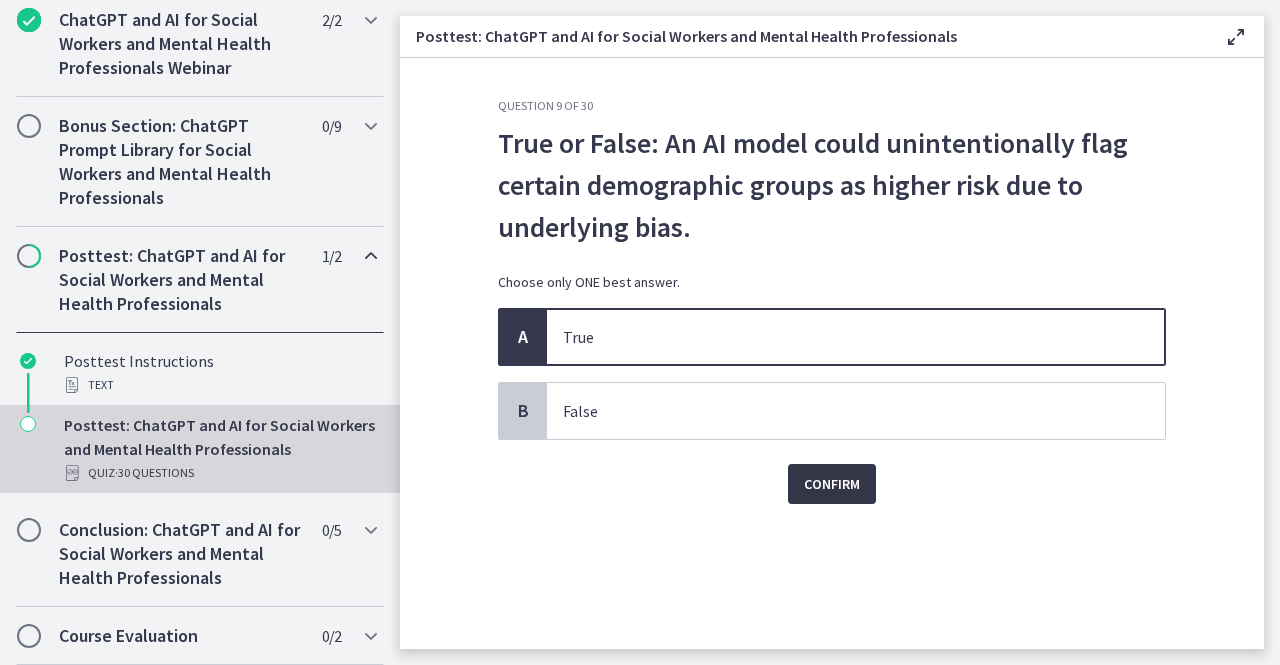click on "Confirm" at bounding box center [832, 484] 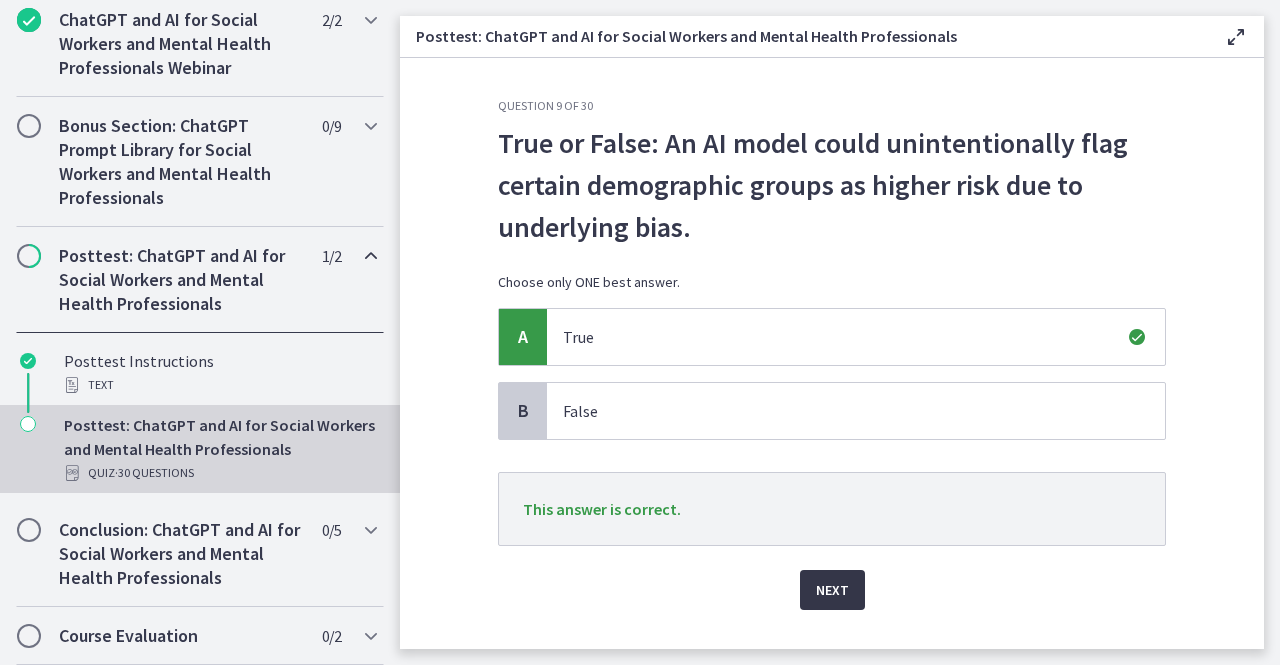 click on "Next" at bounding box center (832, 590) 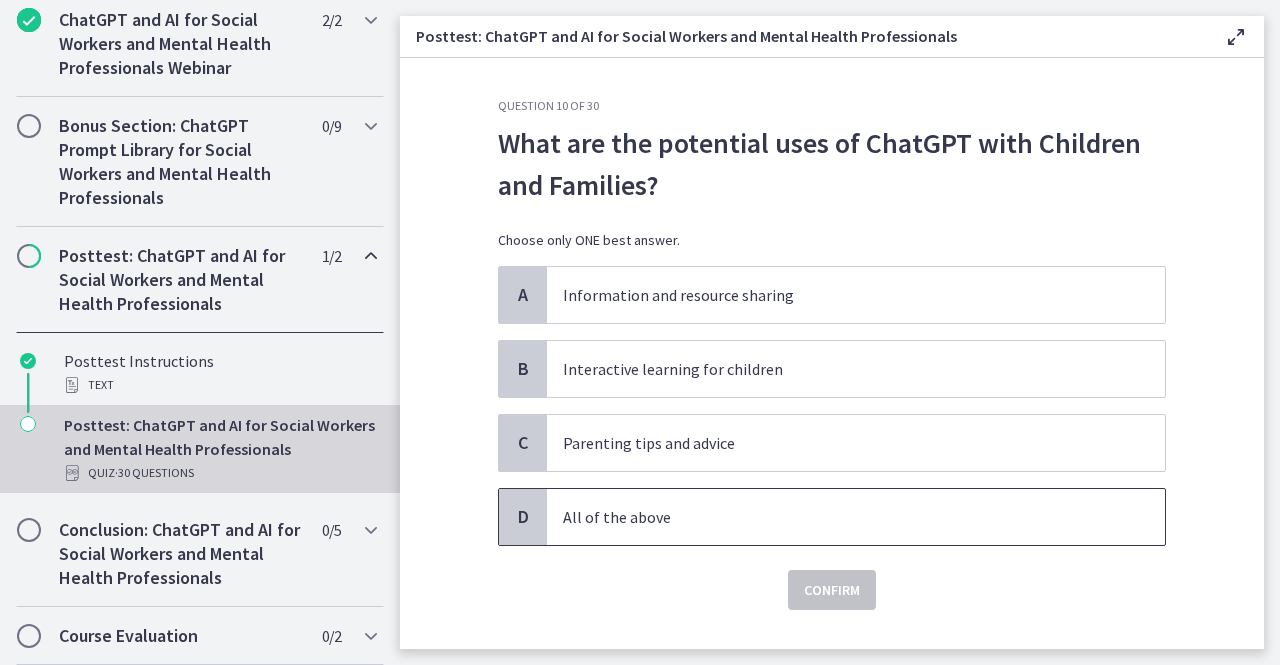 click on "All of the above" at bounding box center [836, 517] 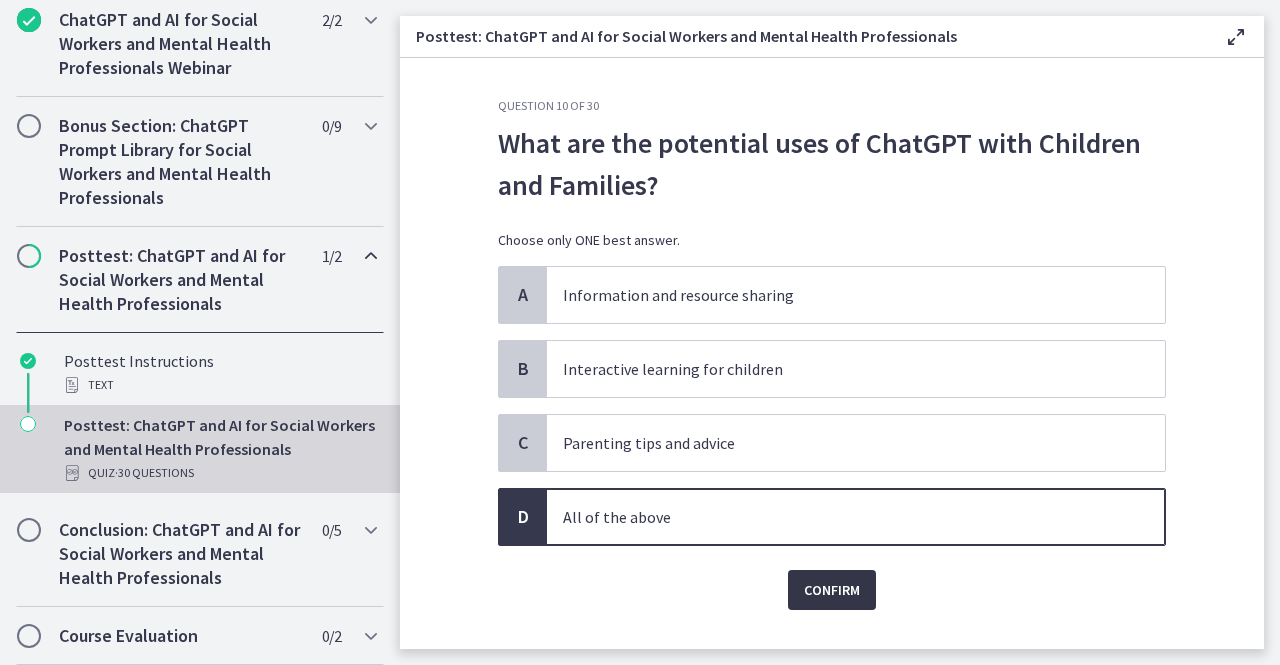 click on "Confirm" at bounding box center (832, 590) 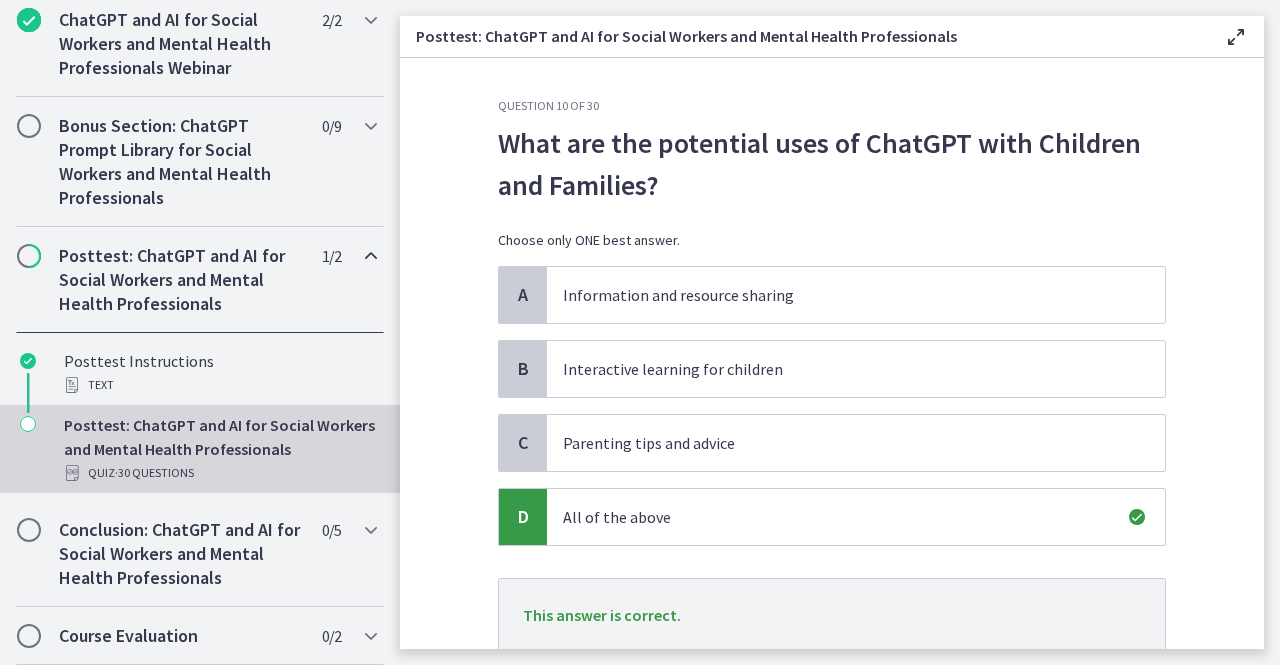 scroll, scrollTop: 143, scrollLeft: 0, axis: vertical 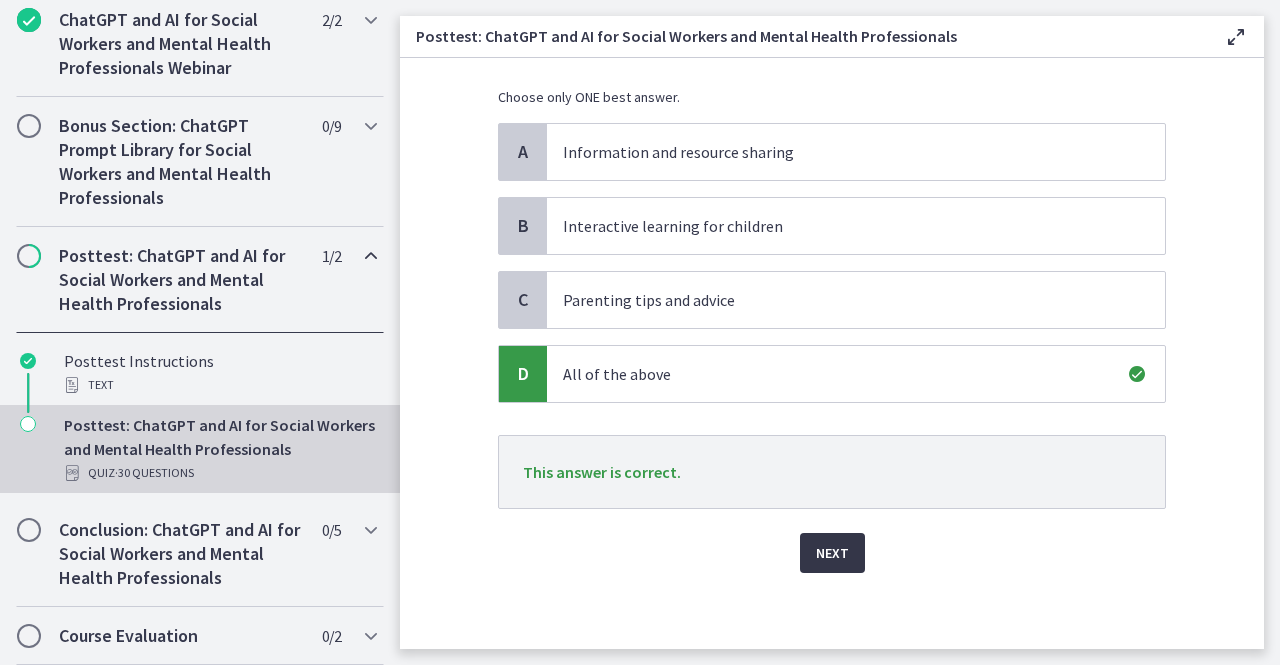 click on "Next" at bounding box center [832, 553] 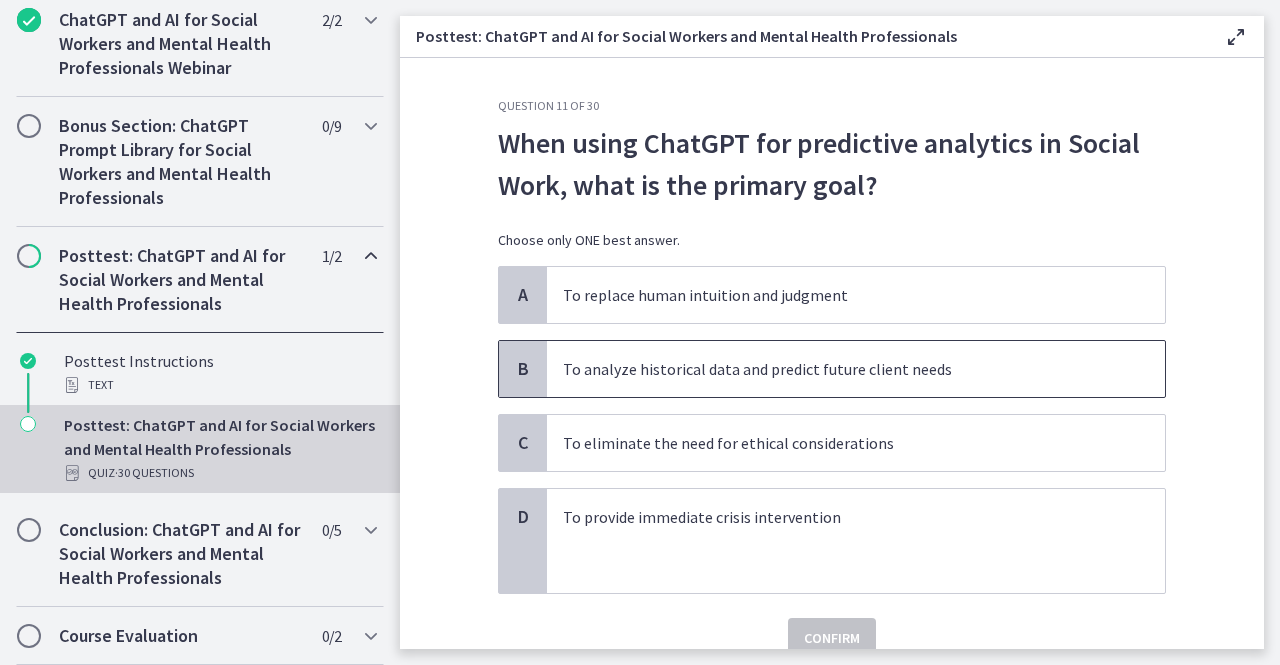 click on "To analyze historical data and predict future client needs" at bounding box center (836, 369) 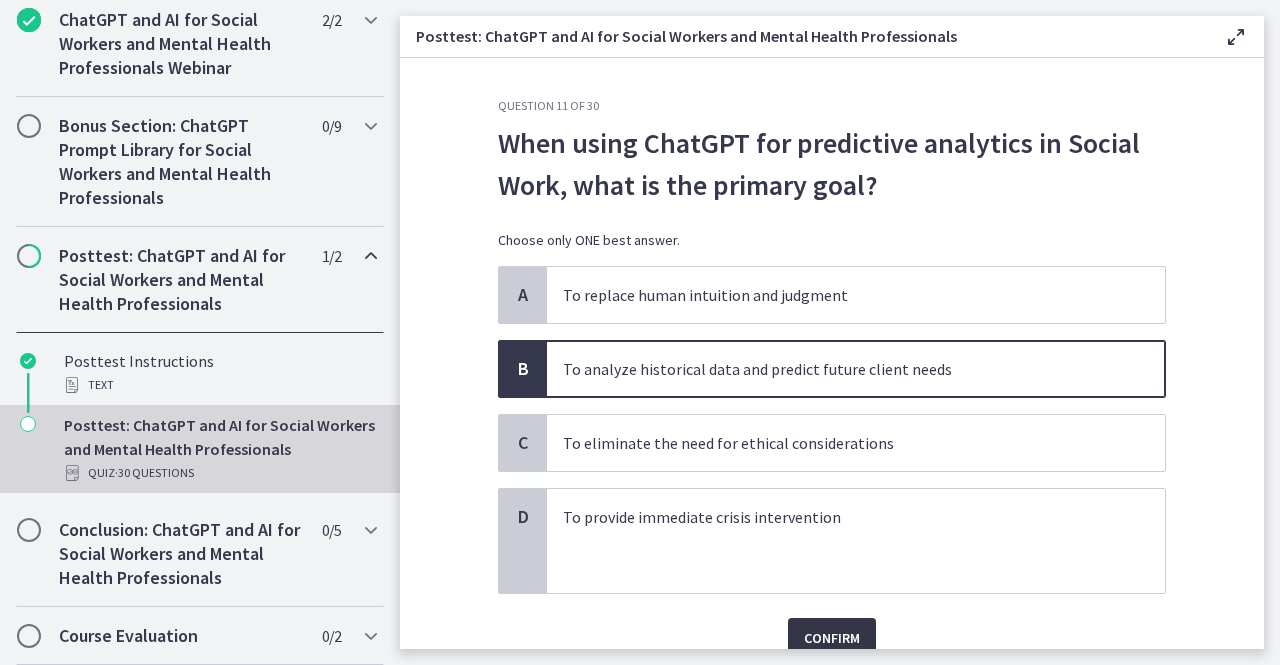 click on "Confirm" at bounding box center [832, 638] 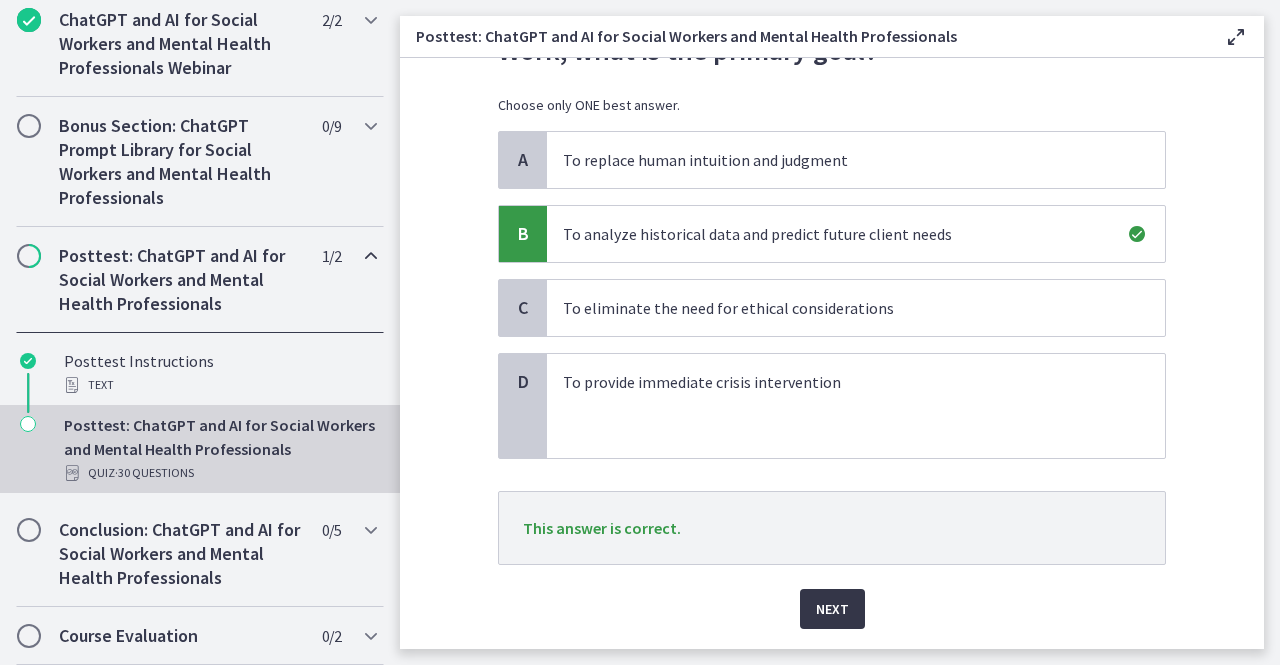 scroll, scrollTop: 137, scrollLeft: 0, axis: vertical 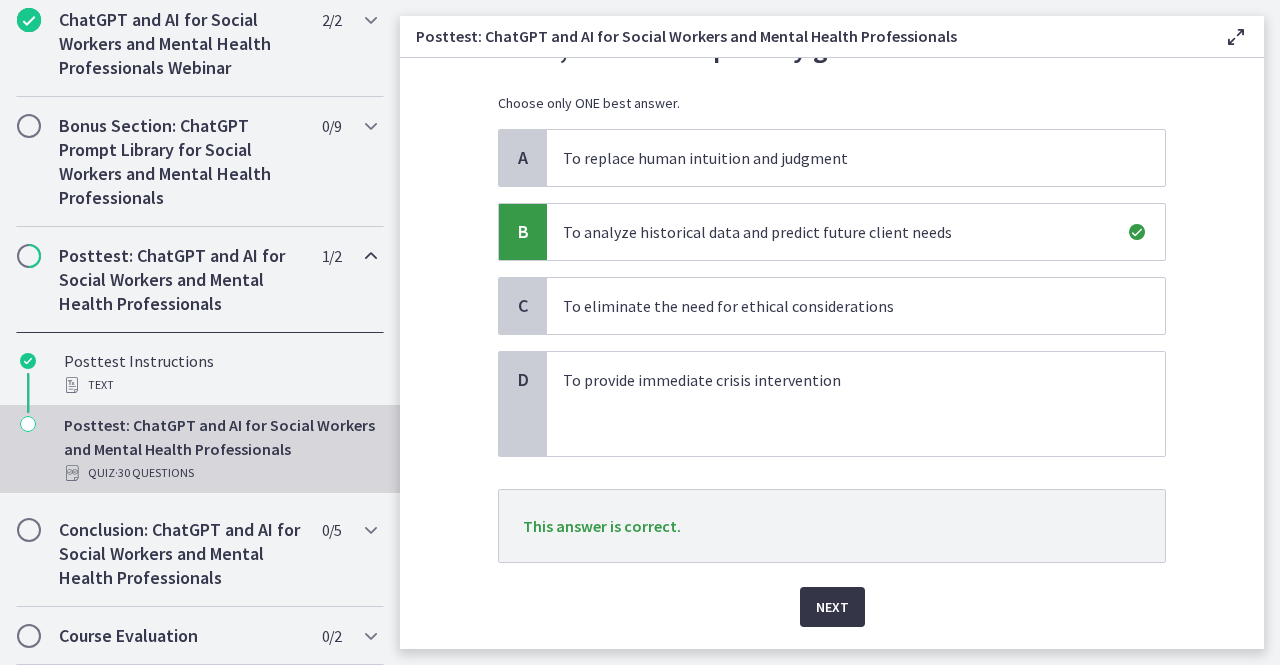 click on "Next" at bounding box center [832, 607] 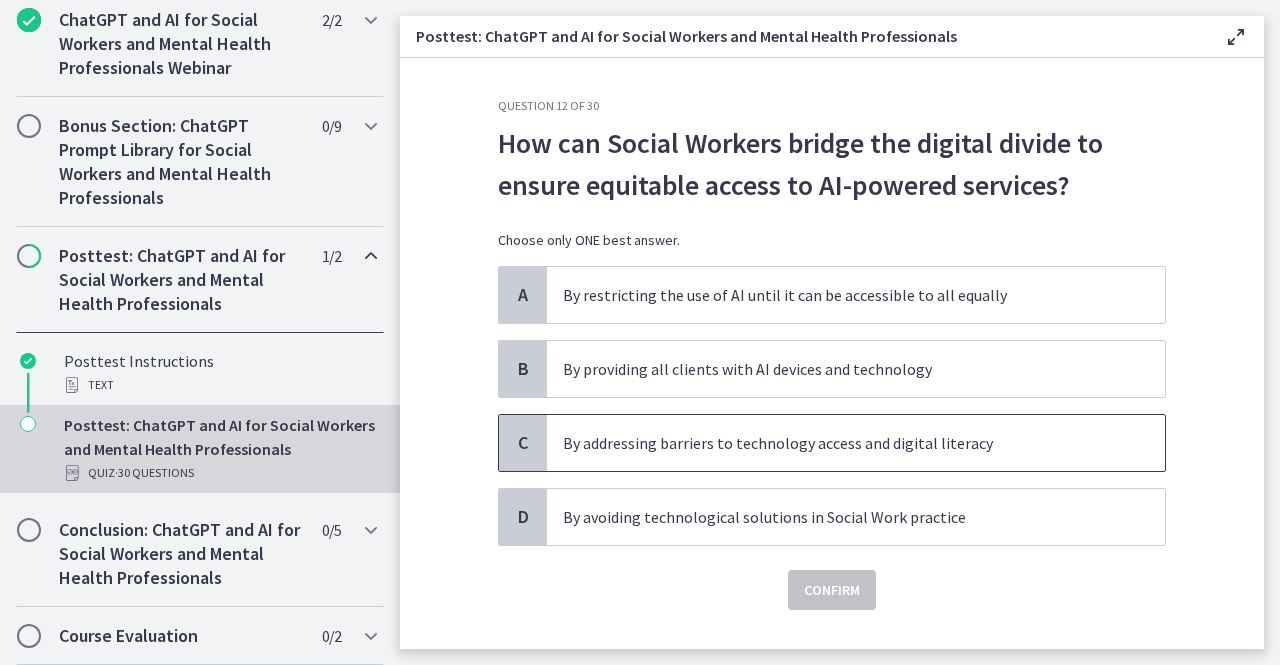 click on "By addressing barriers to technology access and digital literacy" at bounding box center [836, 443] 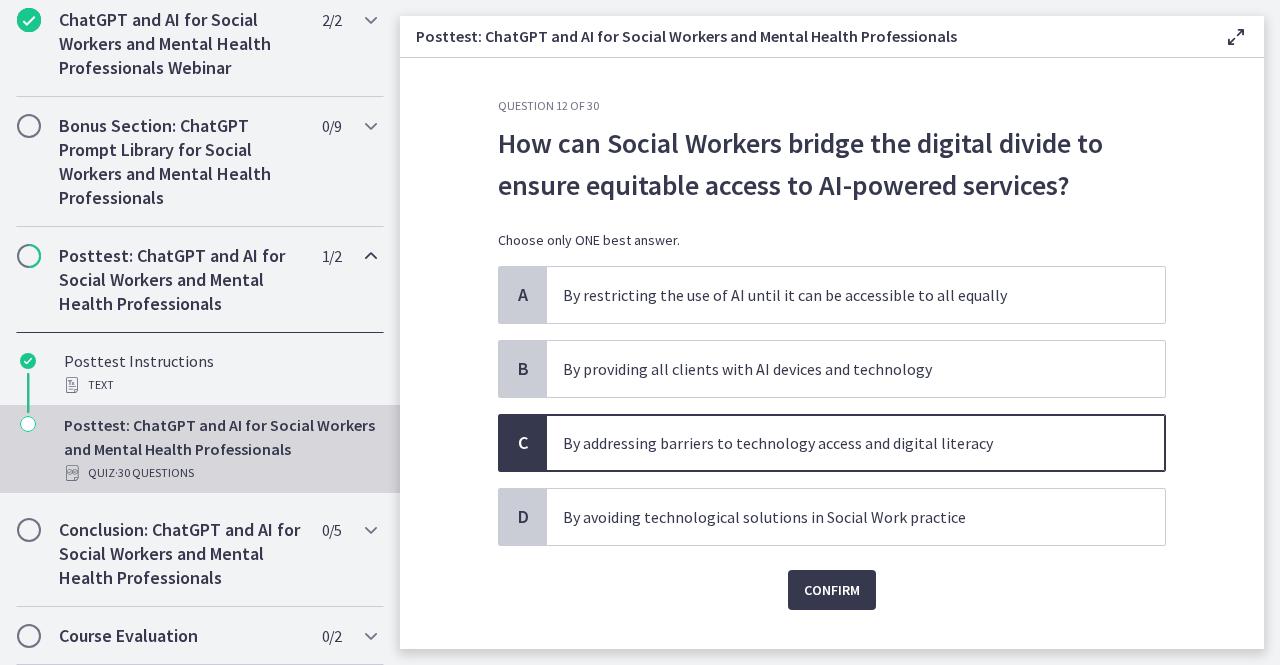 scroll, scrollTop: 0, scrollLeft: 0, axis: both 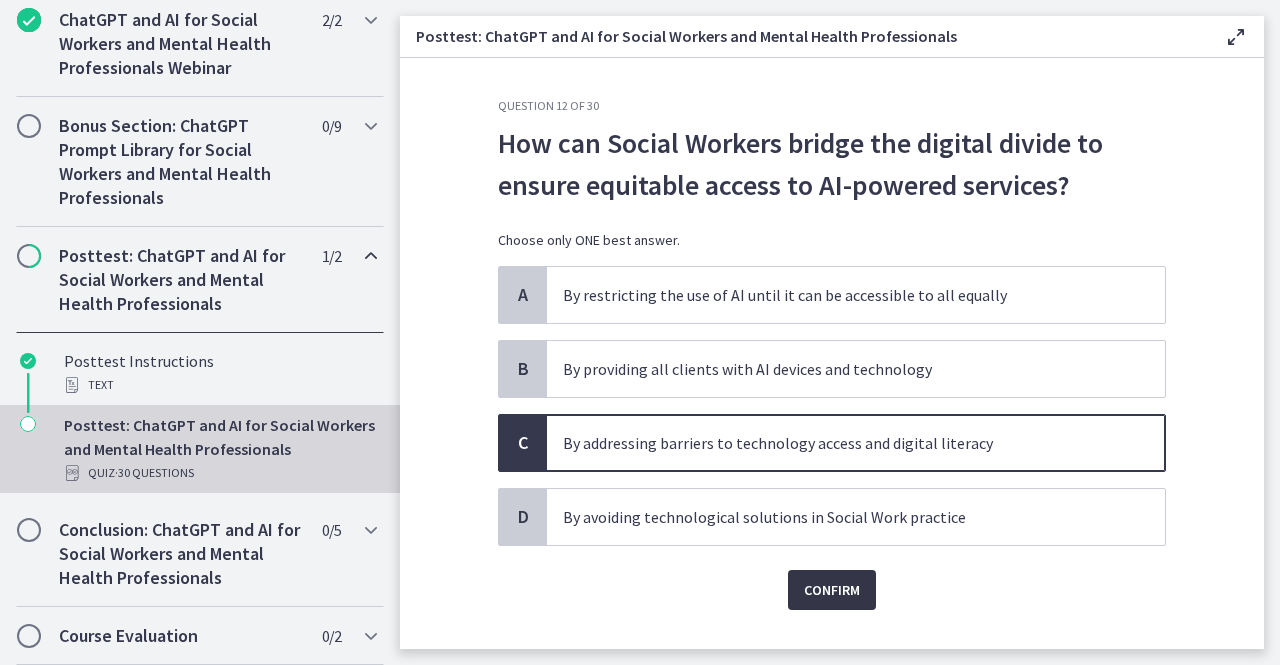 click on "Confirm" at bounding box center [832, 590] 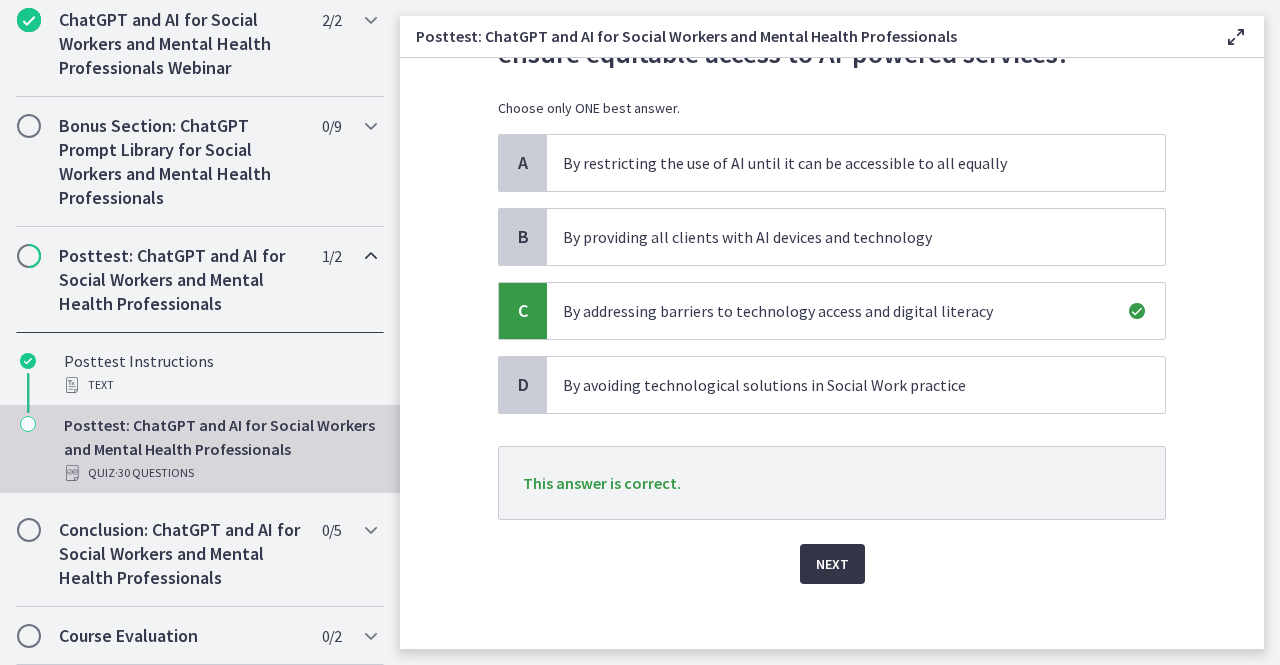 scroll, scrollTop: 143, scrollLeft: 0, axis: vertical 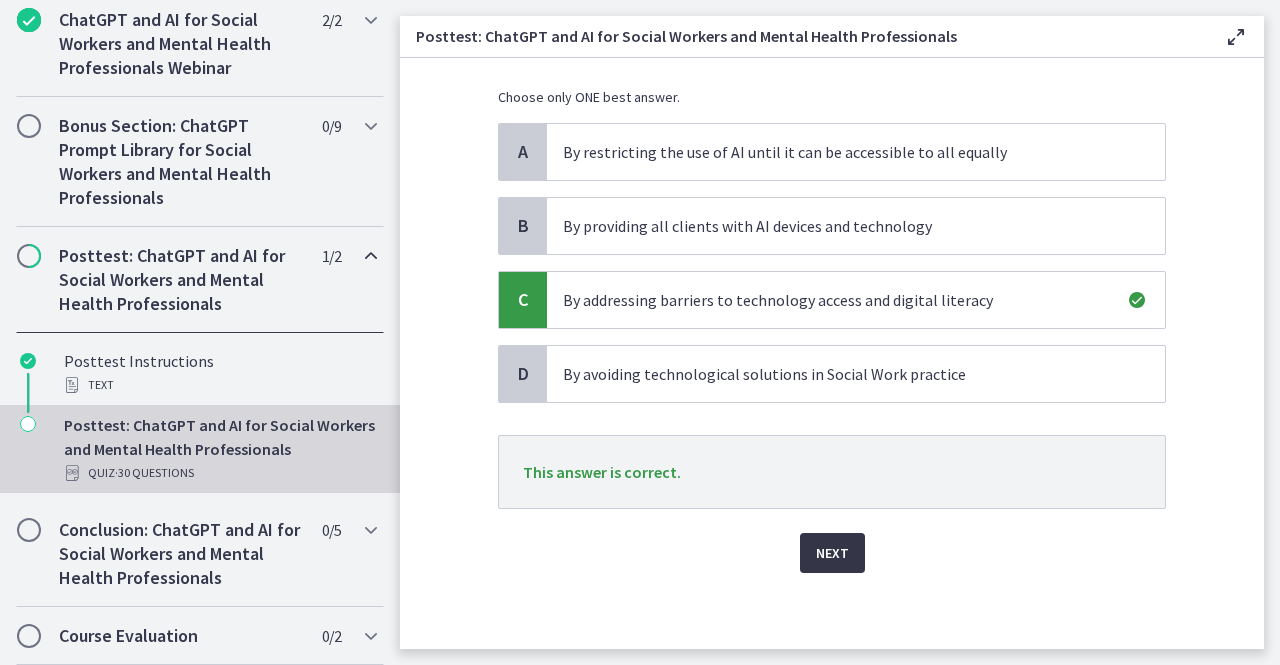 click on "Next" at bounding box center [832, 553] 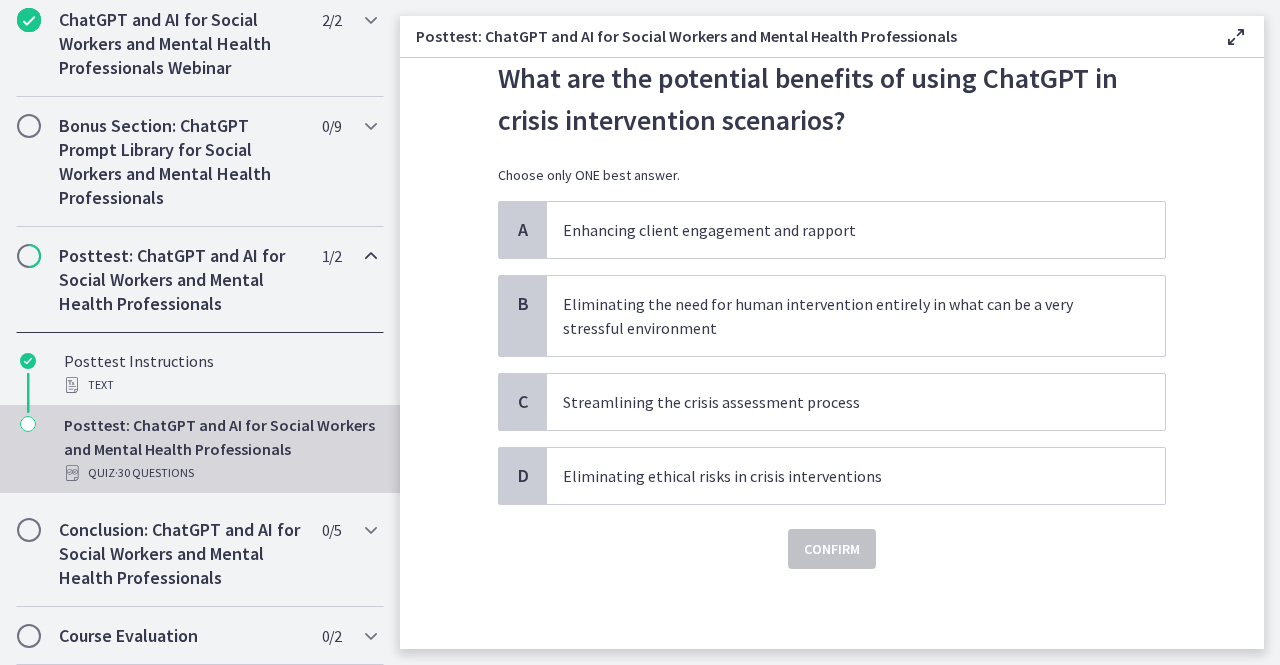 scroll, scrollTop: 0, scrollLeft: 0, axis: both 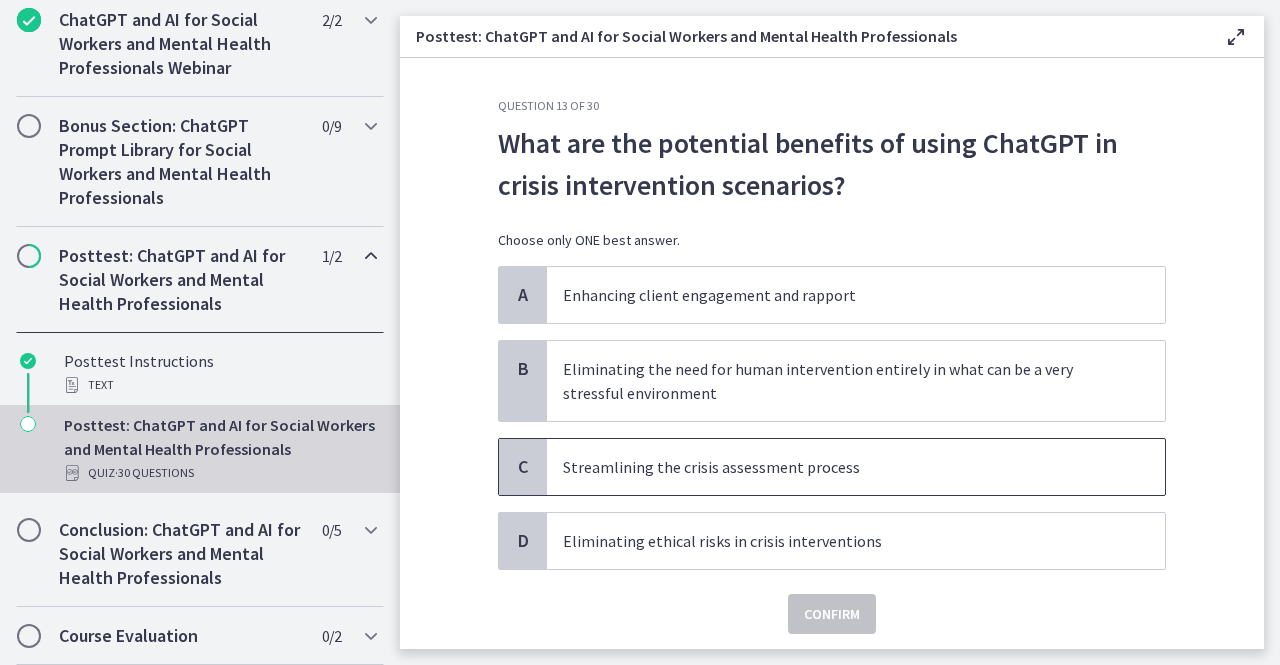 click on "Streamlining the crisis assessment process" at bounding box center (836, 467) 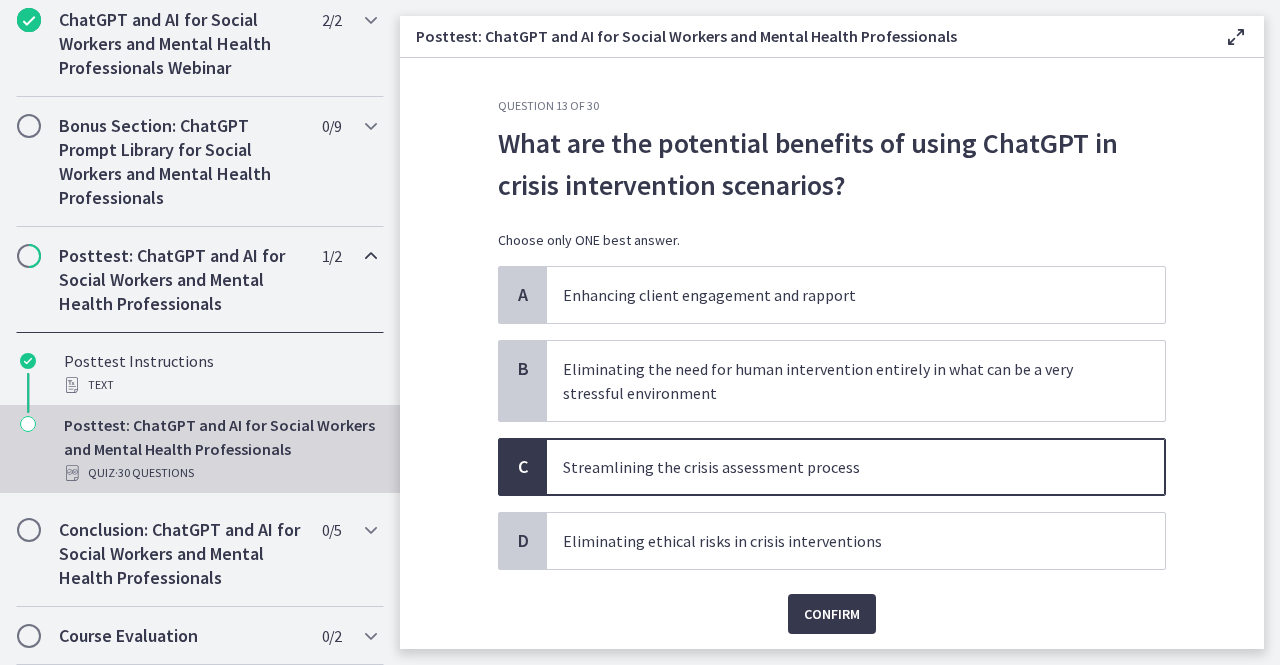 click on "Question   13   of   30
What are the potential benefits of using ChatGPT in crisis intervention scenarios?
Choose only ONE best answer.
A
Enhancing client engagement and rapport
B
Eliminating the need for human intervention entirely in what can be a very stressful environment
C
Streamlining the crisis assessment process
D
Eliminating ethical risks in crisis interventions
Confirm" 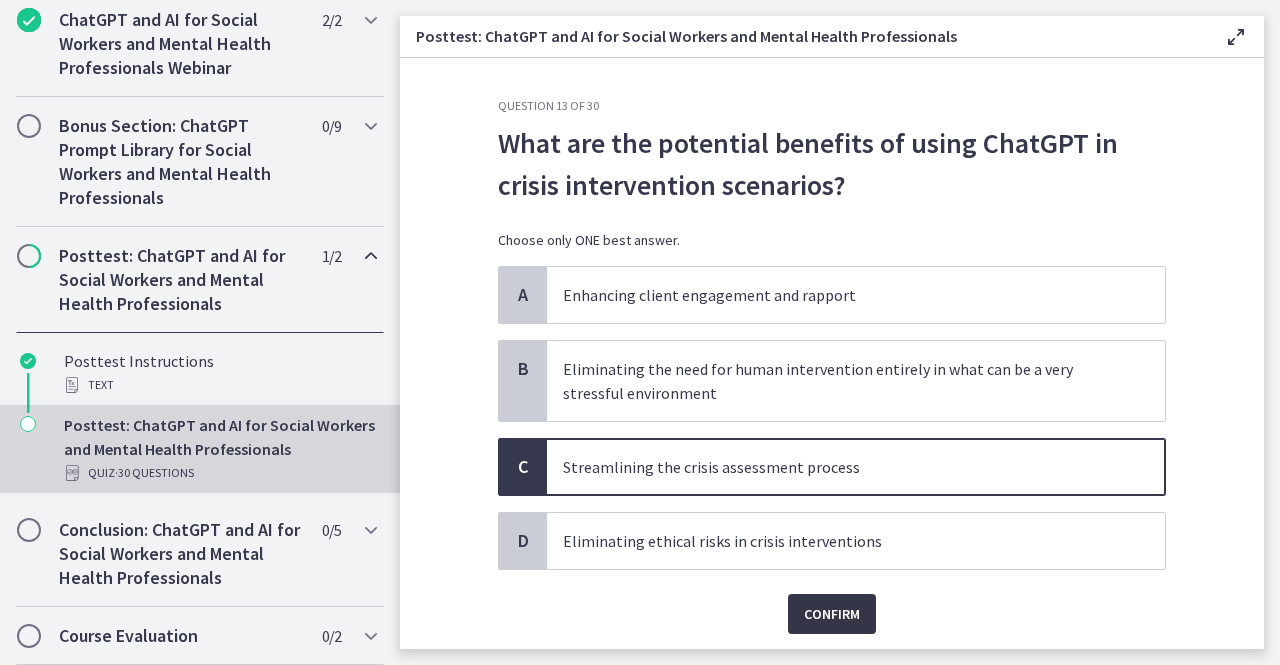 click on "Confirm" at bounding box center (832, 614) 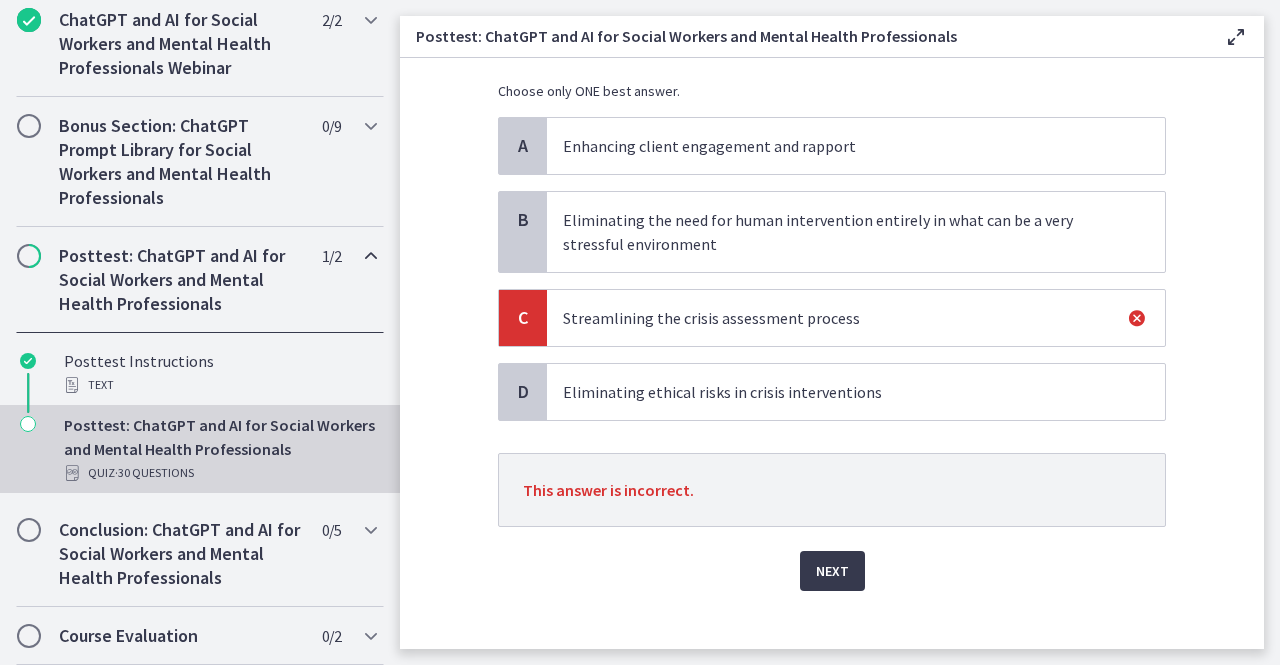 scroll, scrollTop: 150, scrollLeft: 0, axis: vertical 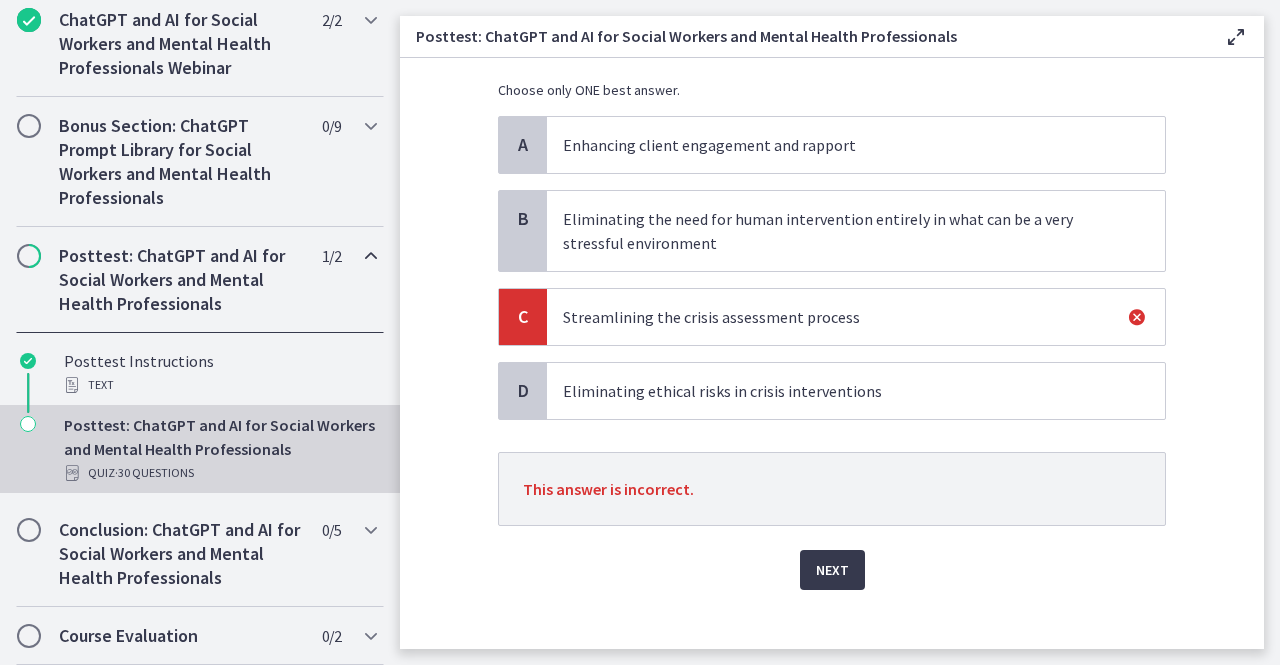click on "Enhancing client engagement and rapport" at bounding box center (836, 145) 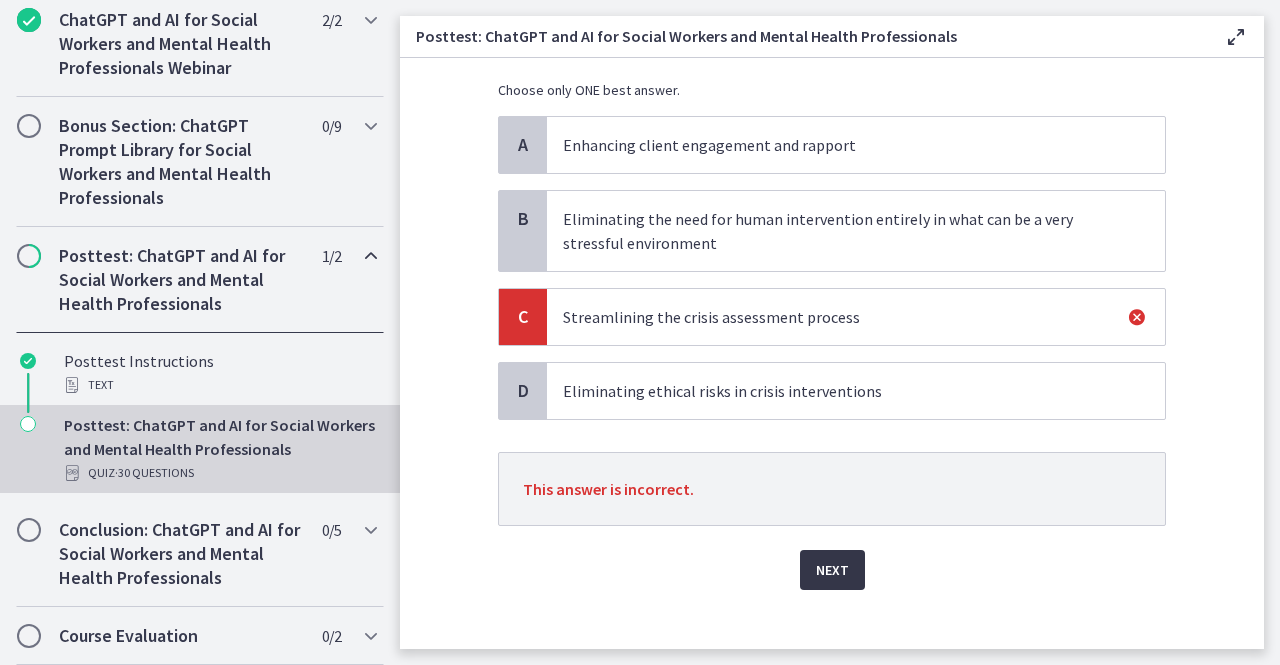 click on "Next" at bounding box center [832, 570] 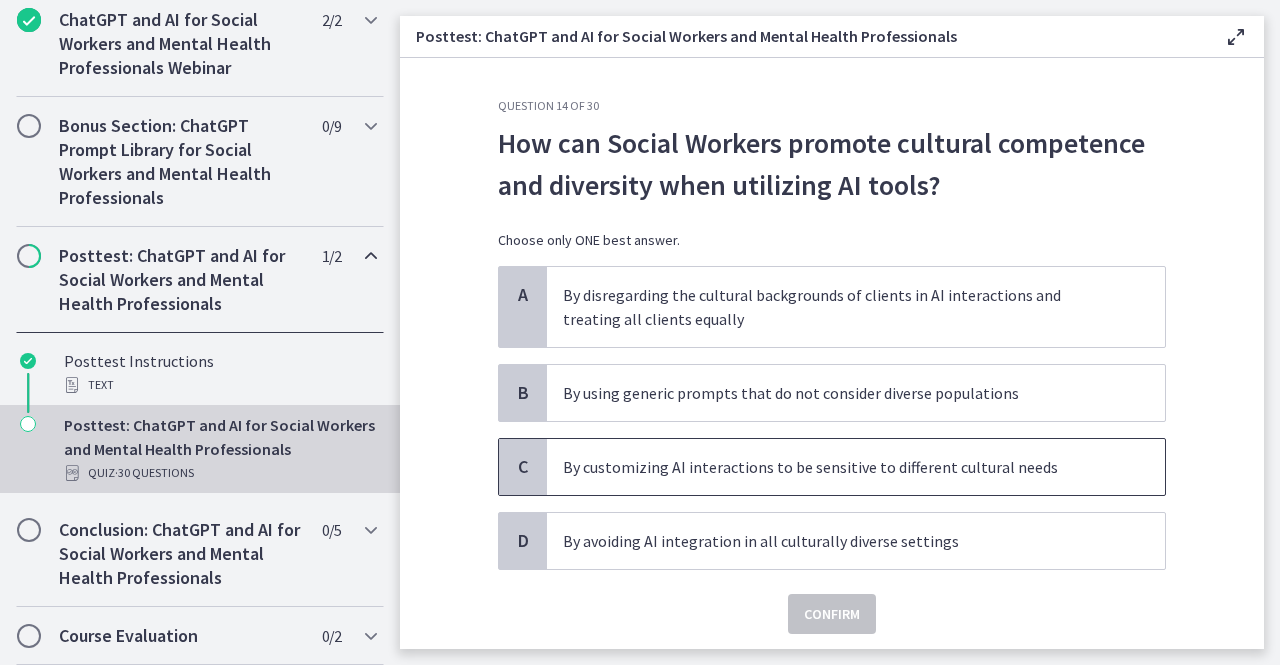 click on "By customizing AI interactions to be sensitive to different cultural needs" at bounding box center [856, 467] 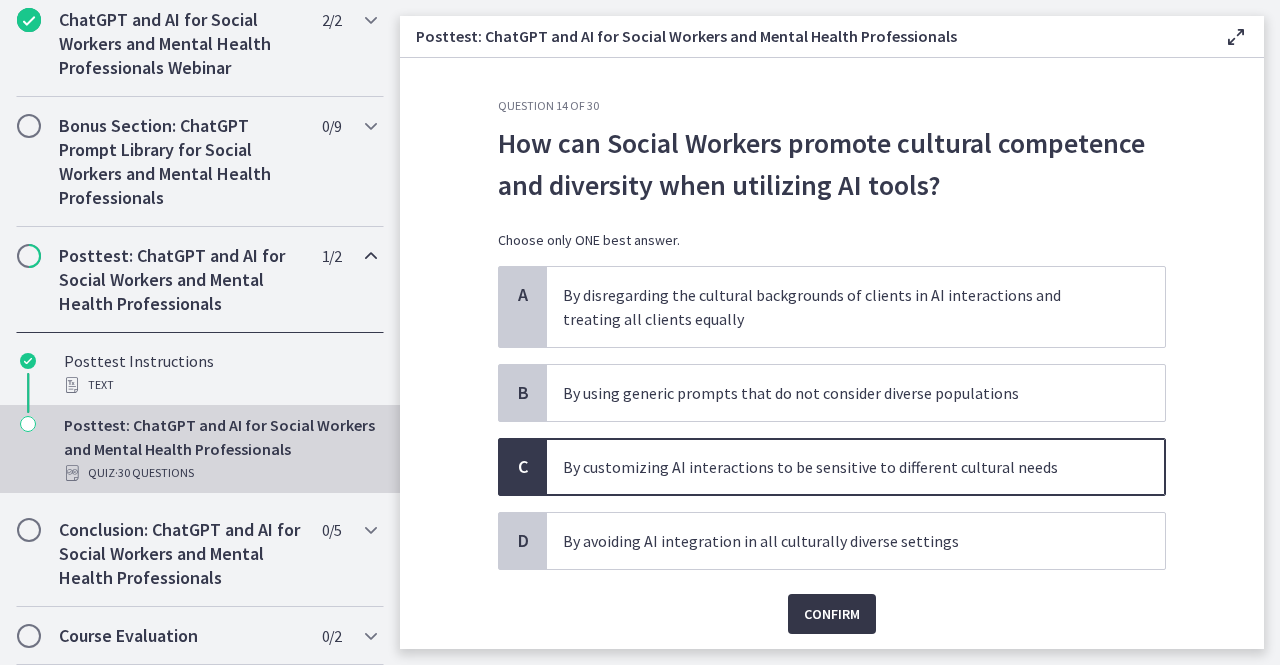 click on "Confirm" at bounding box center (832, 614) 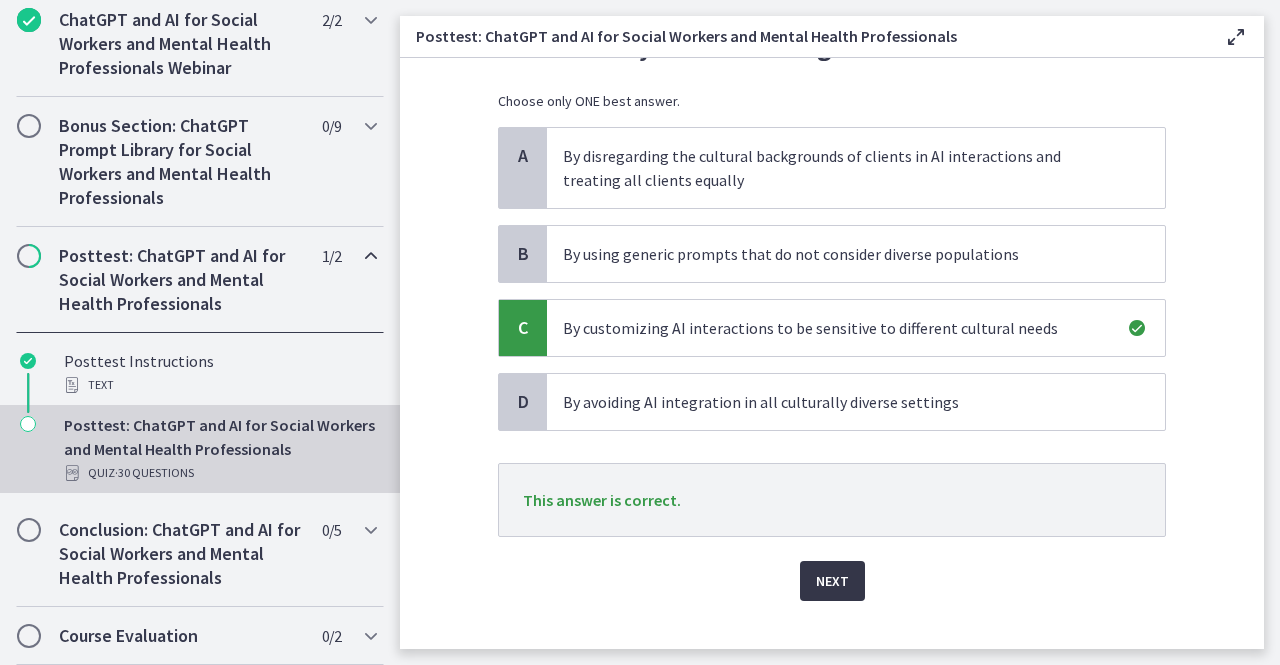 scroll, scrollTop: 167, scrollLeft: 0, axis: vertical 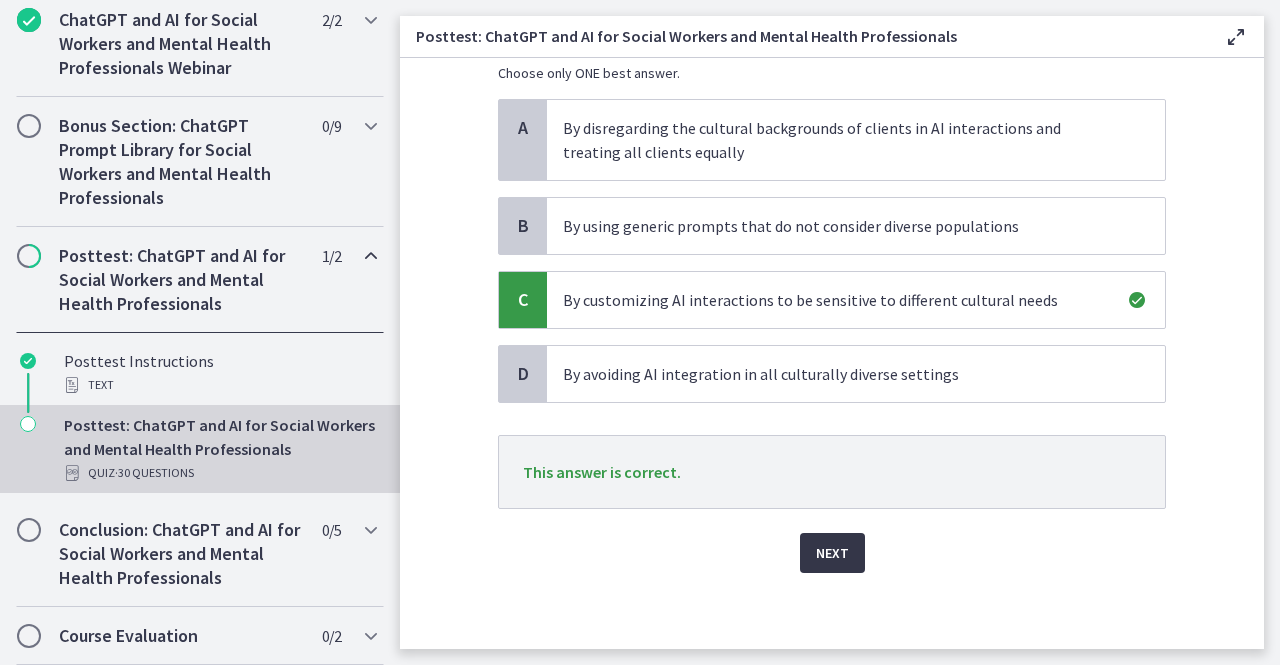 click on "Next" at bounding box center [832, 553] 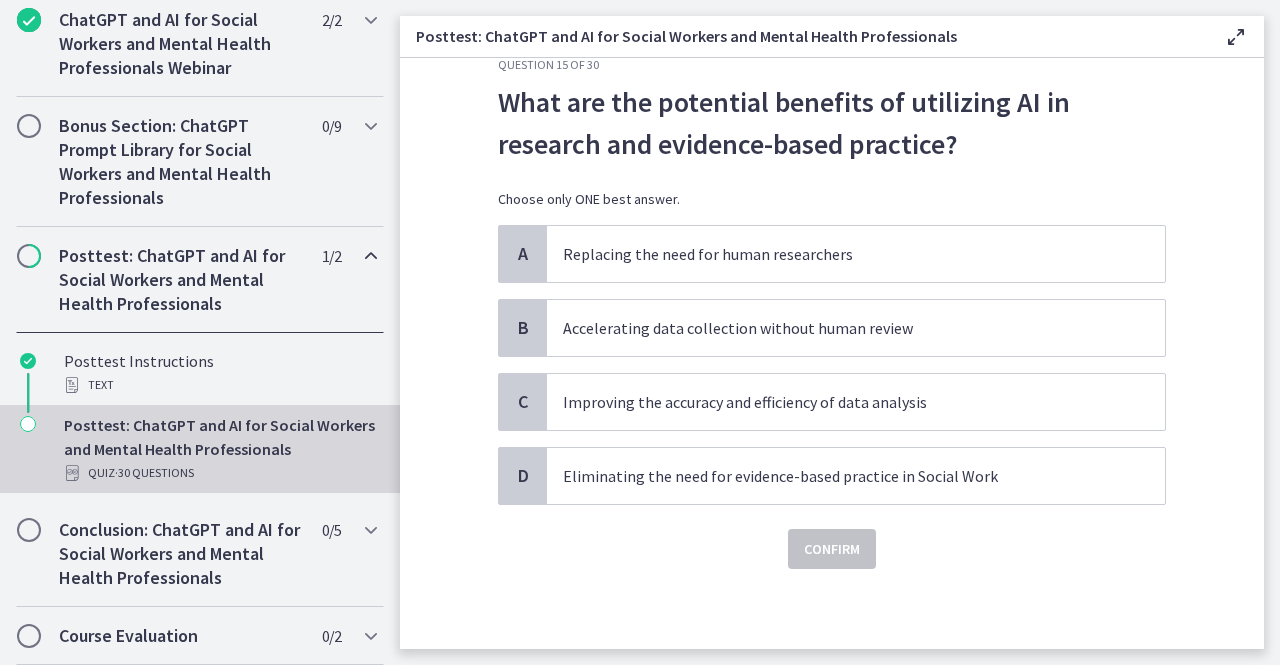 scroll, scrollTop: 0, scrollLeft: 0, axis: both 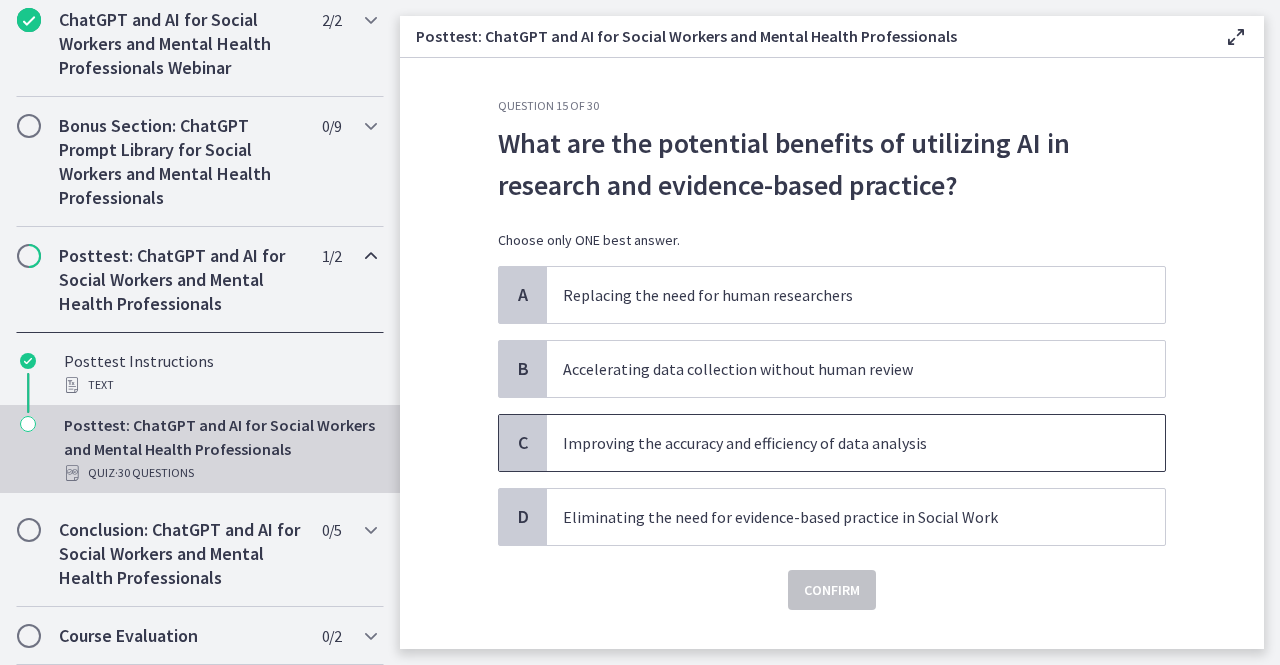 click on "Improving the accuracy and efficiency of data analysis" at bounding box center [836, 443] 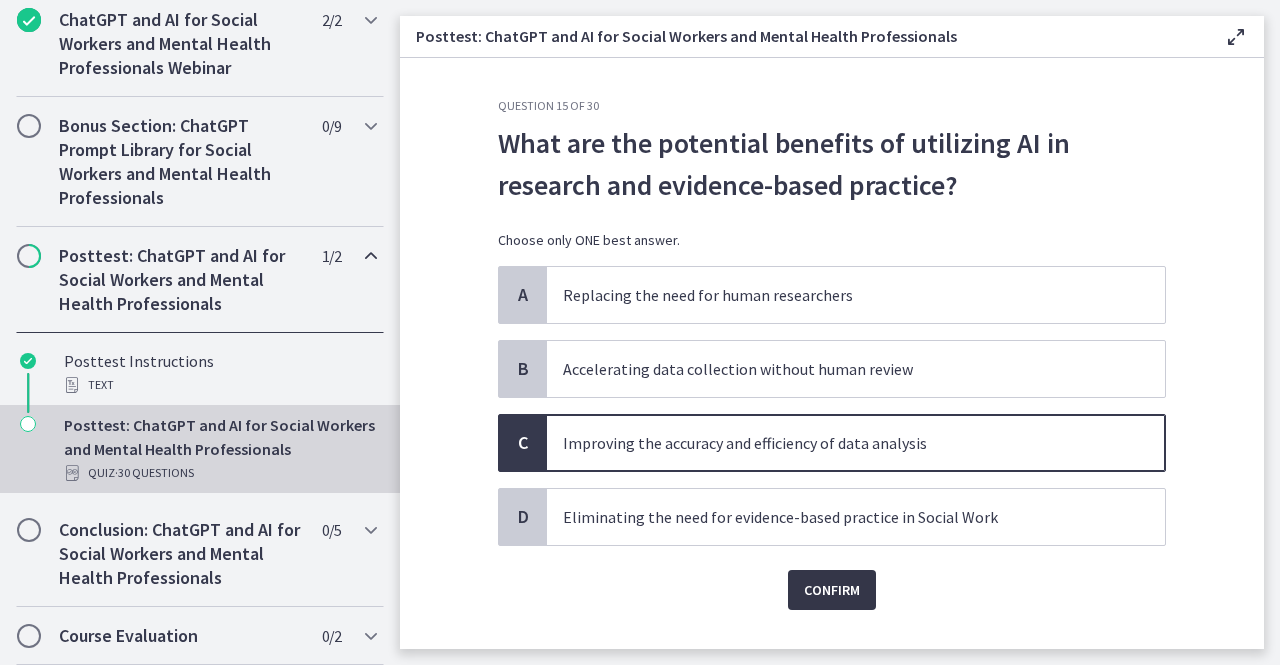 click on "Confirm" at bounding box center [832, 590] 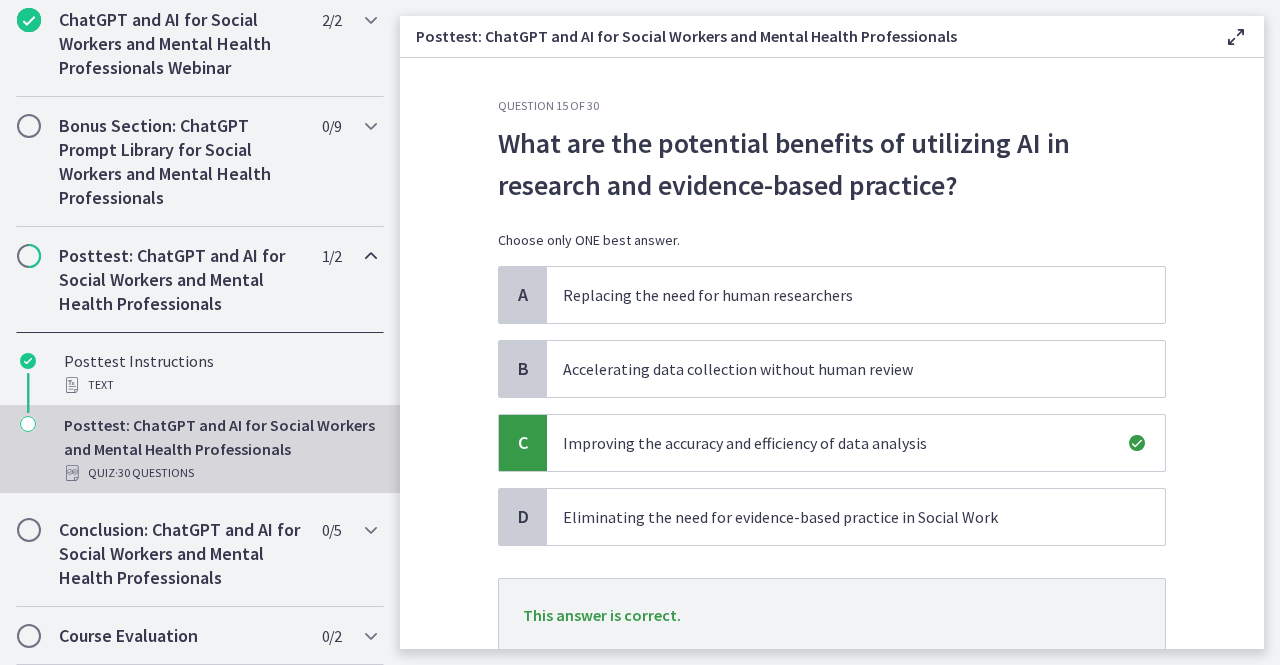 scroll, scrollTop: 143, scrollLeft: 0, axis: vertical 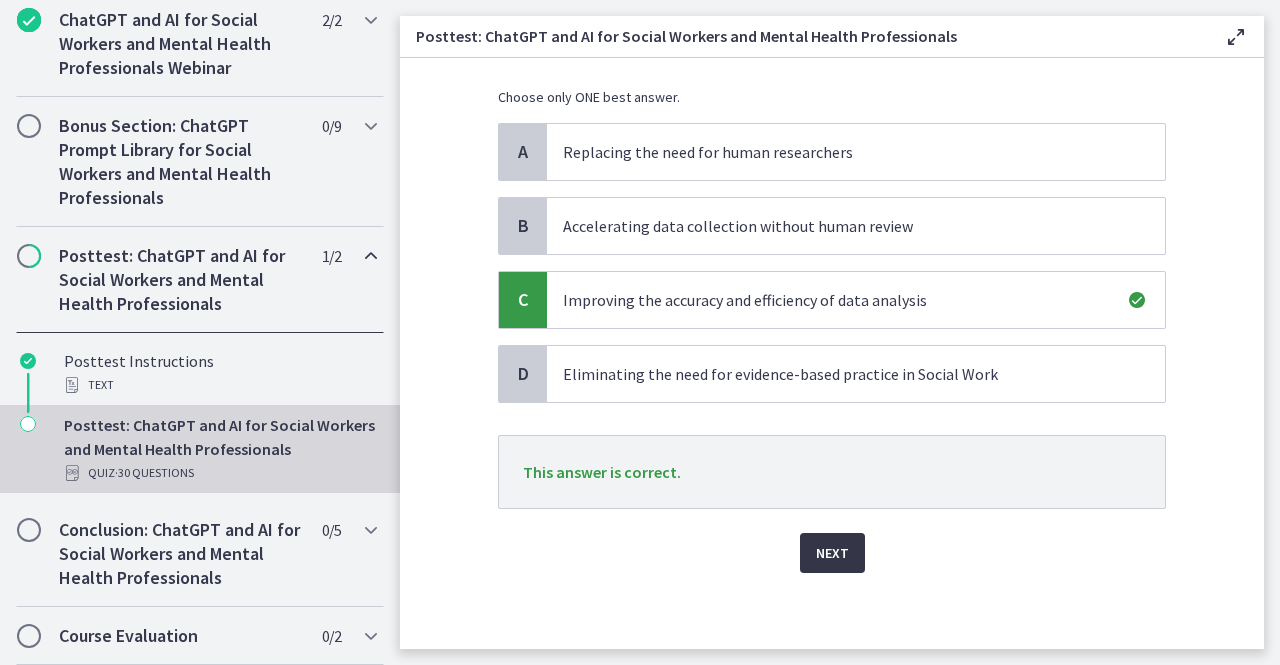 click on "Next" at bounding box center (832, 553) 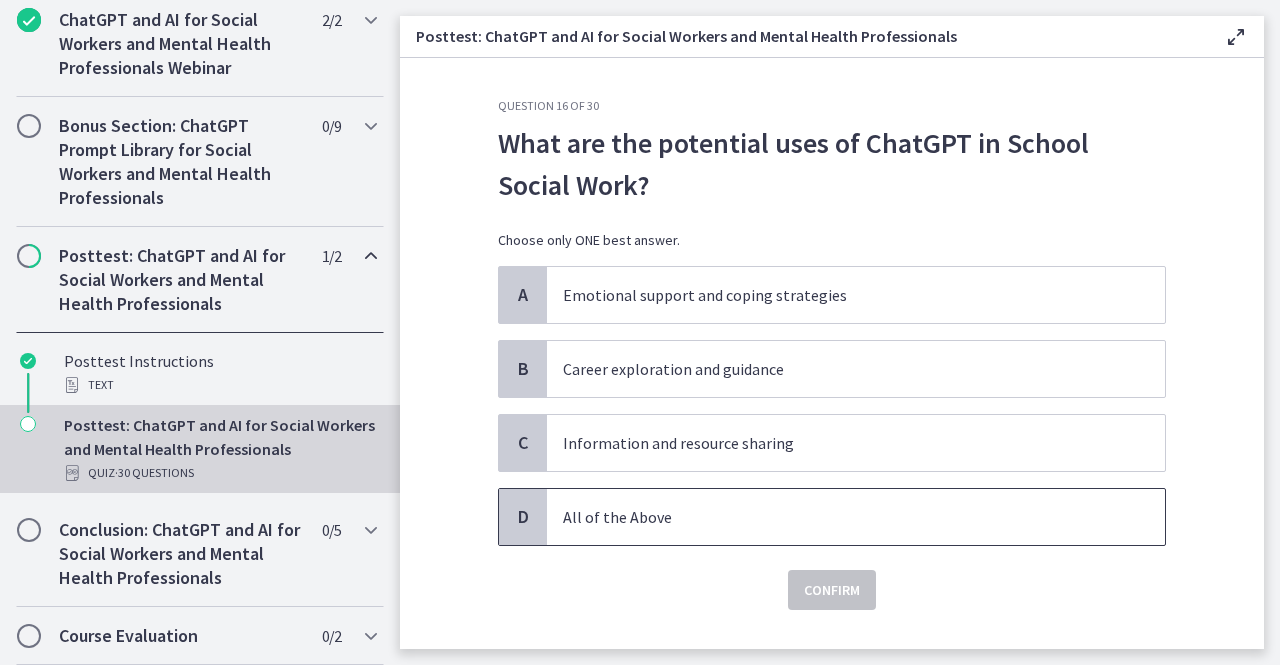 click on "All of the Above" at bounding box center [836, 517] 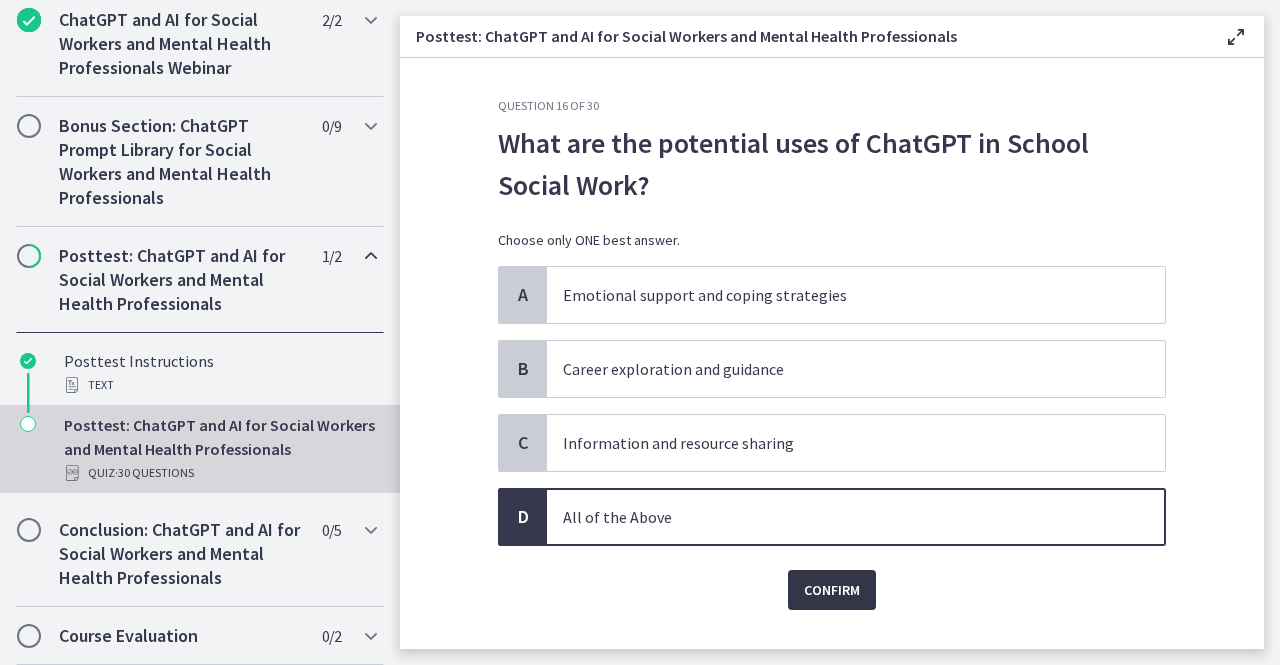 click on "Confirm" at bounding box center (832, 590) 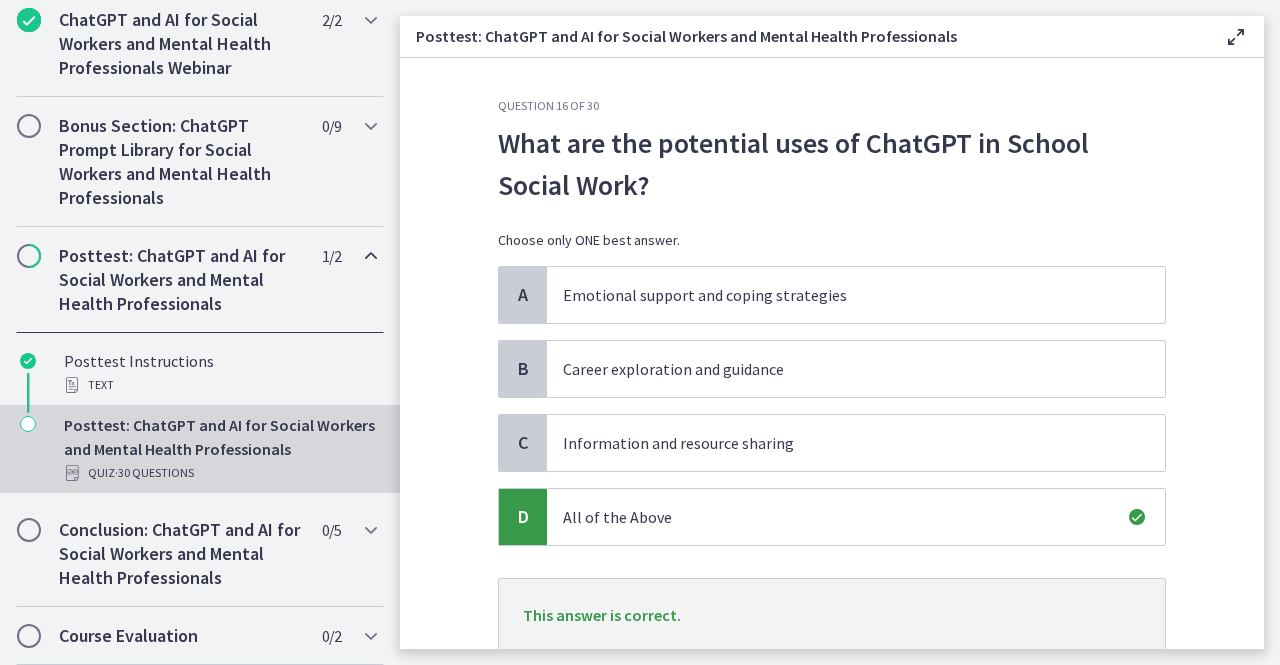 scroll, scrollTop: 143, scrollLeft: 0, axis: vertical 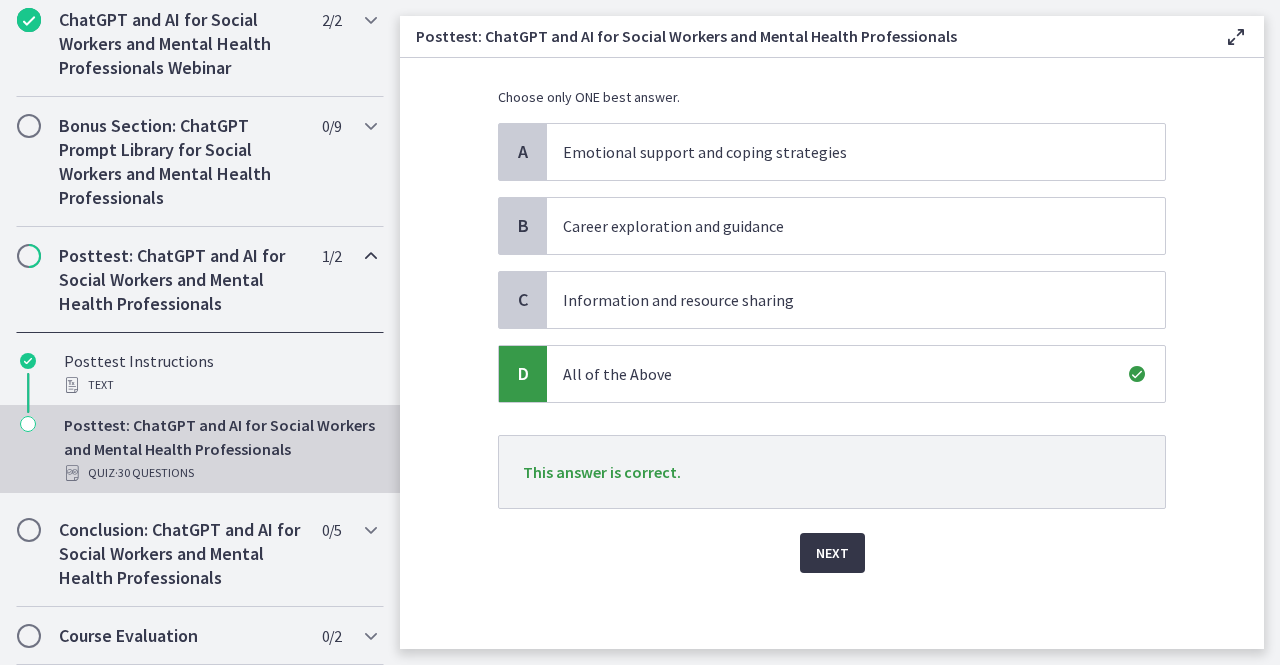 click on "Next" at bounding box center [832, 553] 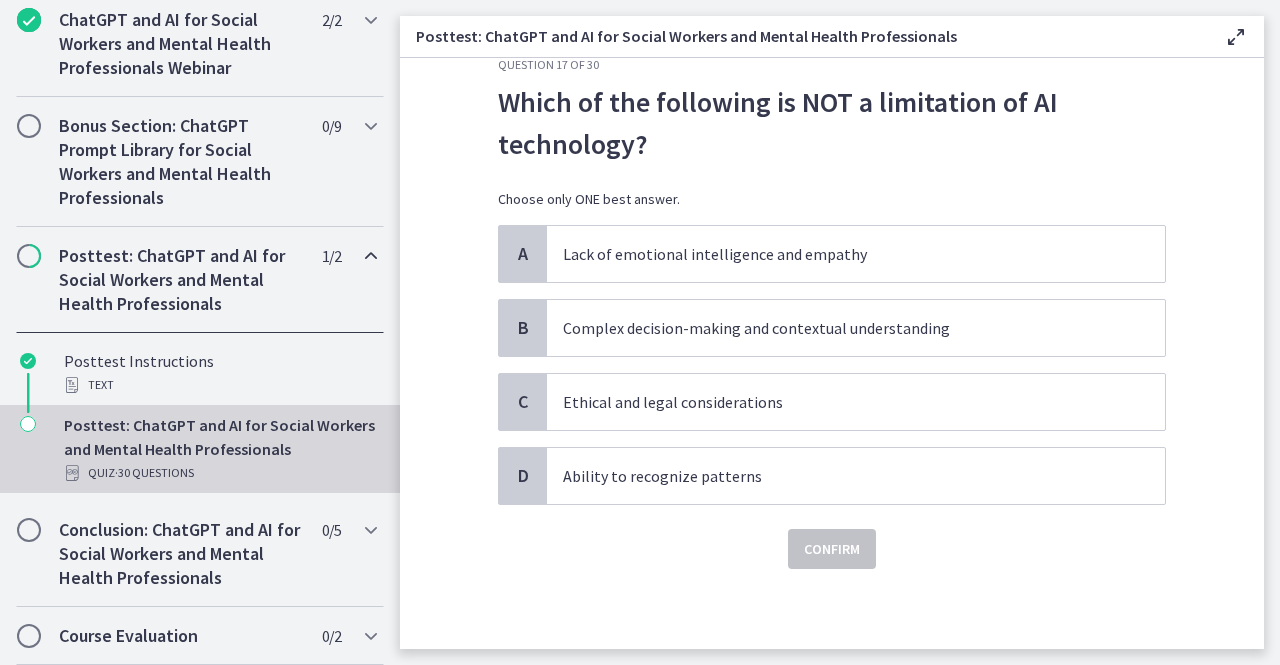 scroll, scrollTop: 0, scrollLeft: 0, axis: both 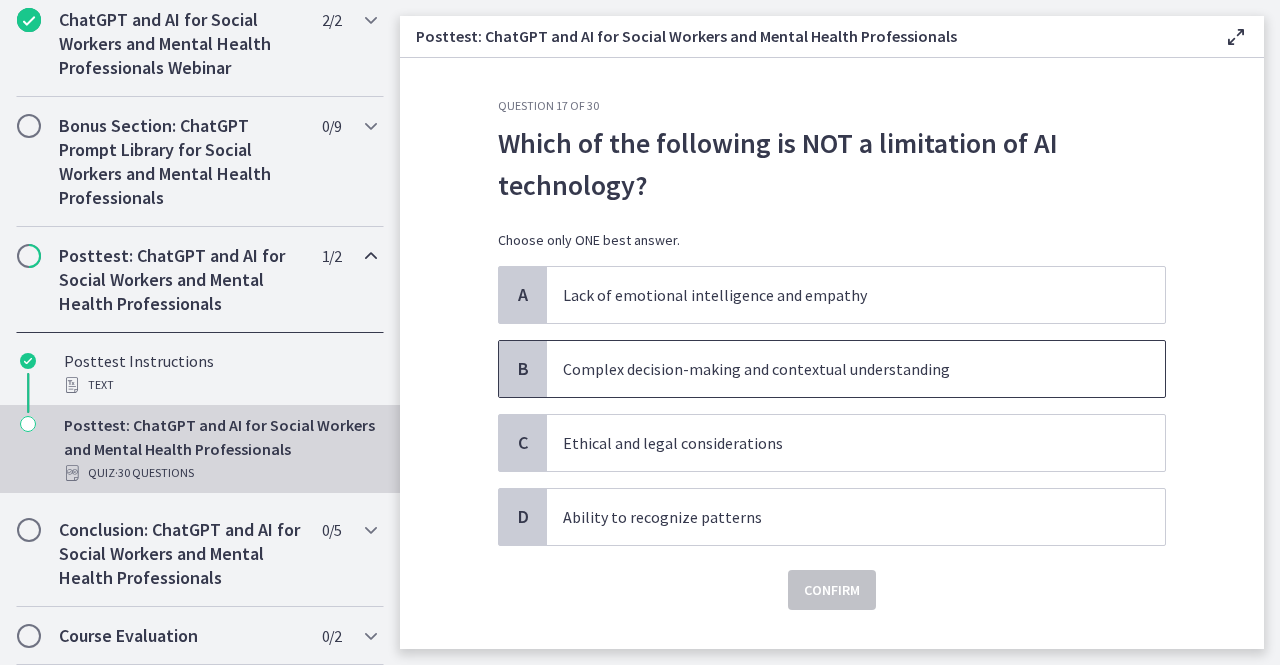 click on "Complex decision-making and contextual understanding" at bounding box center [836, 369] 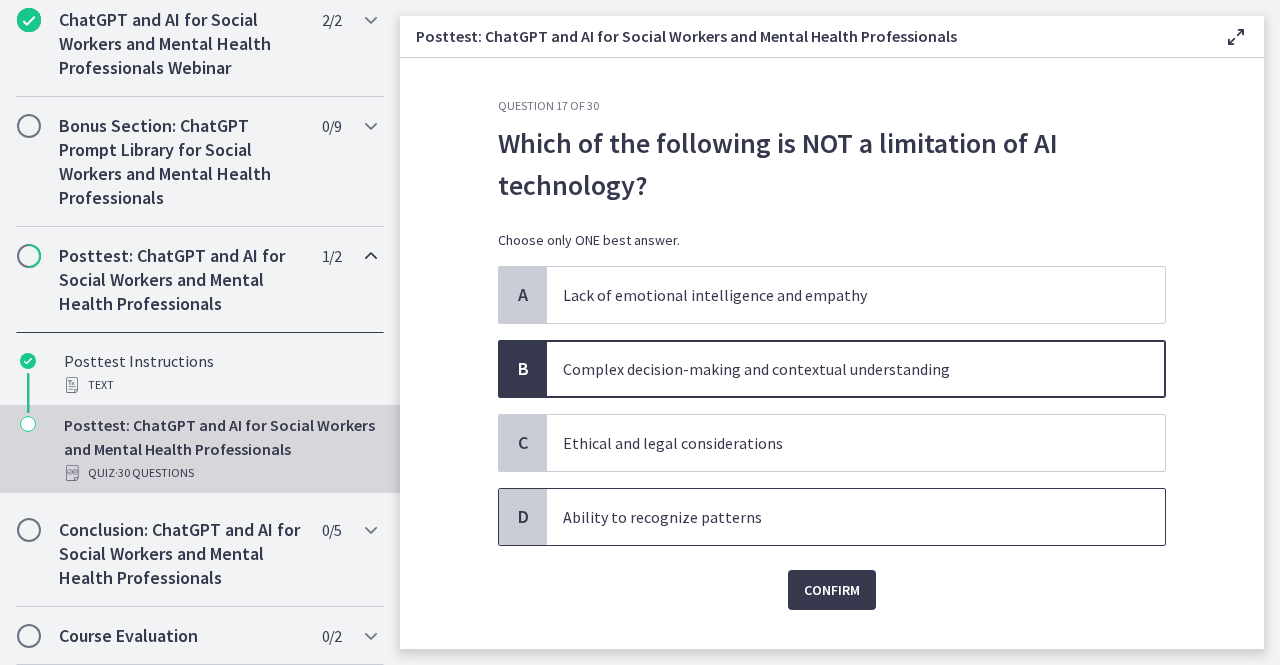 click on "Ability to recognize patterns" at bounding box center [836, 517] 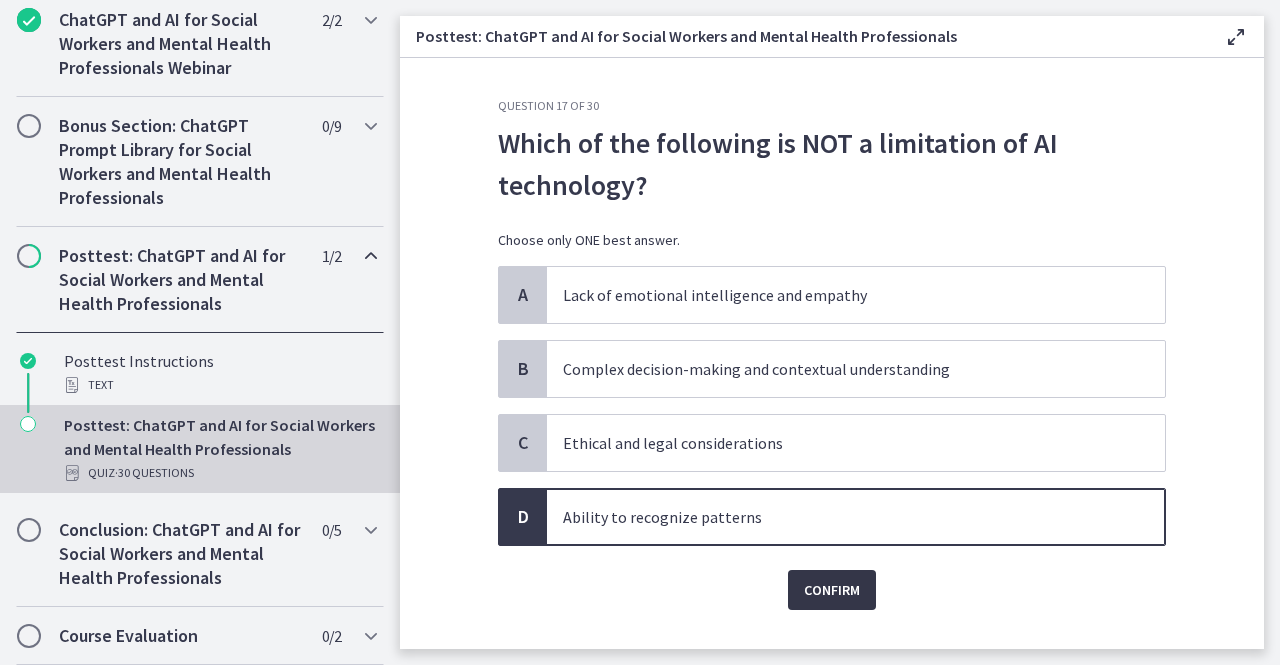 click on "Confirm" at bounding box center [832, 590] 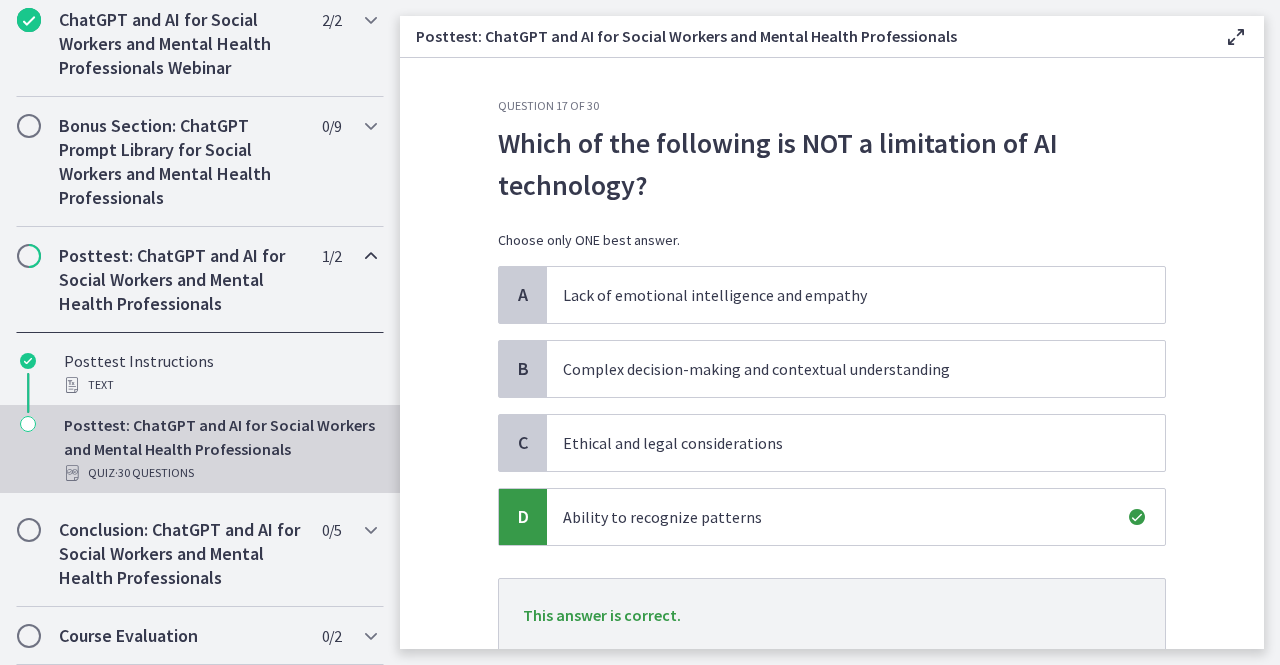 scroll, scrollTop: 143, scrollLeft: 0, axis: vertical 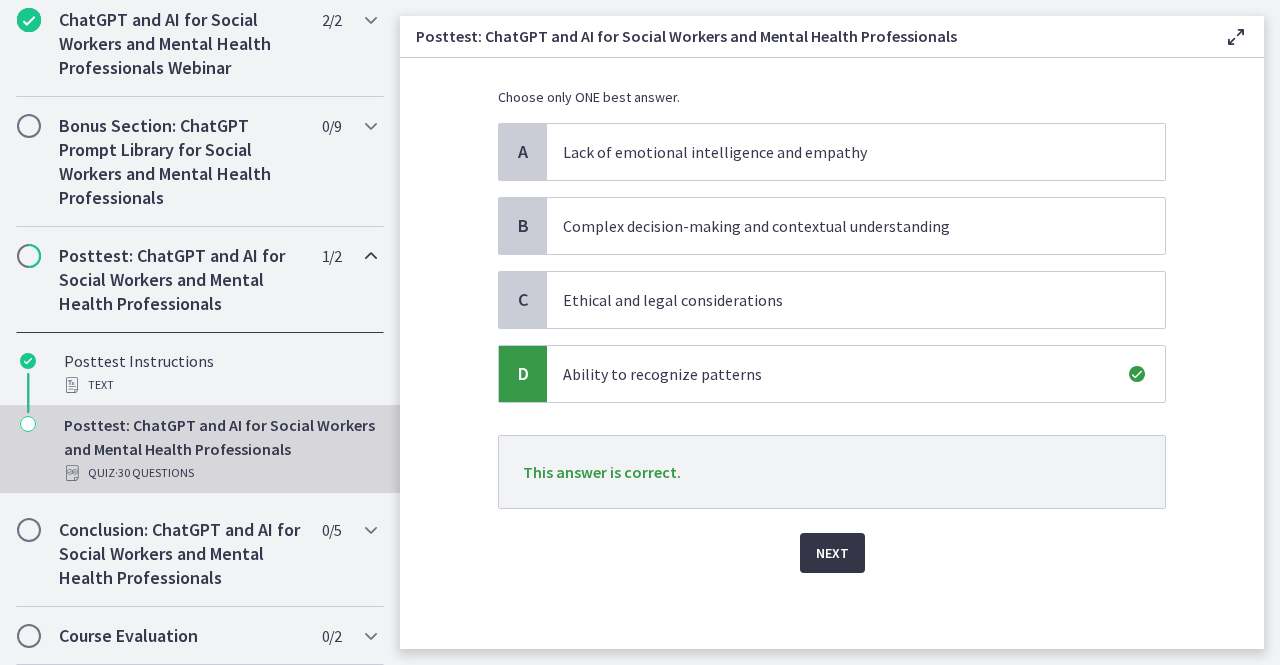 click on "Next" at bounding box center (832, 553) 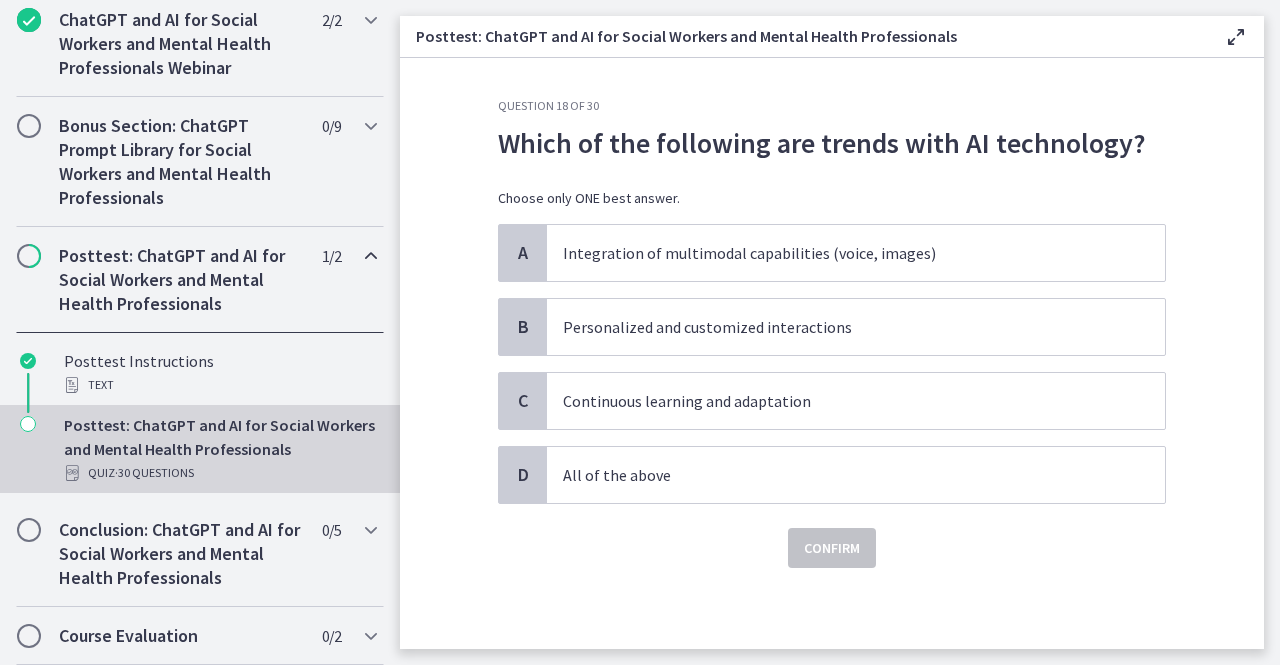scroll, scrollTop: 0, scrollLeft: 0, axis: both 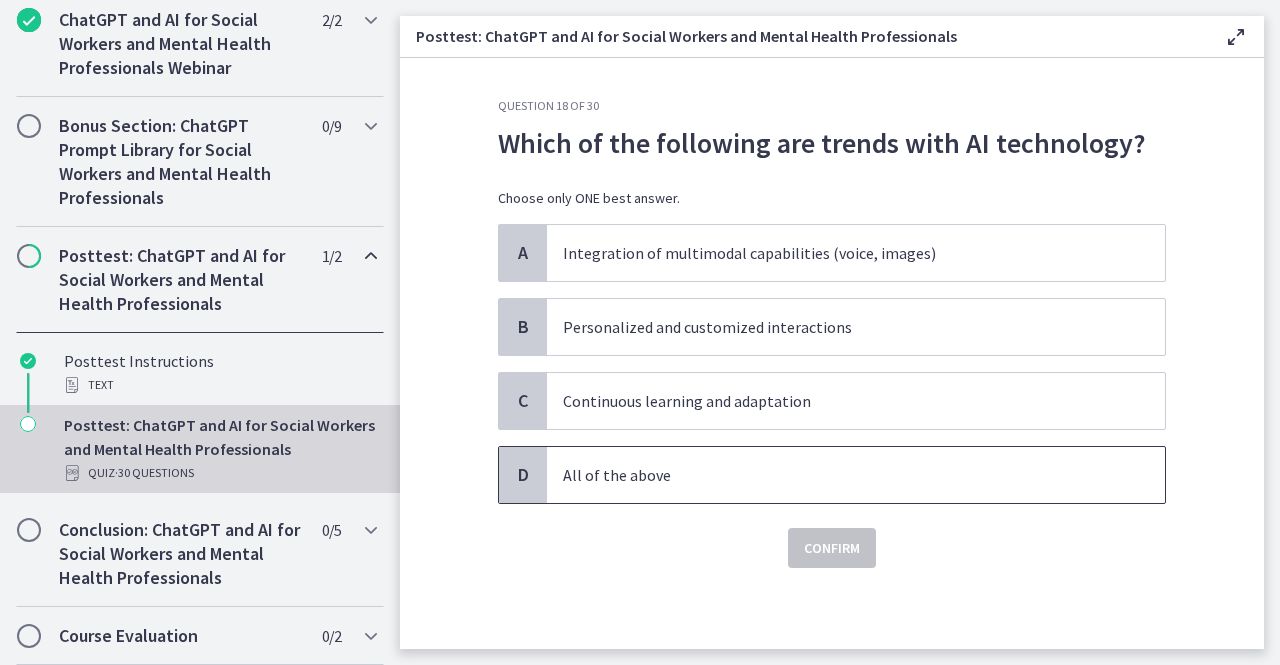 click on "All of the above" at bounding box center (836, 475) 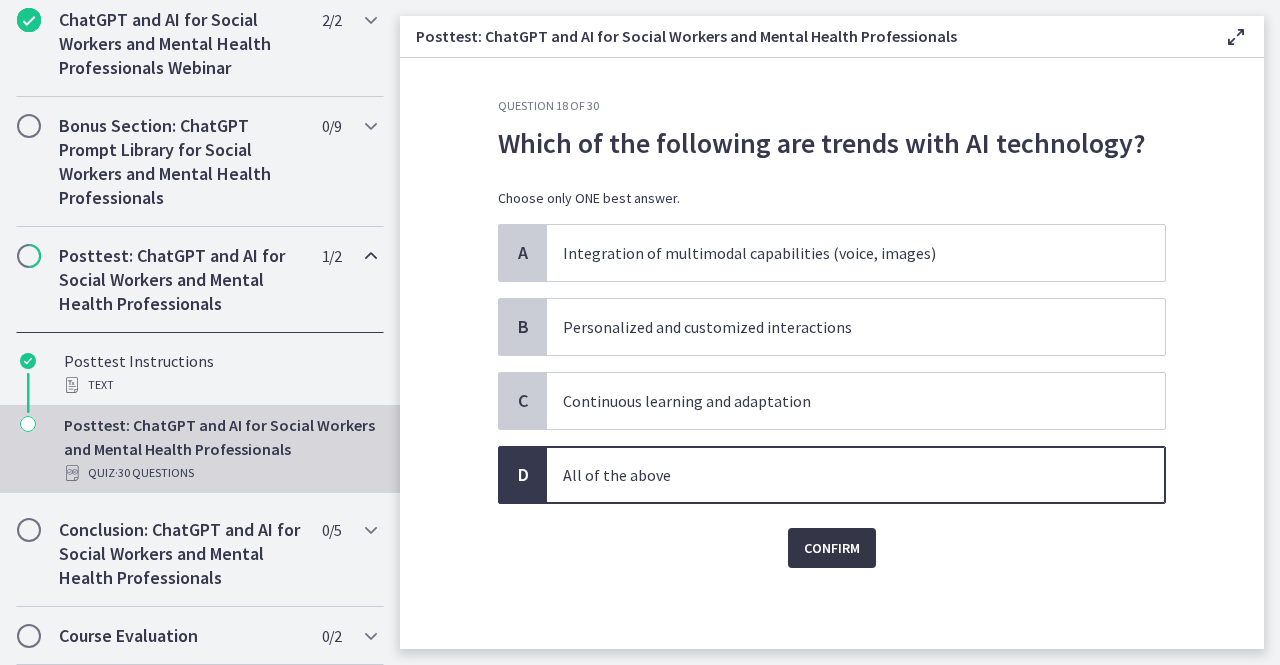 click on "Confirm" at bounding box center [832, 548] 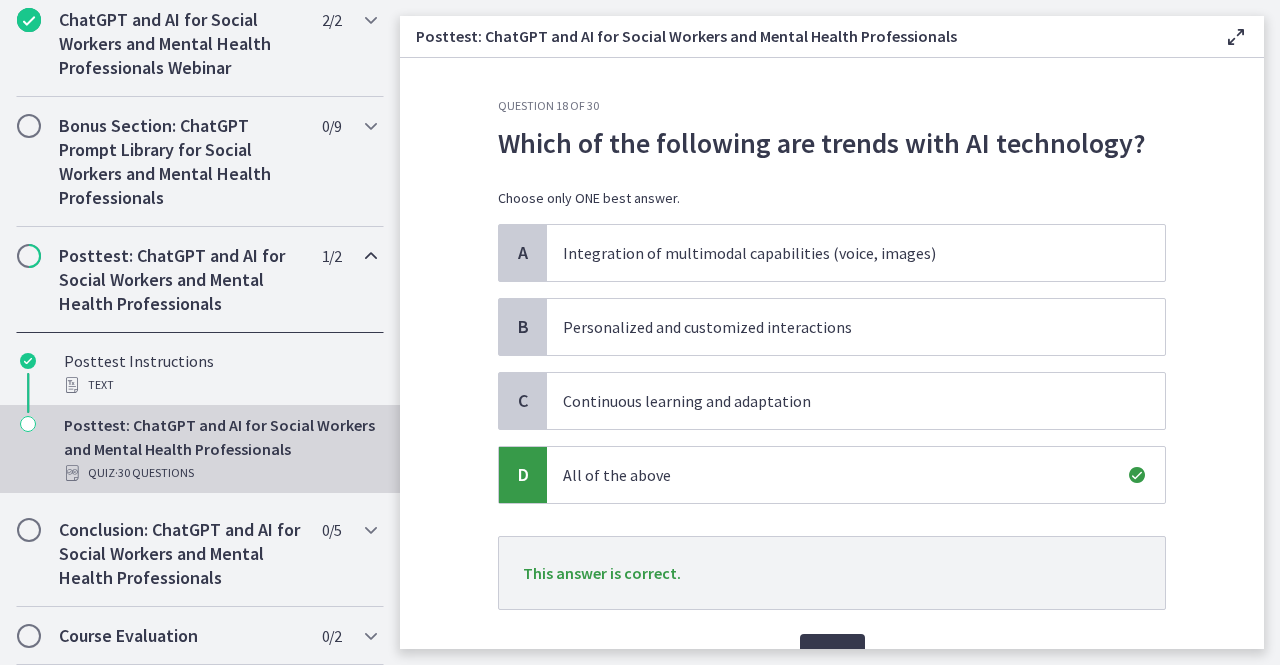 scroll, scrollTop: 101, scrollLeft: 0, axis: vertical 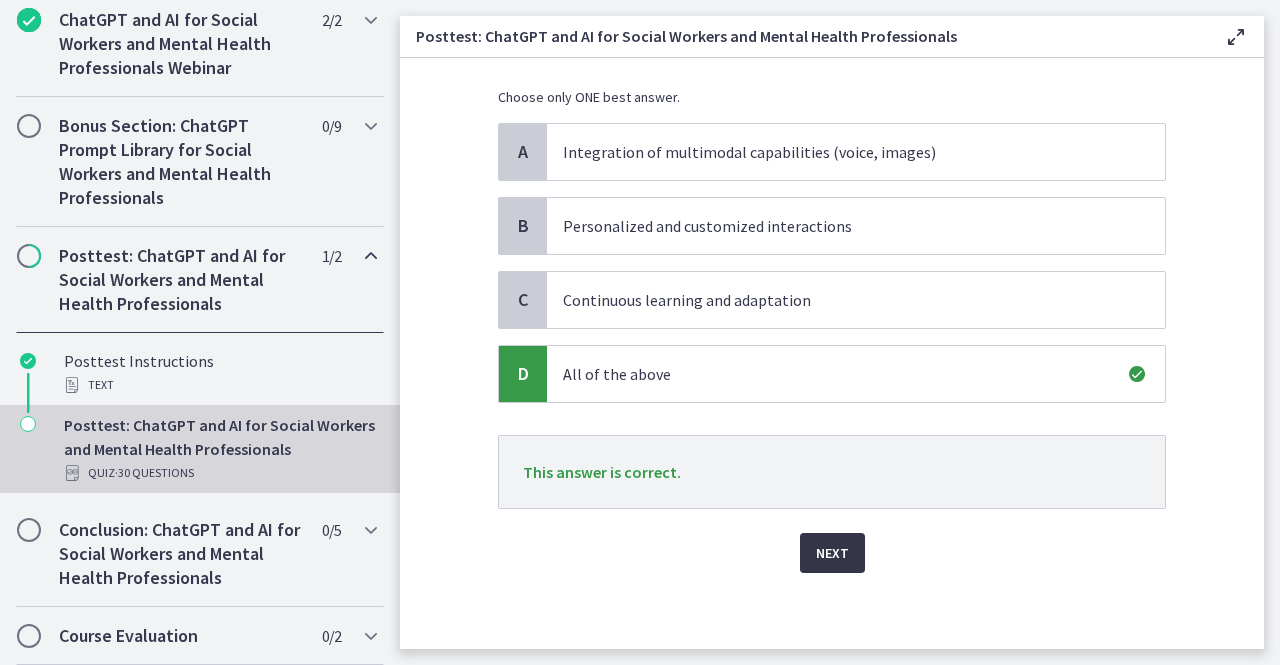 click on "Next" at bounding box center [832, 553] 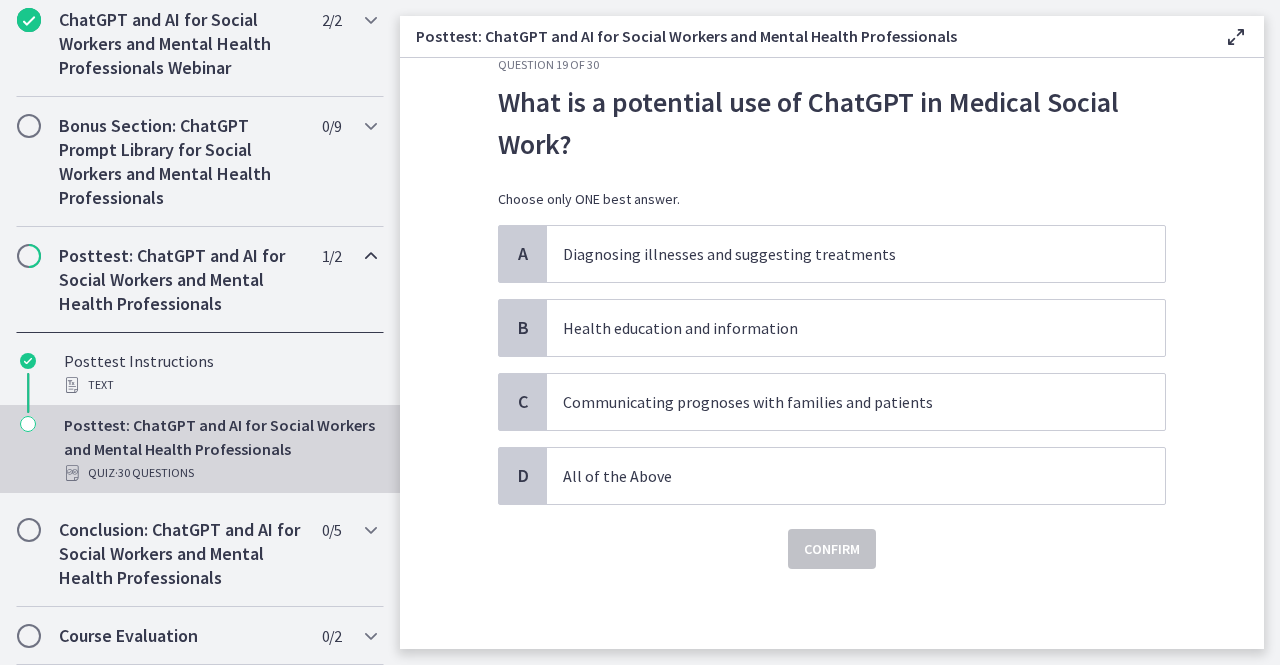 scroll, scrollTop: 0, scrollLeft: 0, axis: both 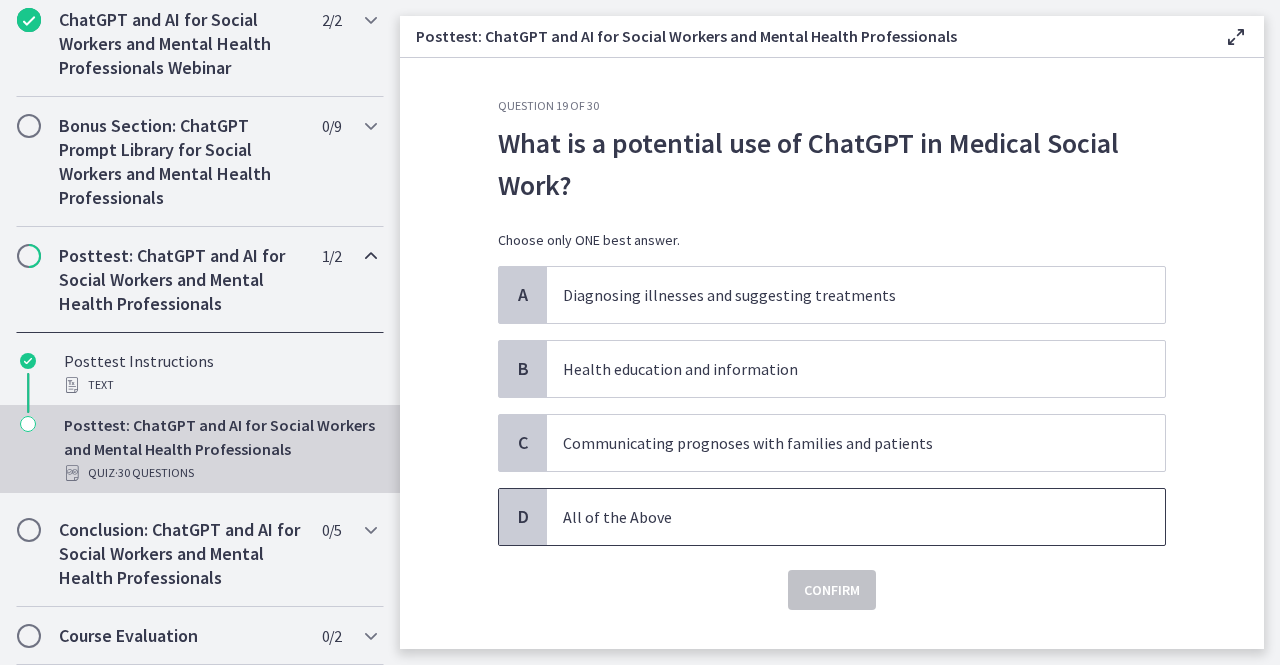click on "All of the Above" at bounding box center (836, 517) 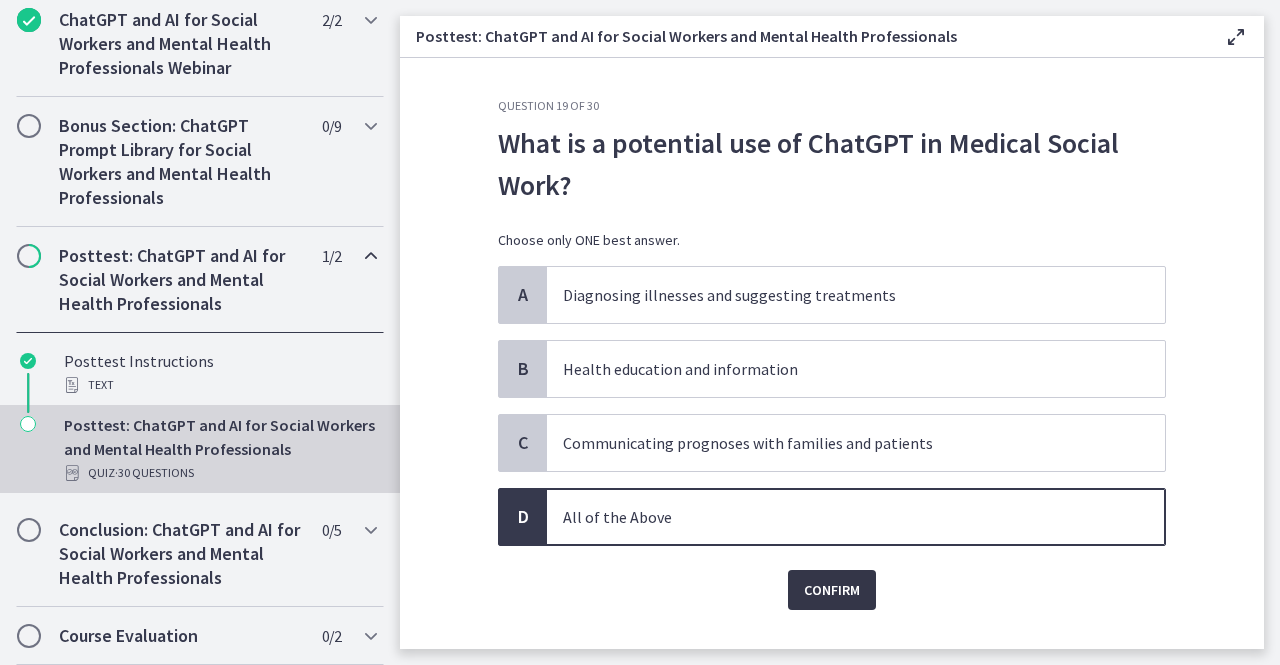 click on "Confirm" at bounding box center [832, 590] 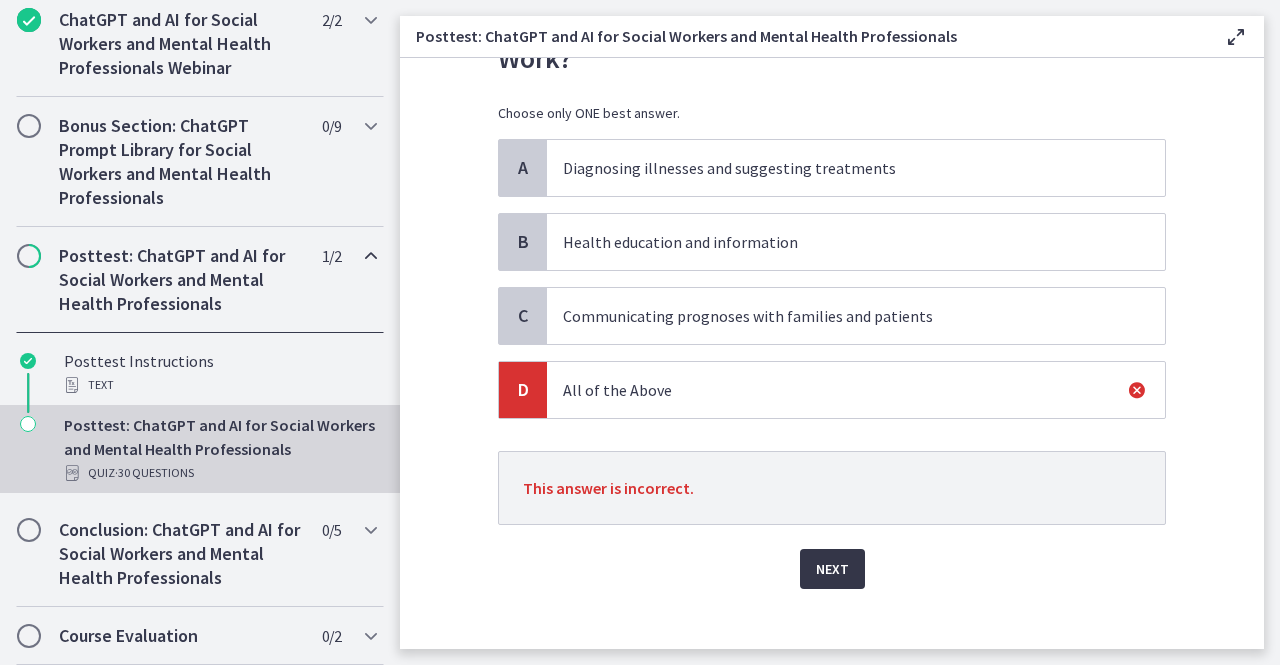 scroll, scrollTop: 128, scrollLeft: 0, axis: vertical 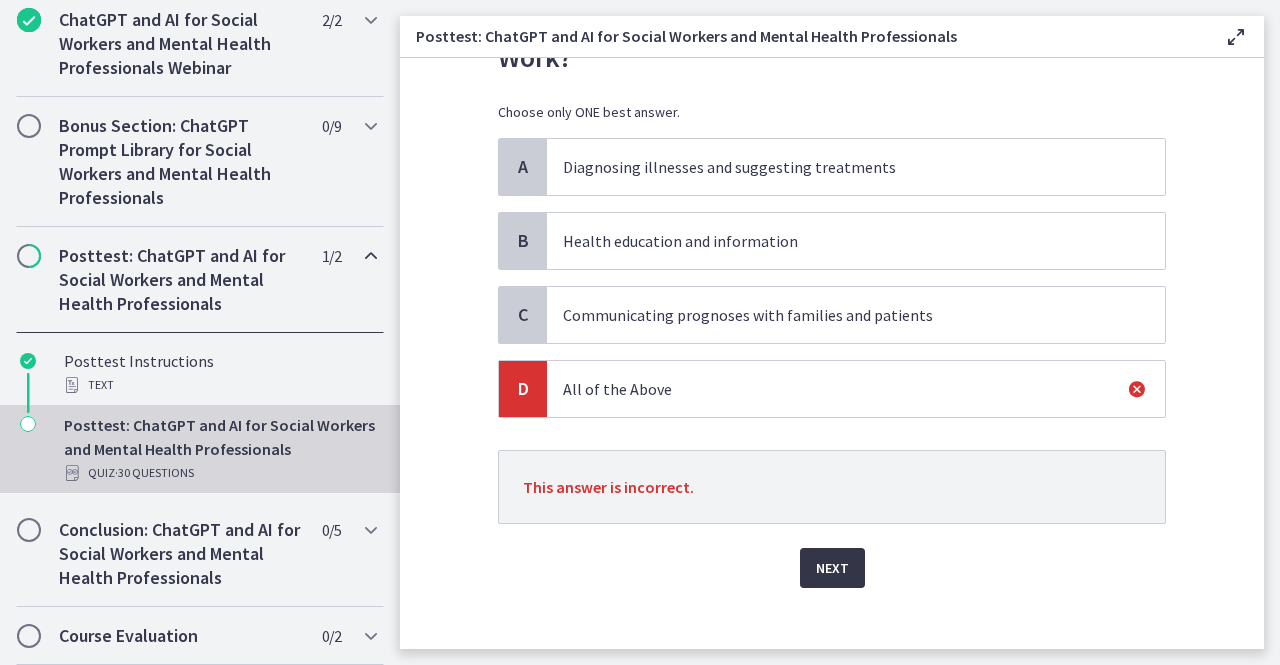 click on "Next" at bounding box center (832, 568) 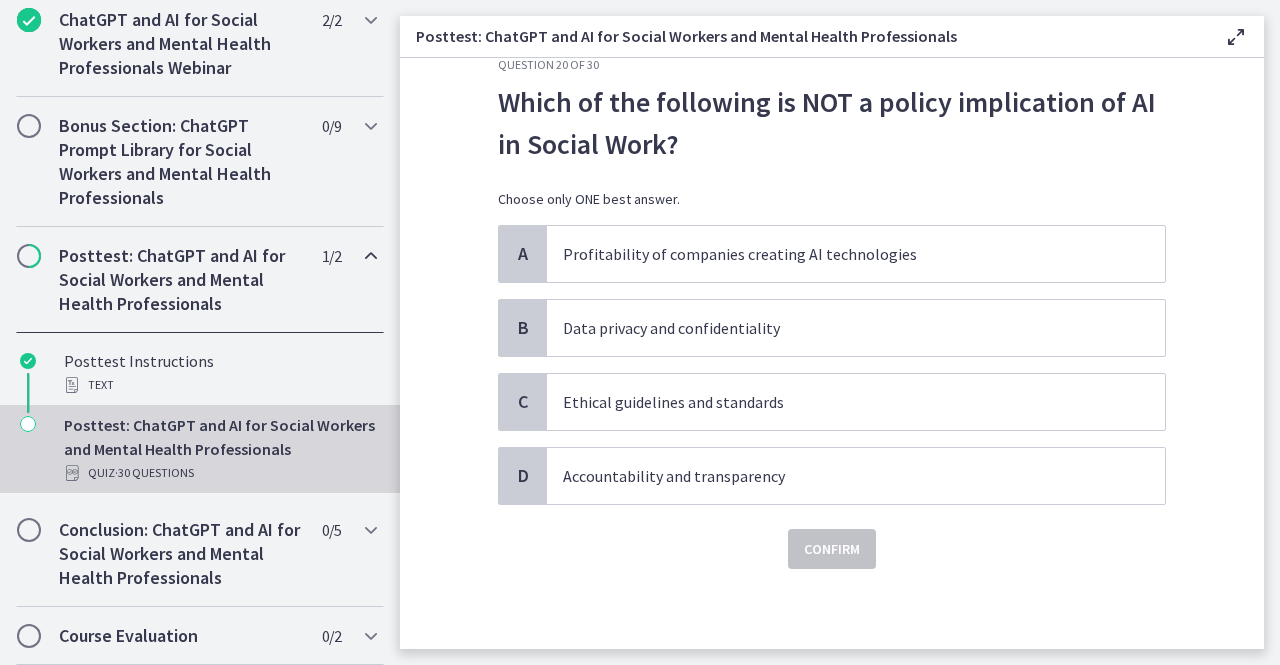 scroll, scrollTop: 0, scrollLeft: 0, axis: both 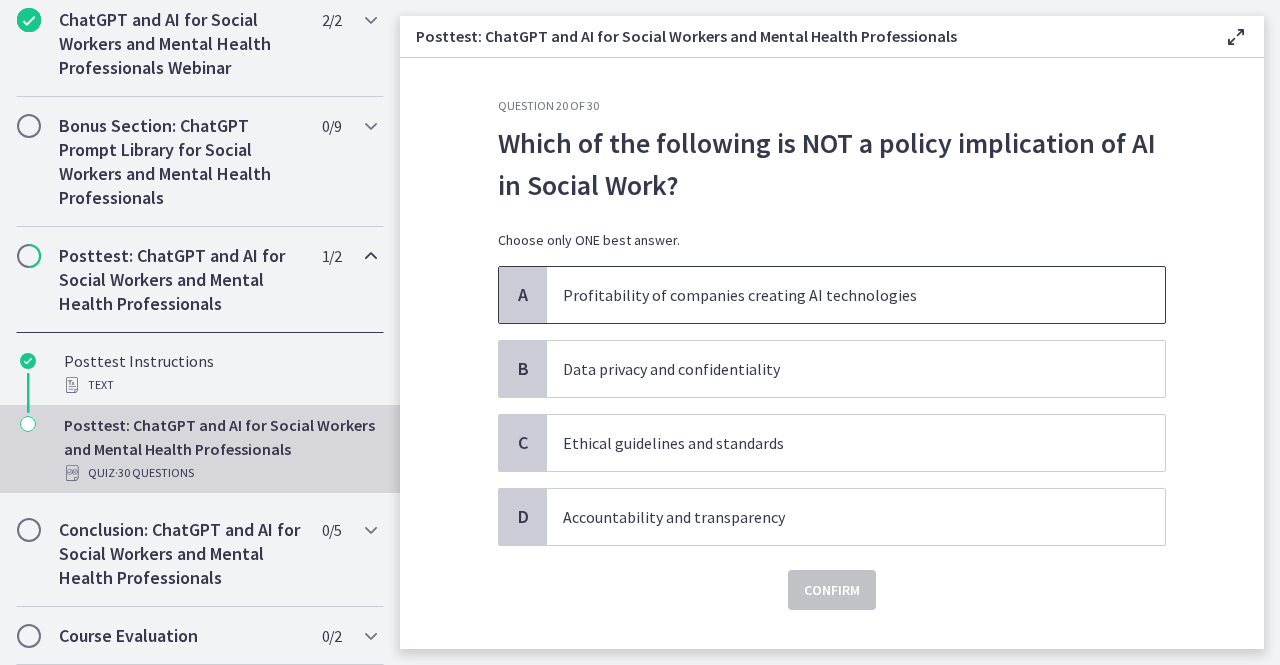 click on "Profitability of companies creating AI technologies" at bounding box center [856, 295] 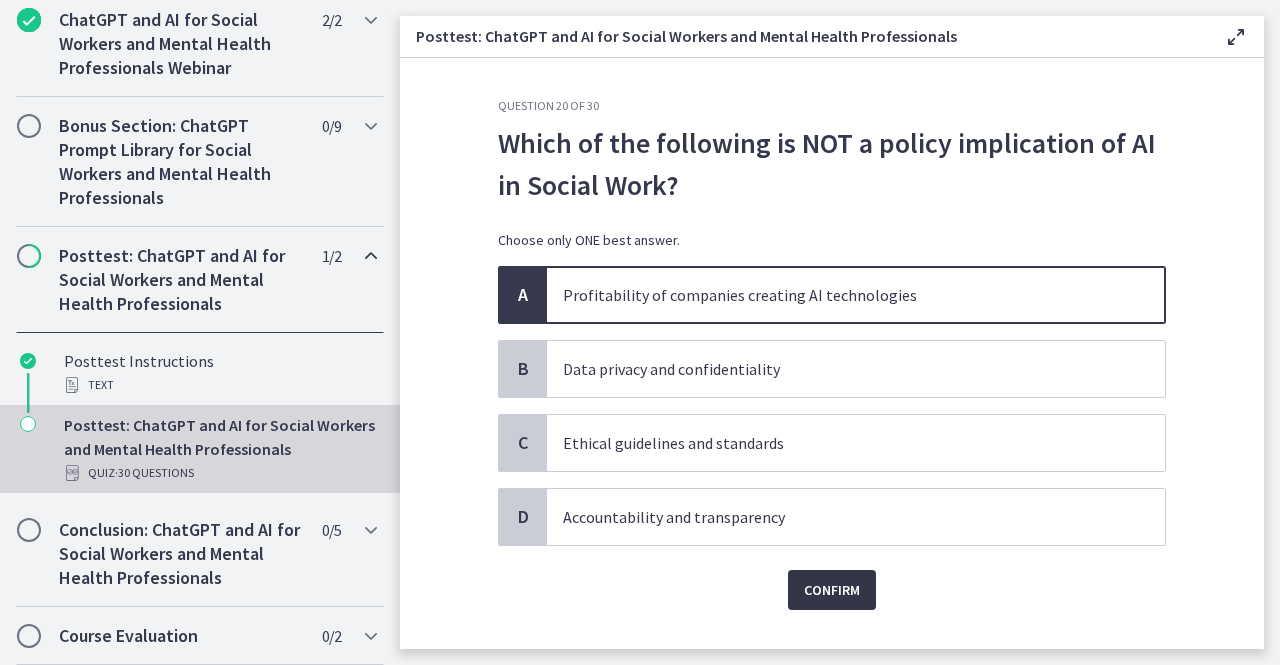 click on "Confirm" at bounding box center [832, 590] 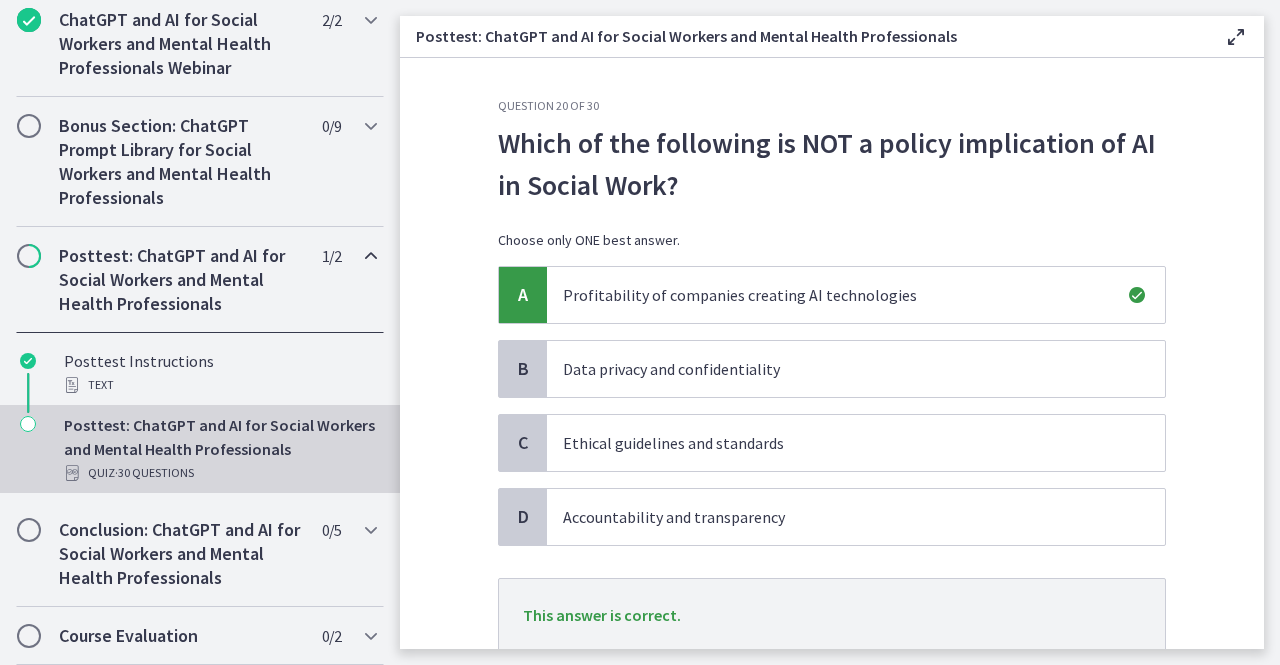 scroll, scrollTop: 143, scrollLeft: 0, axis: vertical 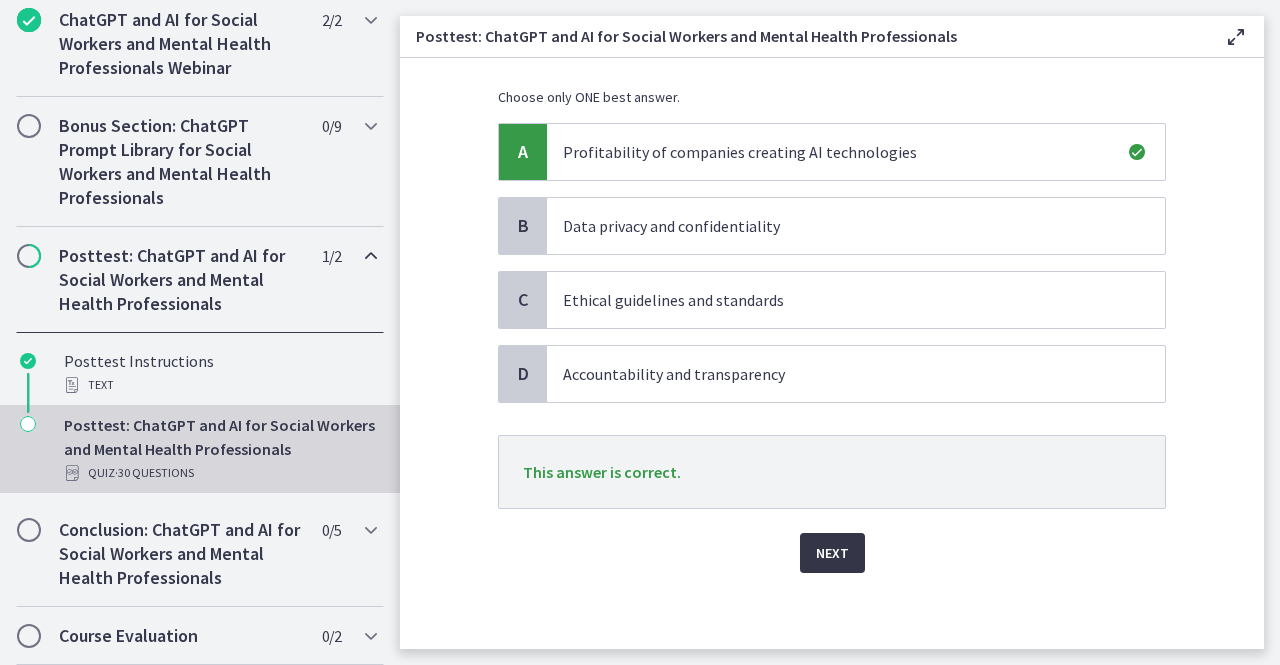 click on "Next" at bounding box center (832, 553) 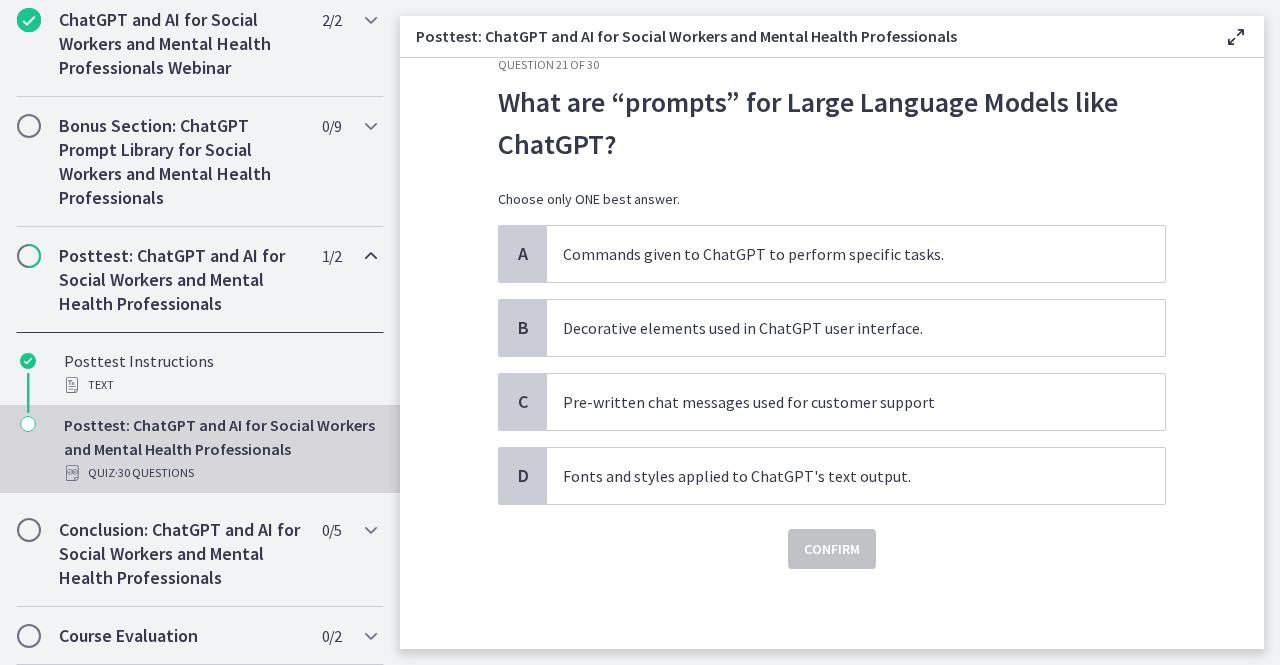 scroll, scrollTop: 0, scrollLeft: 0, axis: both 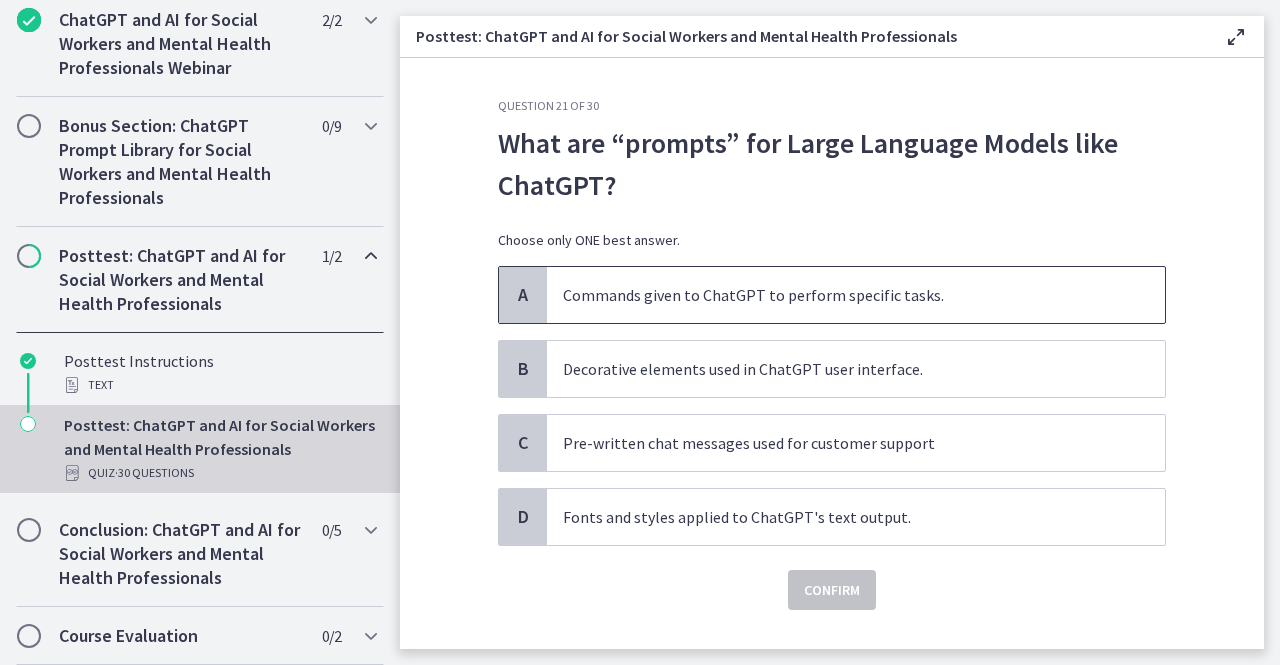 click on "Commands given to ChatGPT to perform specific tasks." at bounding box center [836, 295] 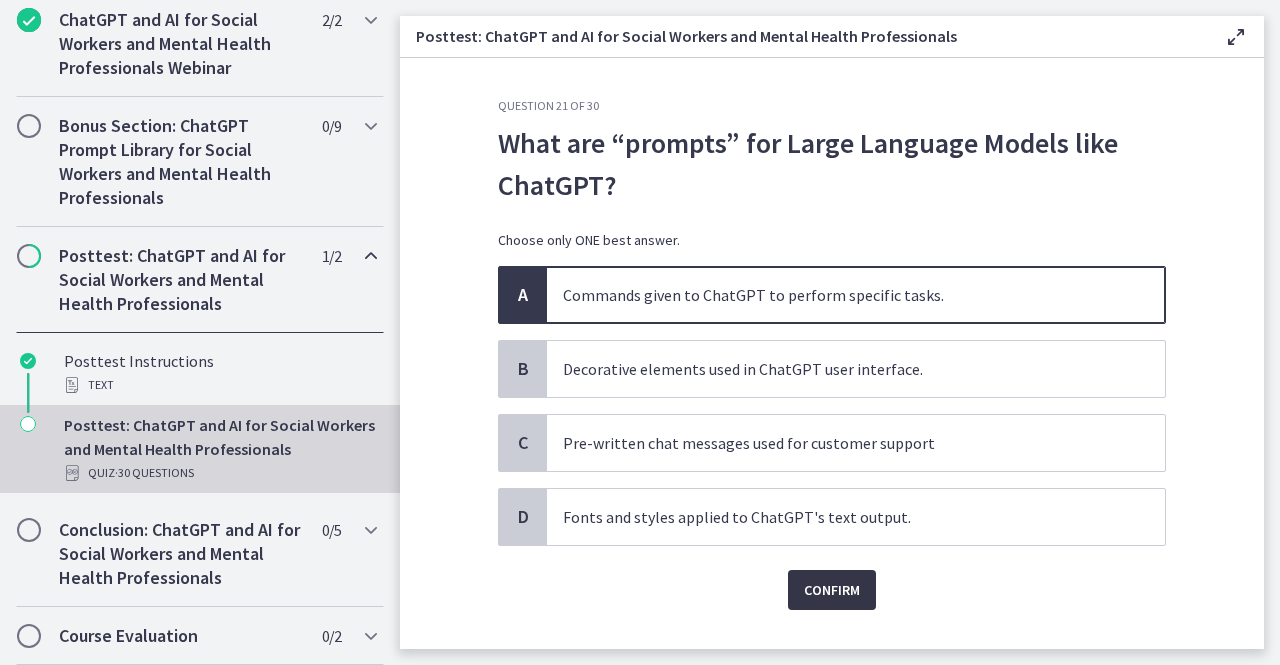 click on "Confirm" at bounding box center [832, 590] 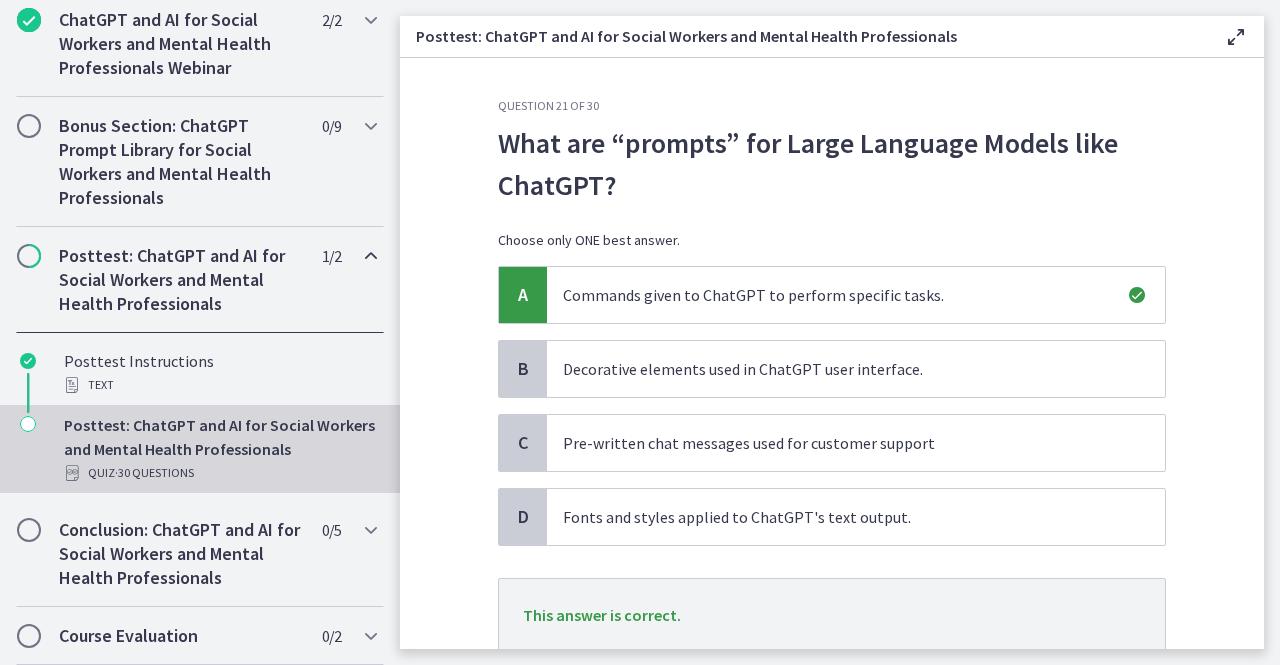 scroll, scrollTop: 143, scrollLeft: 0, axis: vertical 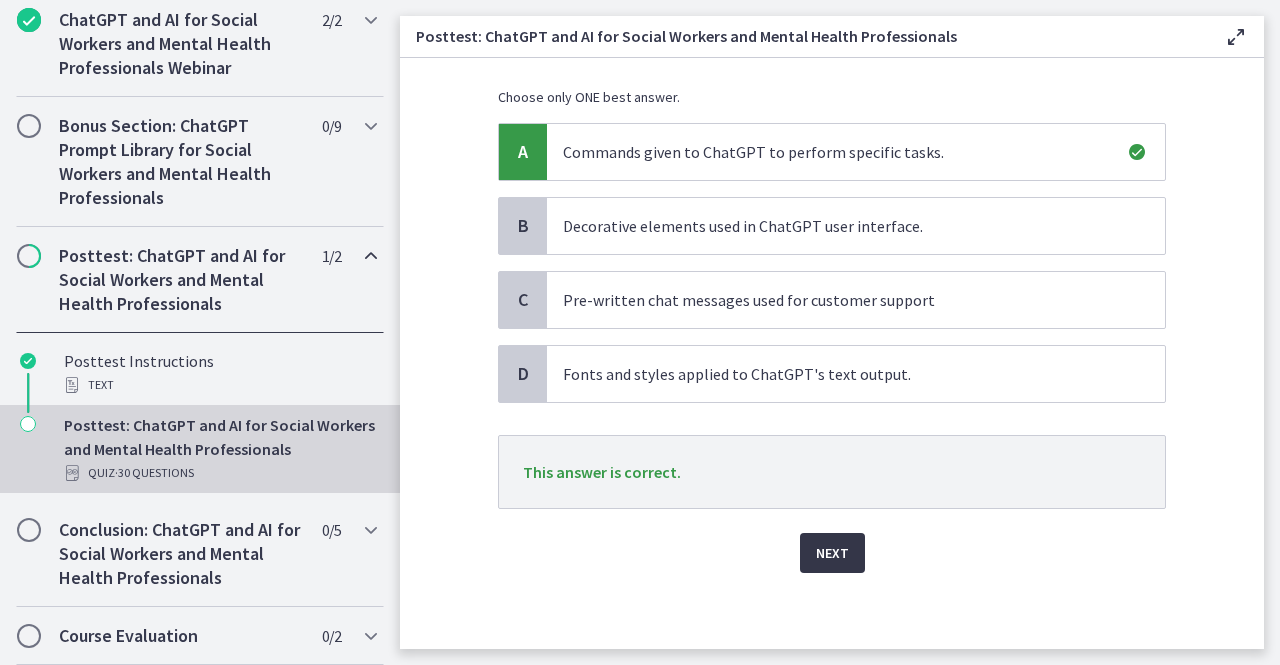 click on "Next" at bounding box center (832, 553) 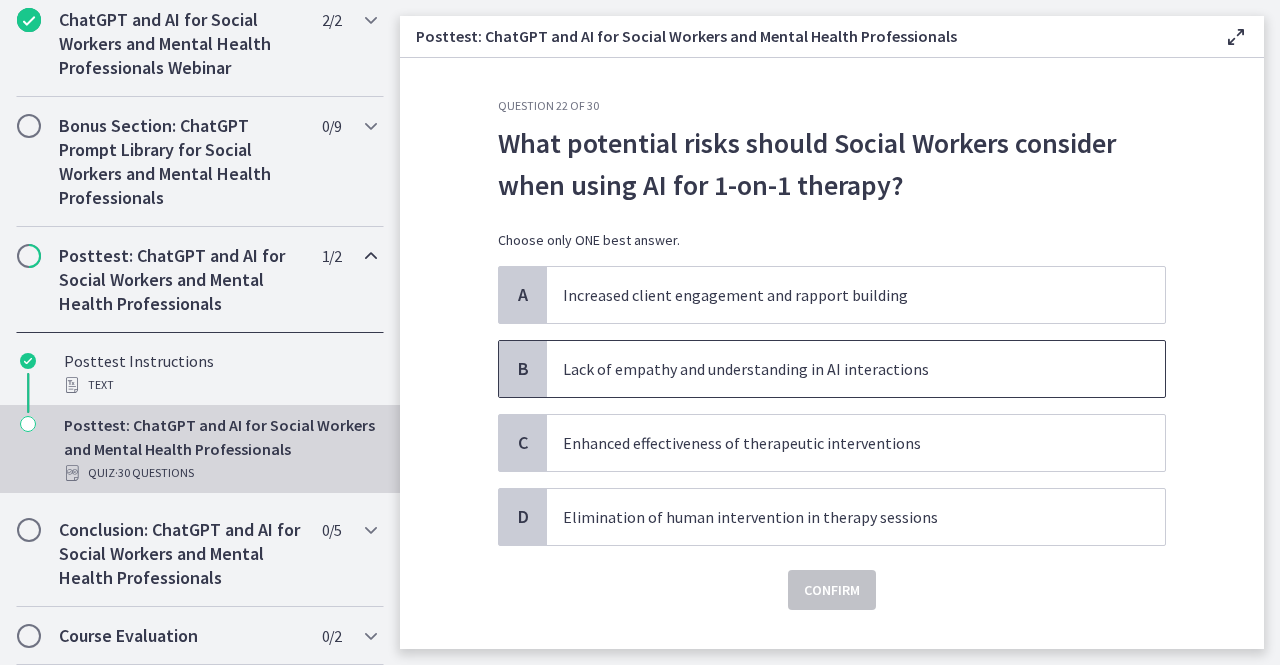 click on "Lack of empathy and understanding in AI interactions" at bounding box center [836, 369] 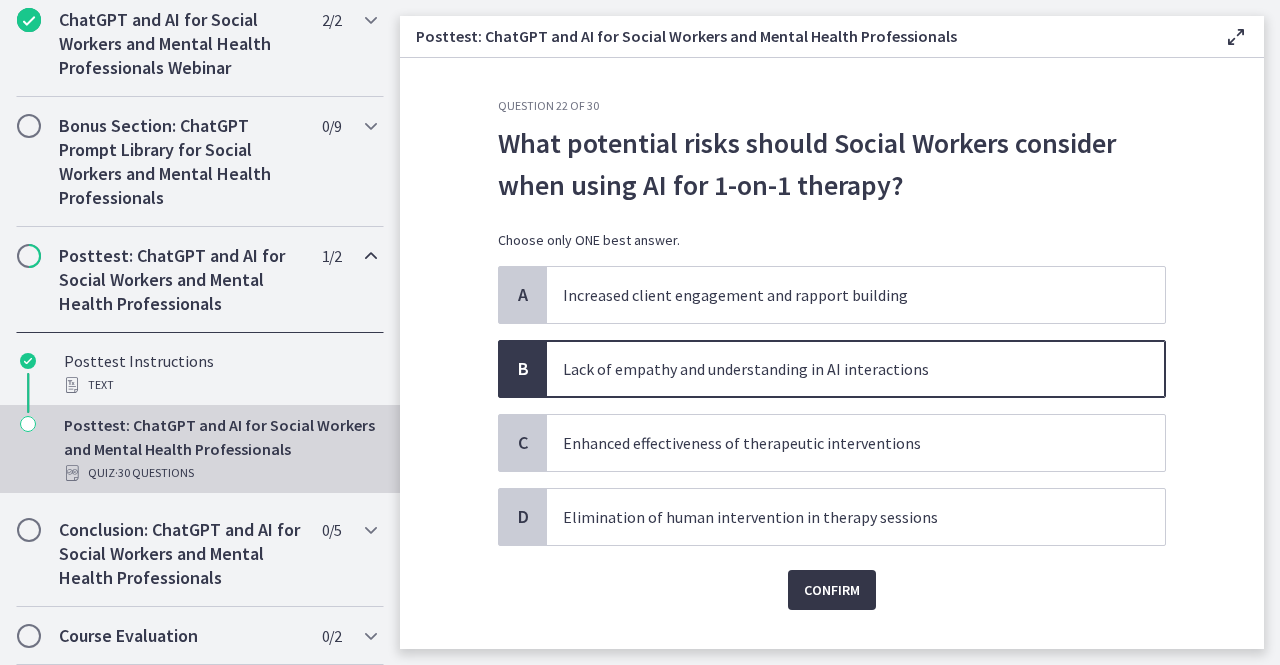 click on "Confirm" at bounding box center [832, 590] 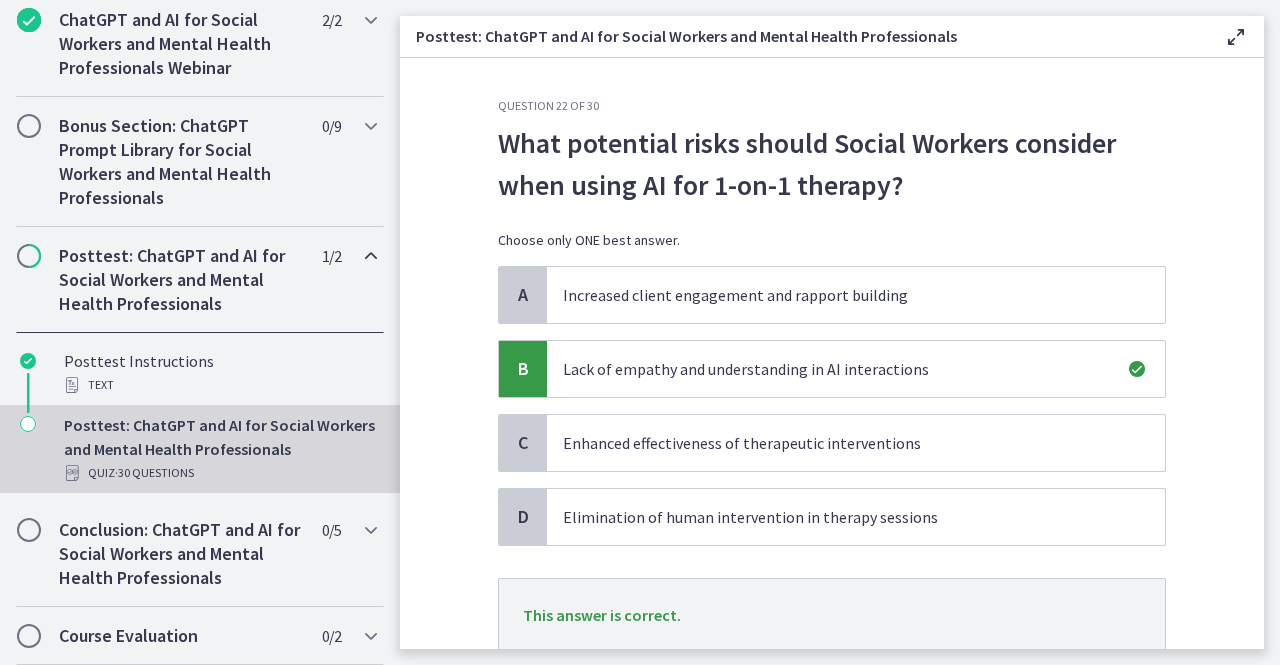 scroll, scrollTop: 143, scrollLeft: 0, axis: vertical 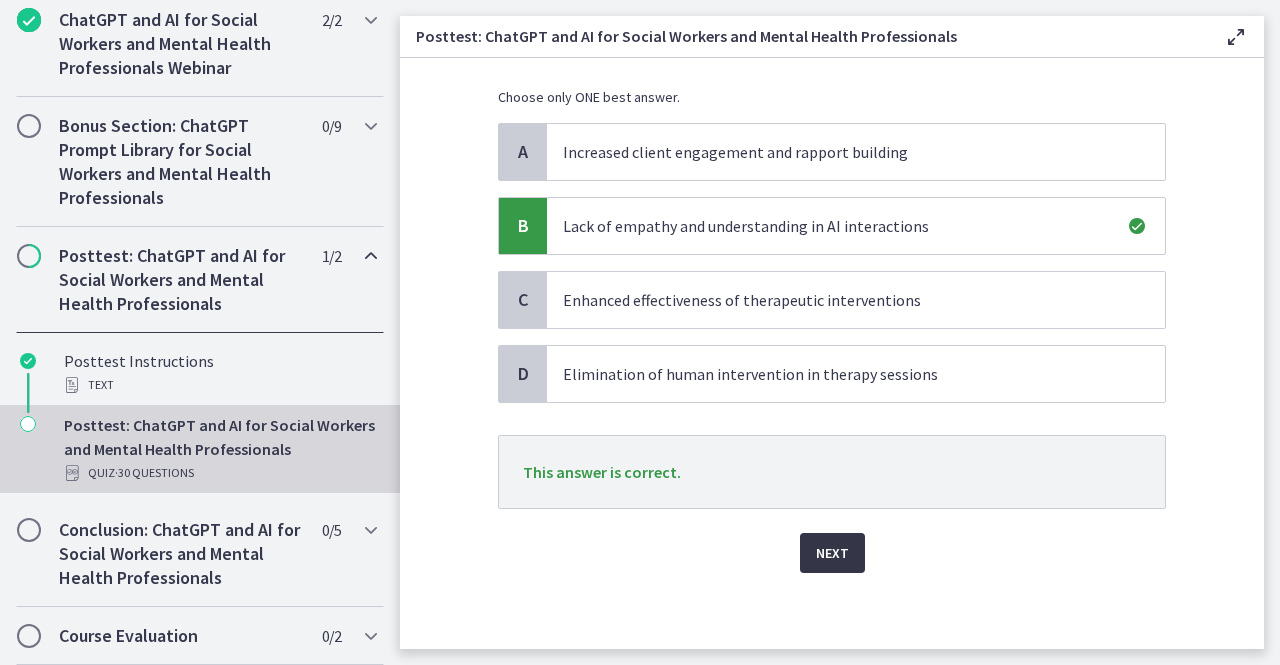click on "Next" at bounding box center [832, 553] 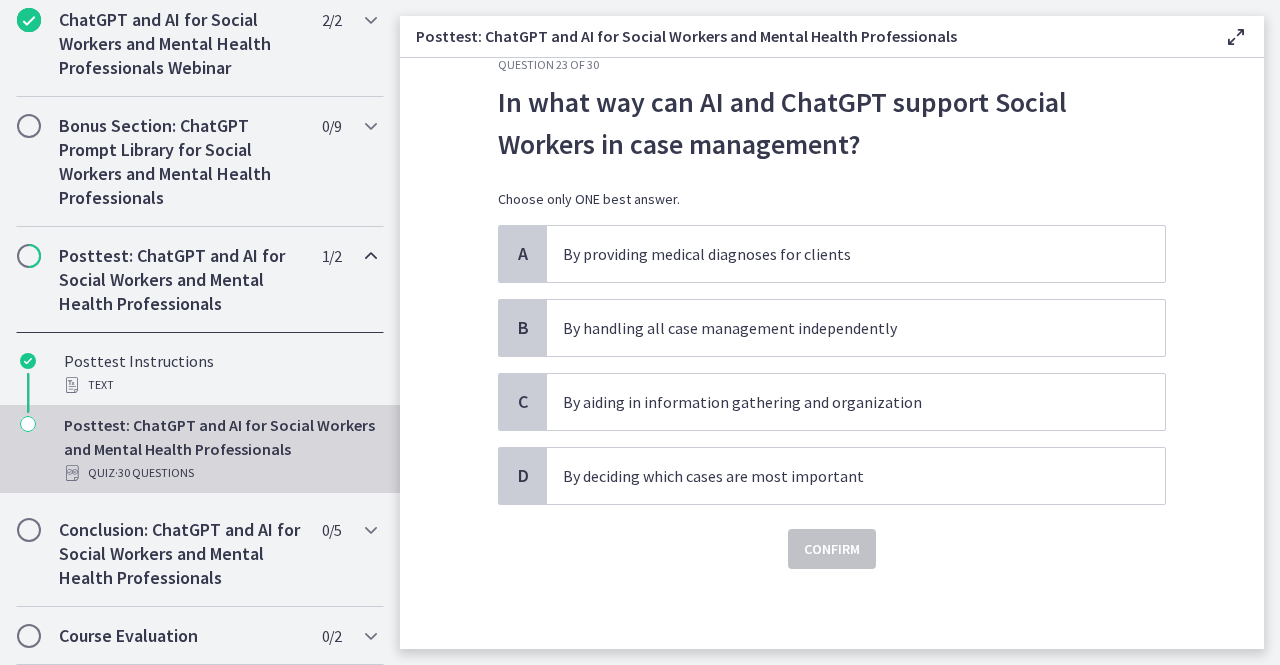 scroll, scrollTop: 0, scrollLeft: 0, axis: both 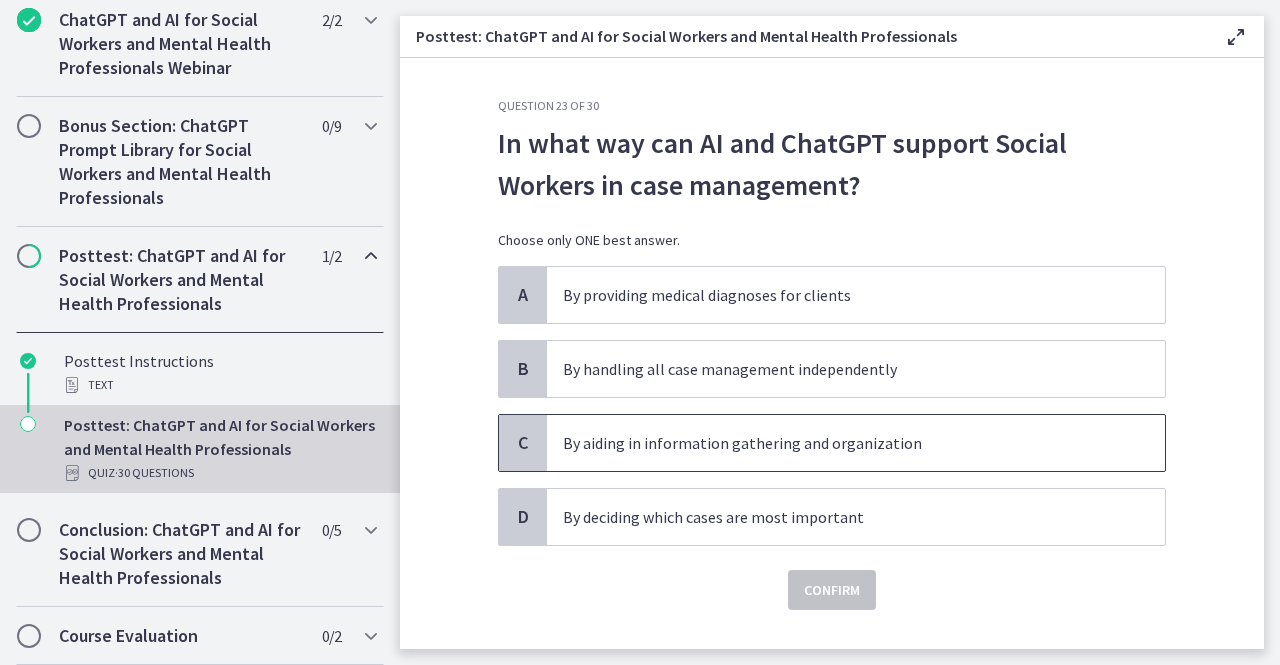 click on "By aiding in information gathering and organization" at bounding box center (856, 443) 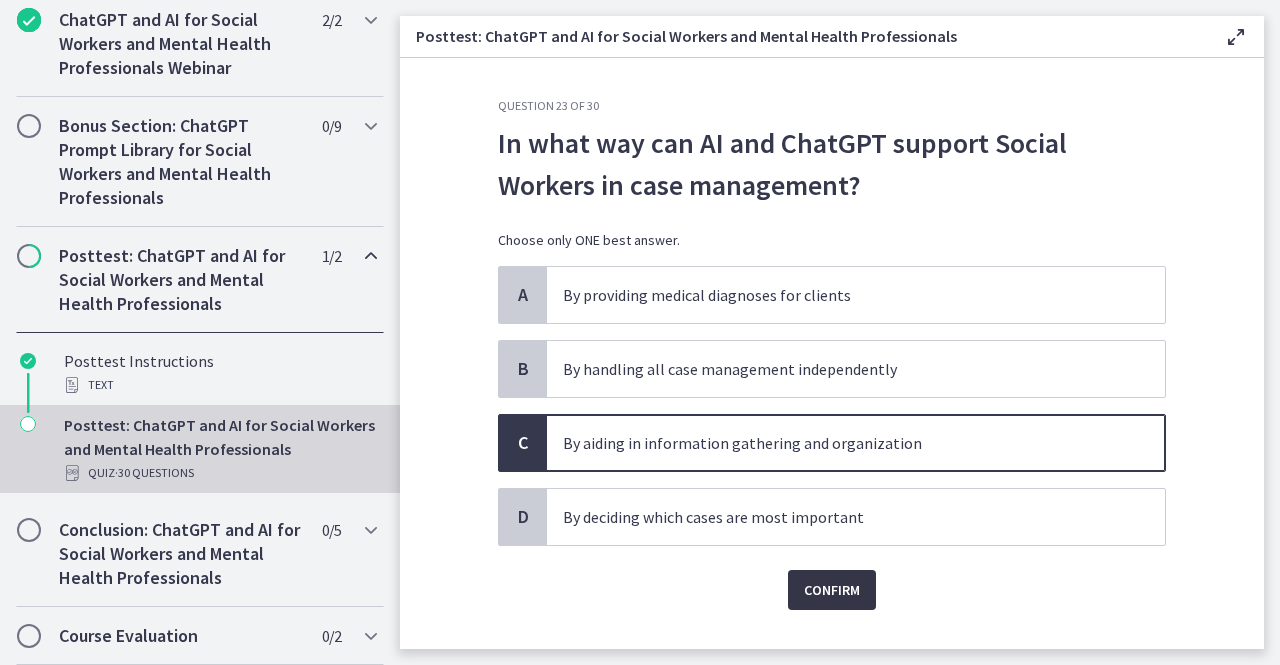 click on "Confirm" at bounding box center [832, 590] 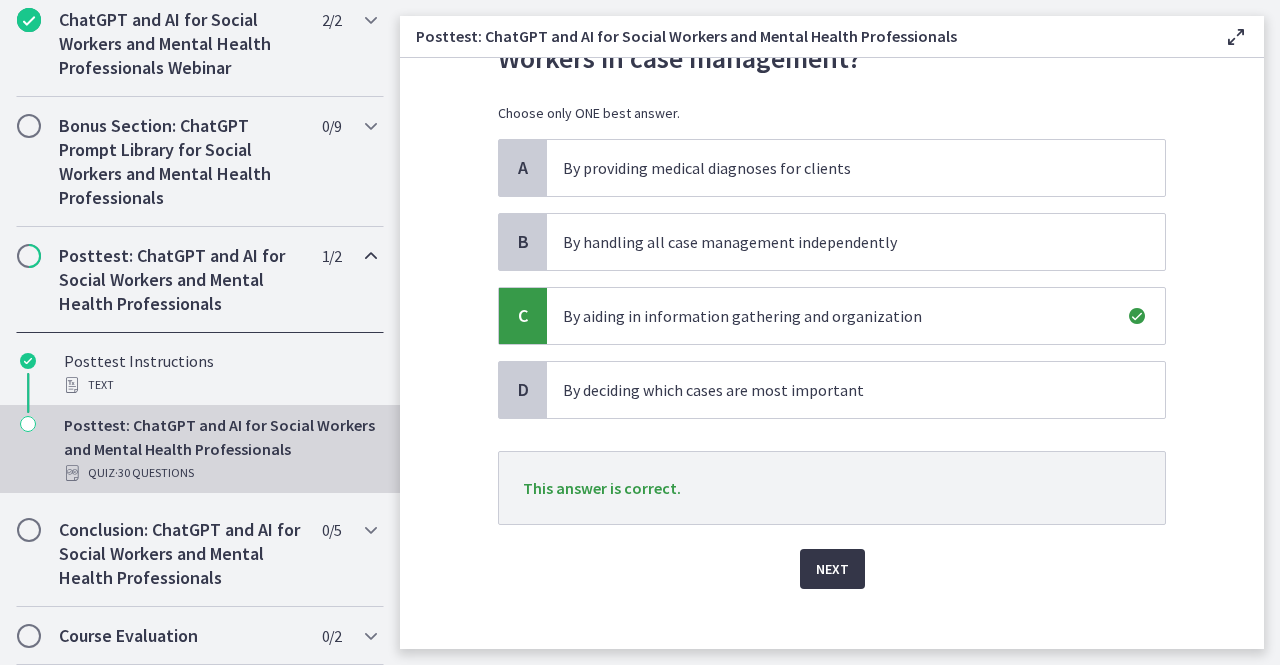 scroll, scrollTop: 143, scrollLeft: 0, axis: vertical 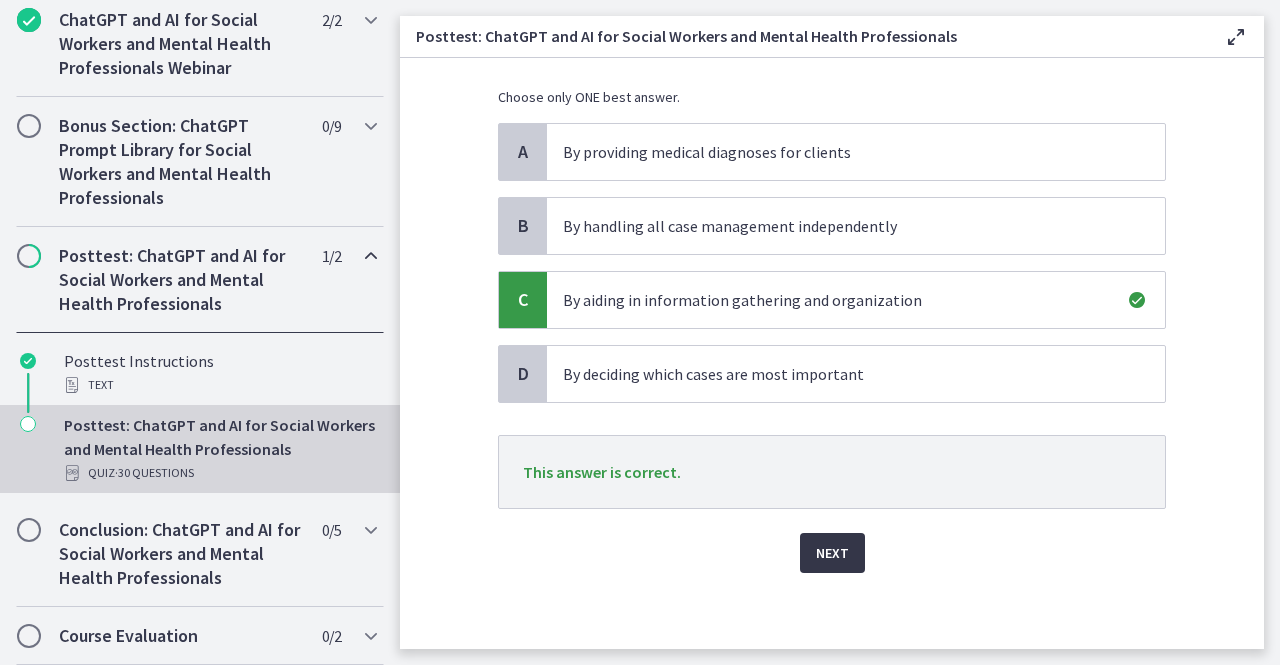 click on "Next" at bounding box center (832, 553) 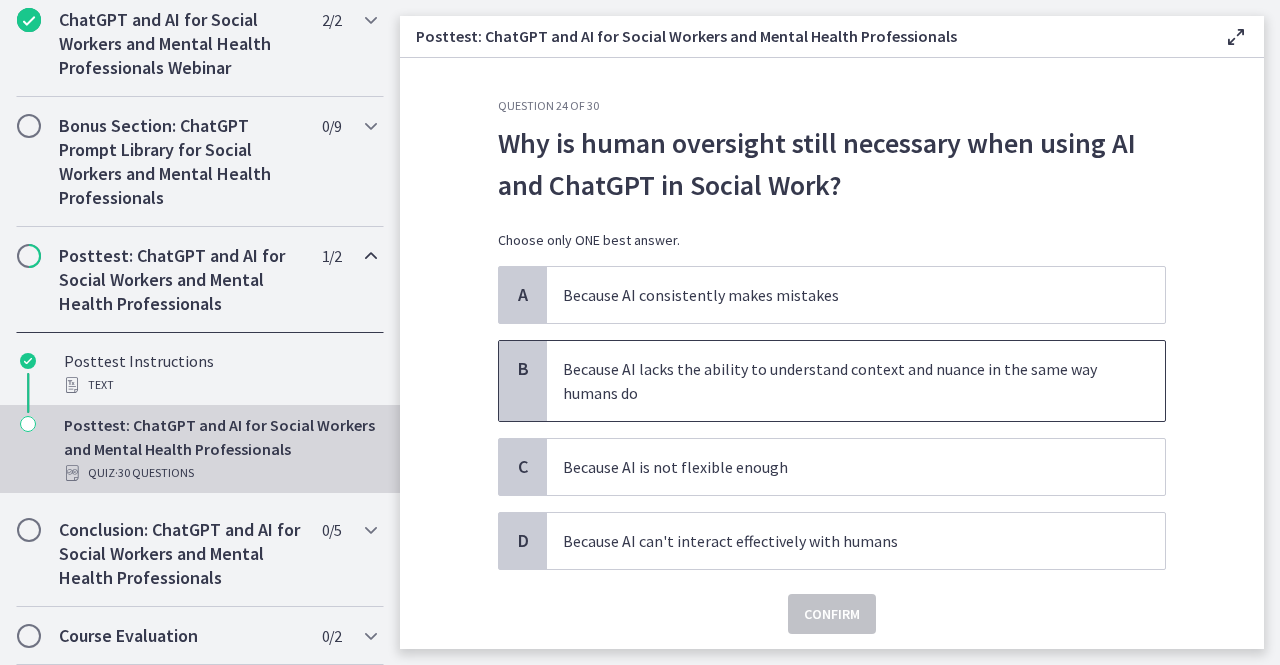click on "Because AI lacks the ability to understand context and nuance in the same way humans do" at bounding box center (836, 381) 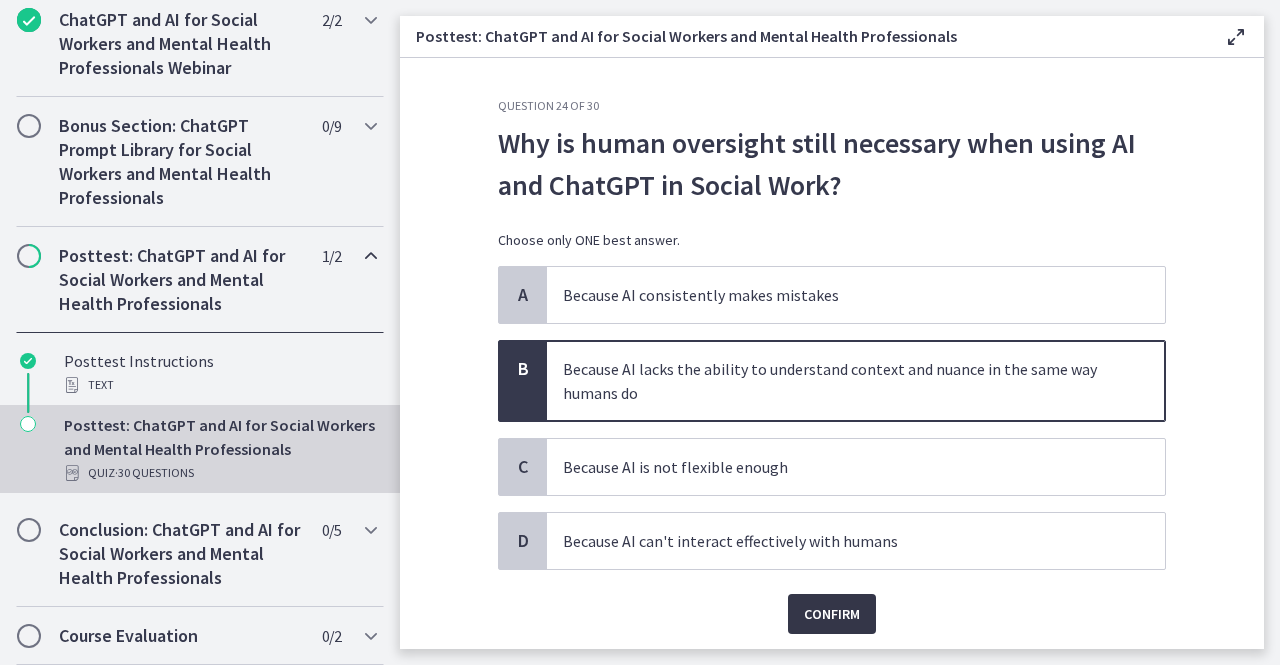 click on "Confirm" at bounding box center [832, 614] 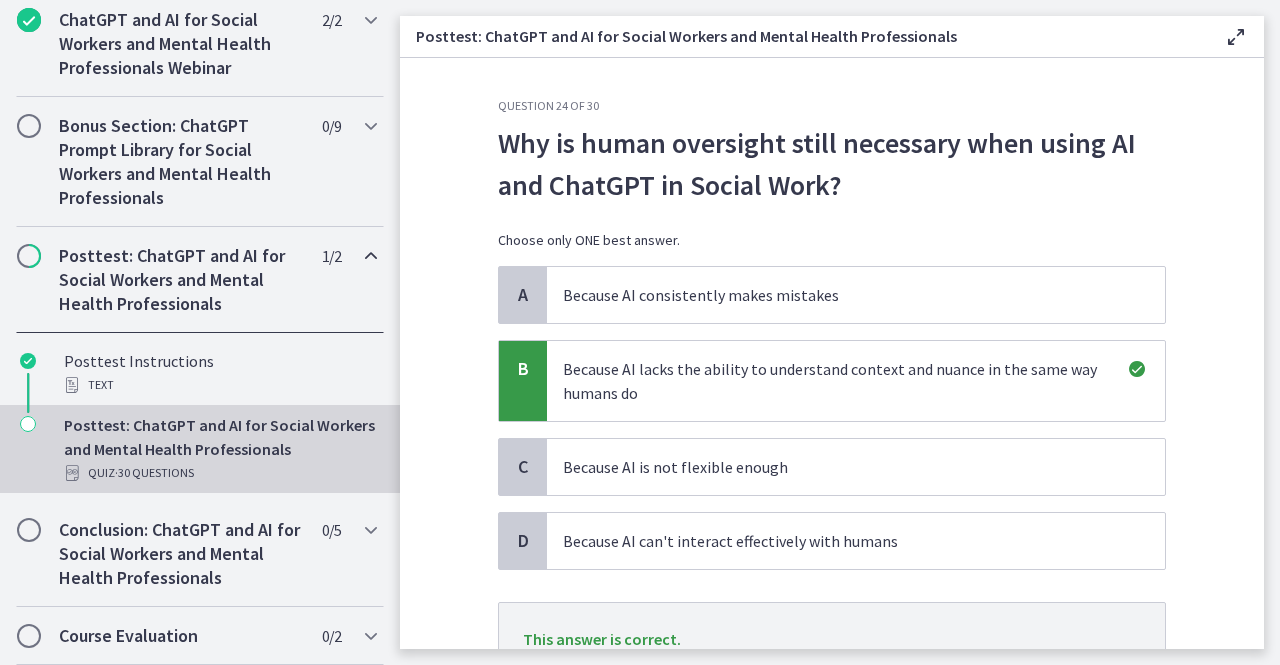 scroll, scrollTop: 167, scrollLeft: 0, axis: vertical 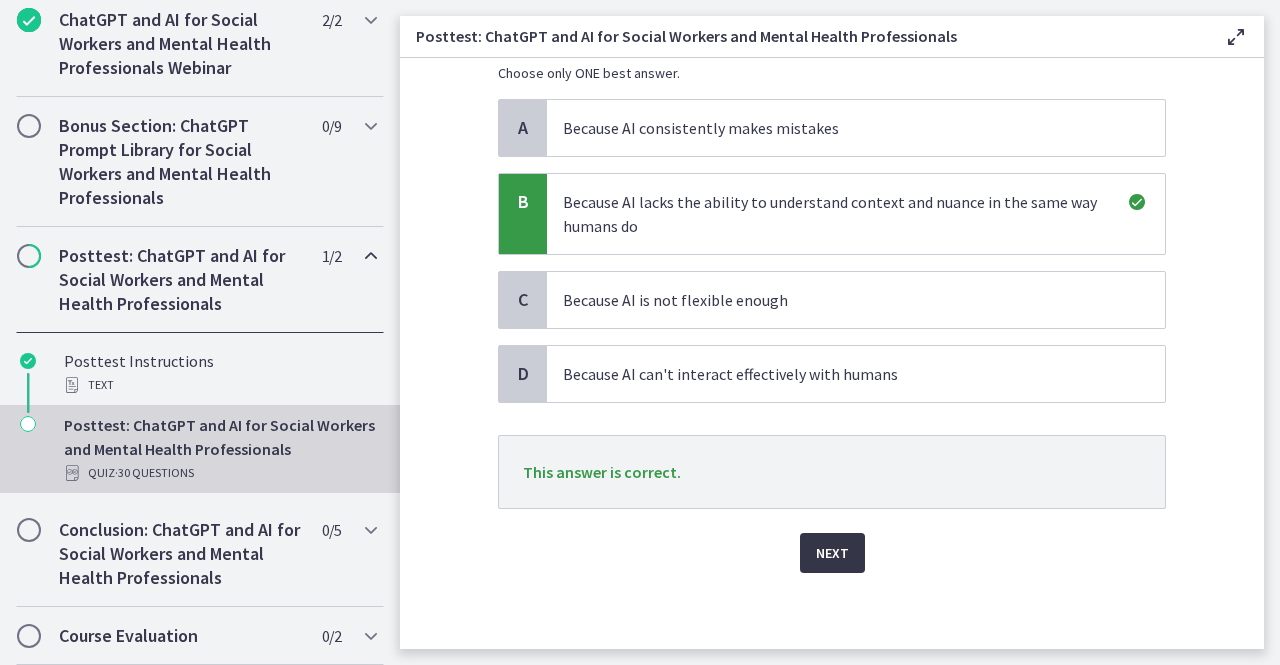 click on "Next" at bounding box center [832, 553] 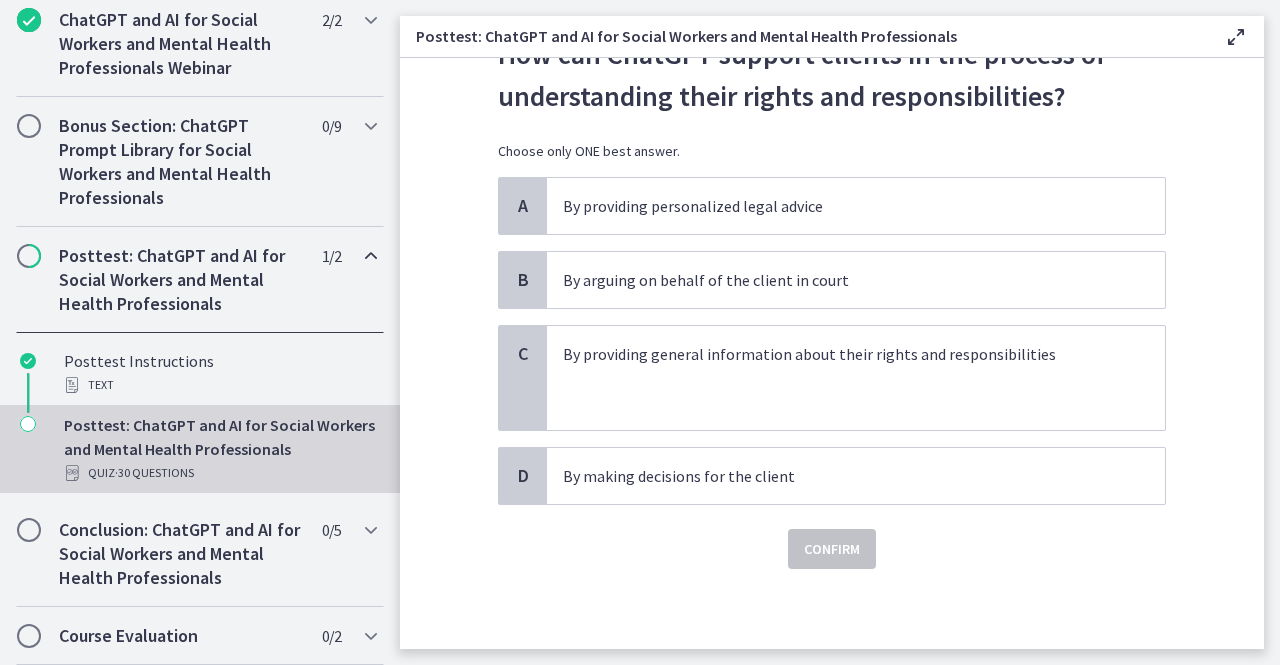 scroll, scrollTop: 0, scrollLeft: 0, axis: both 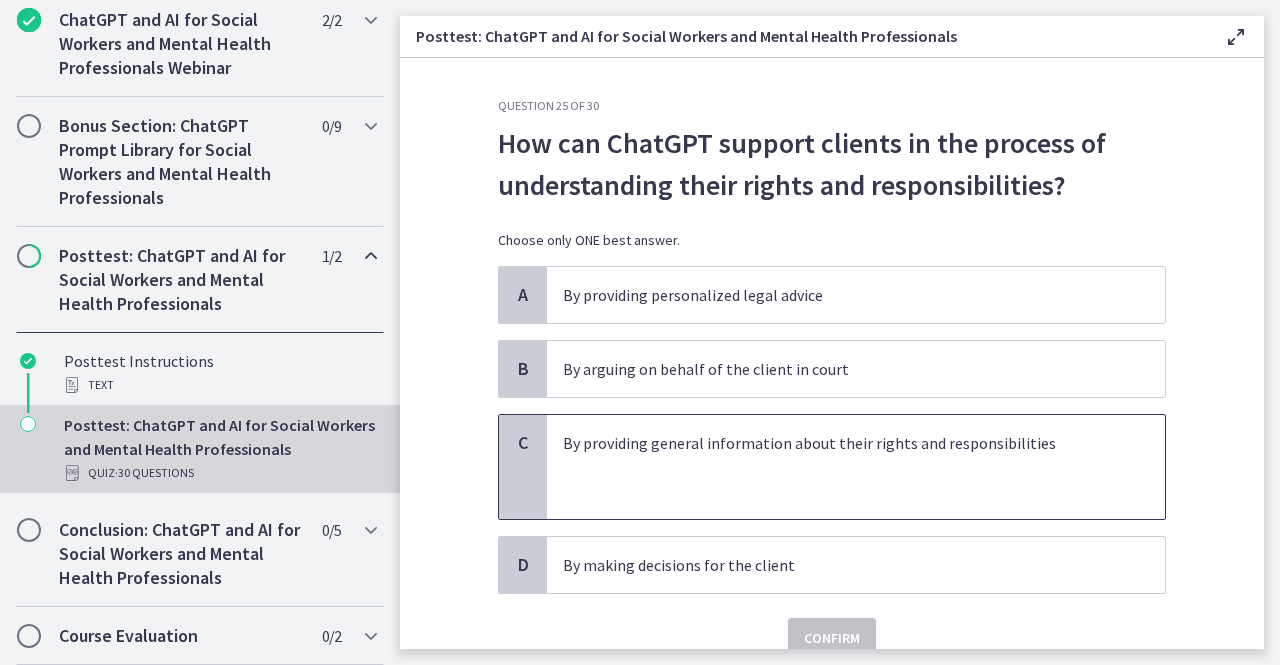 click at bounding box center [836, 467] 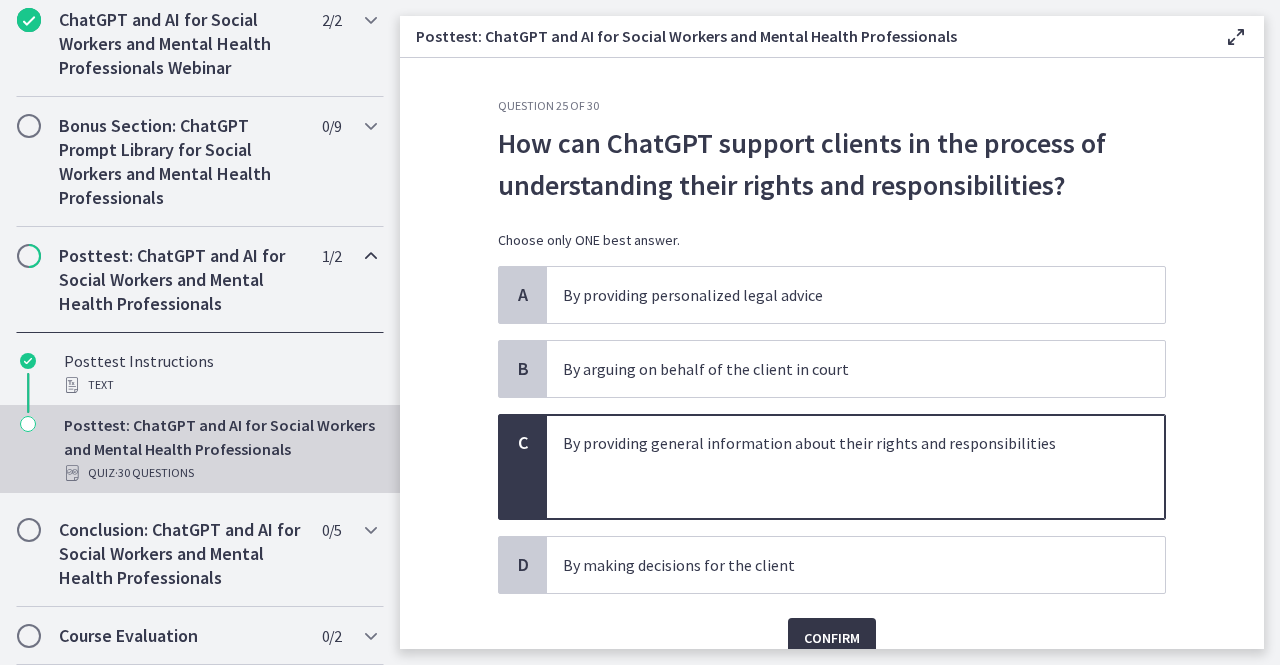 click on "Confirm" at bounding box center [832, 638] 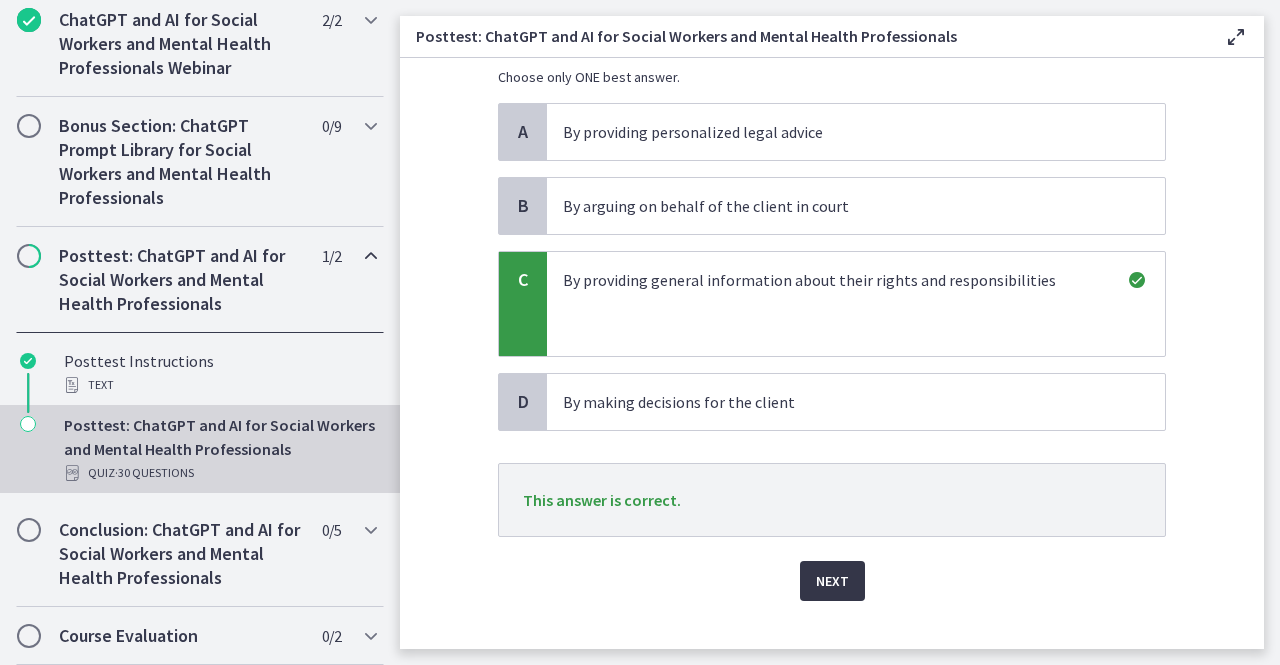 scroll, scrollTop: 191, scrollLeft: 0, axis: vertical 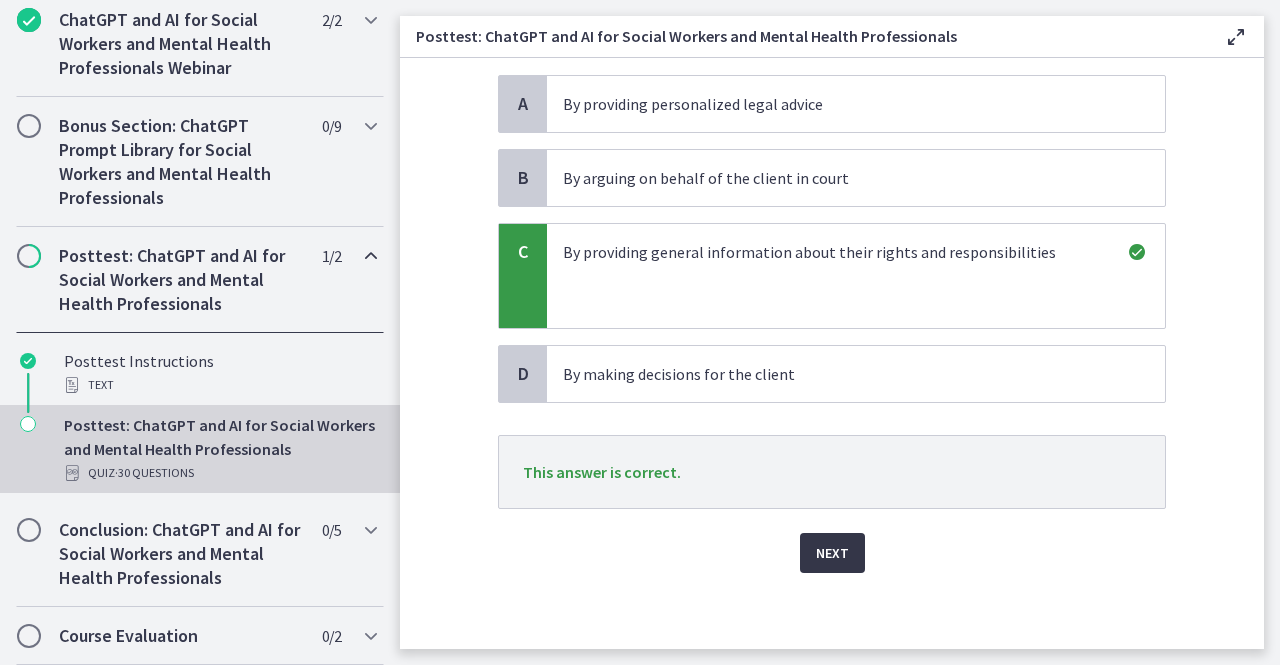 click on "Next" at bounding box center (832, 553) 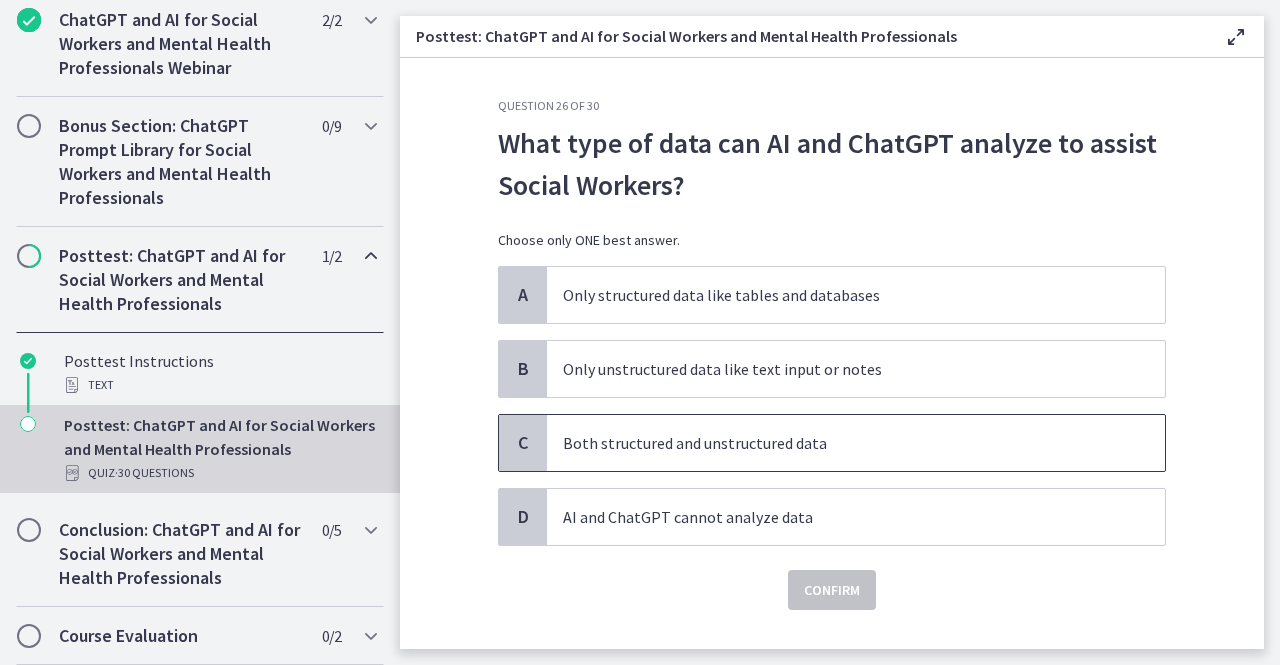 click on "Both structured and unstructured data" at bounding box center (836, 443) 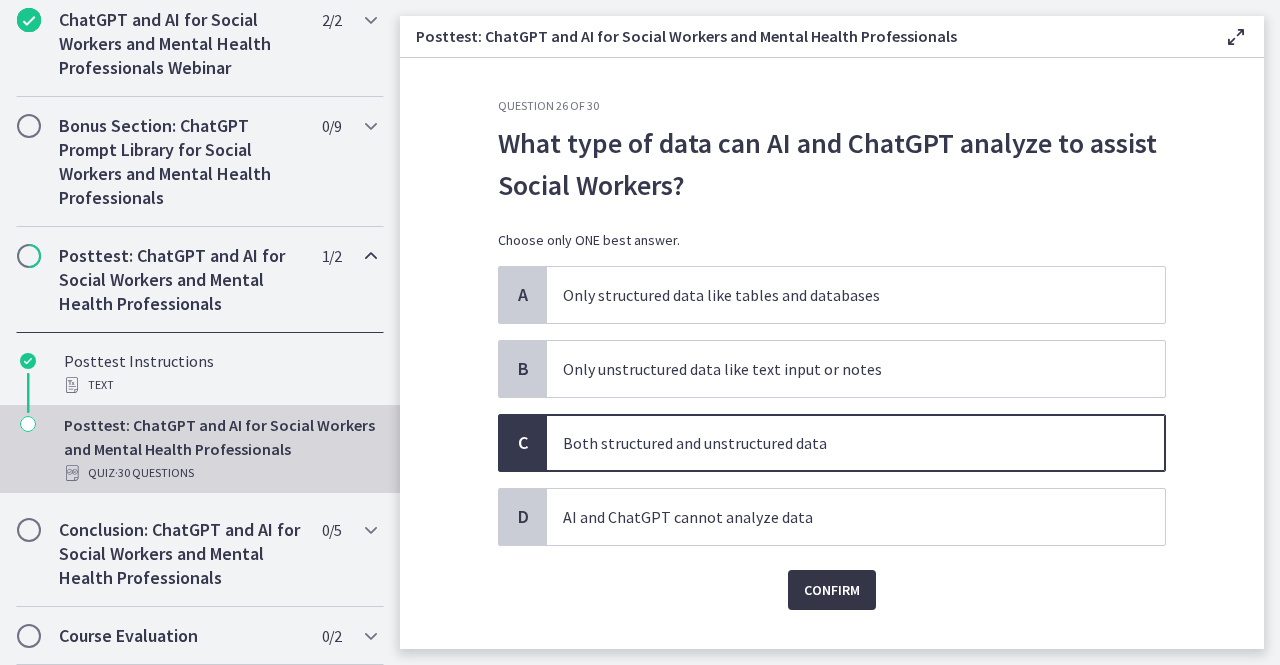 click on "Confirm" at bounding box center [832, 590] 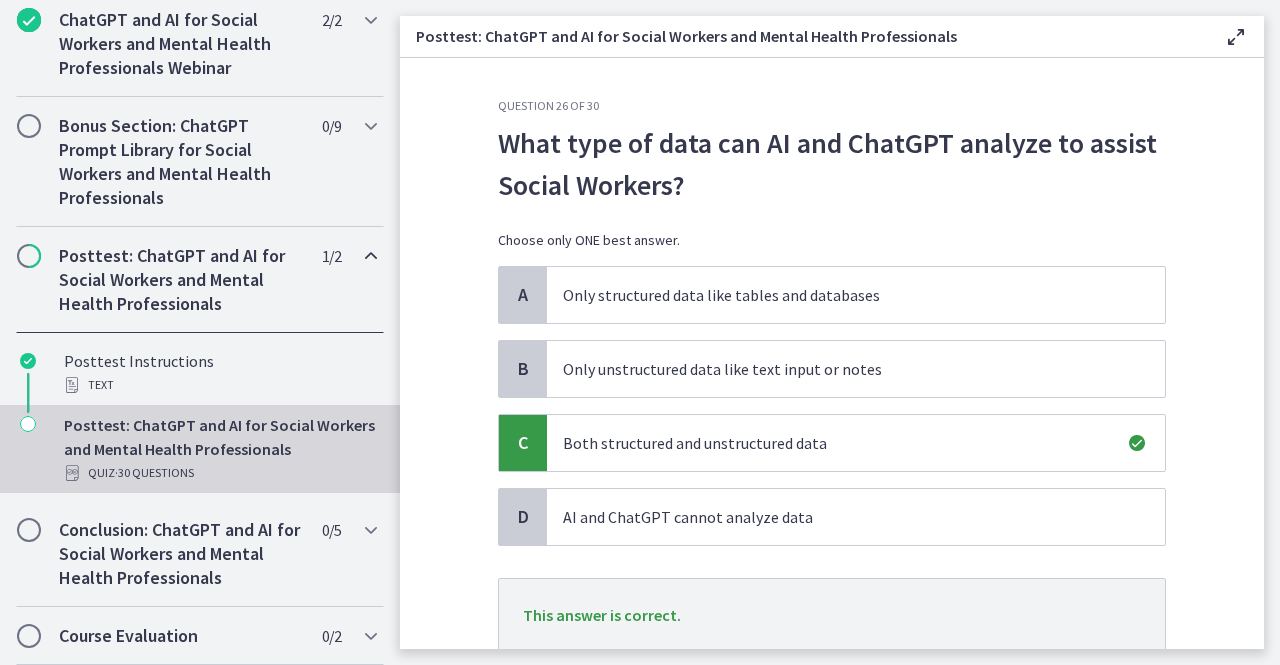 scroll, scrollTop: 143, scrollLeft: 0, axis: vertical 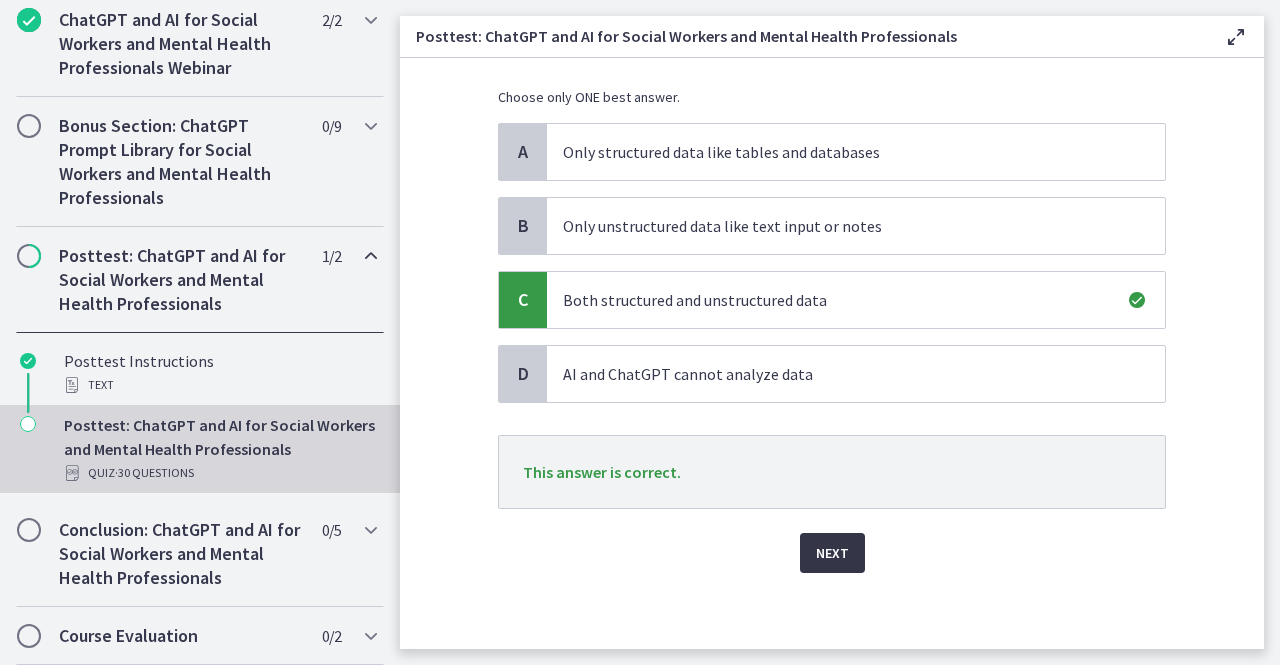 click on "Next" at bounding box center [832, 553] 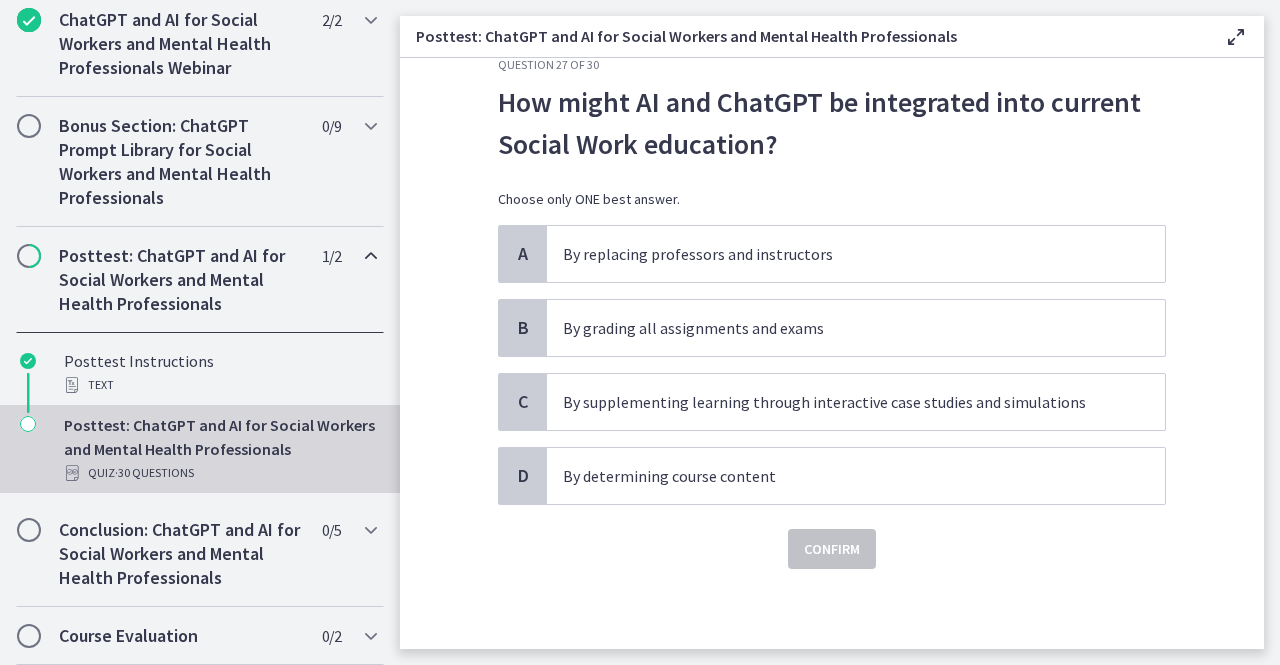scroll, scrollTop: 0, scrollLeft: 0, axis: both 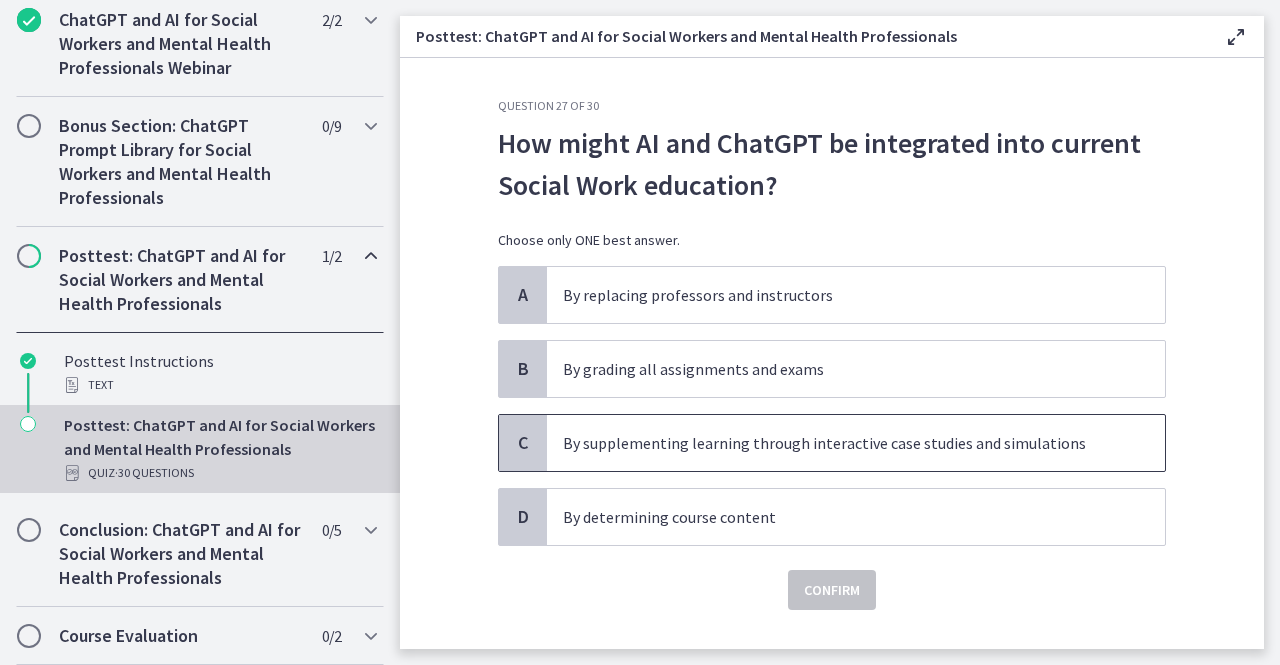 click on "By supplementing learning through interactive case studies and simulations" at bounding box center [836, 443] 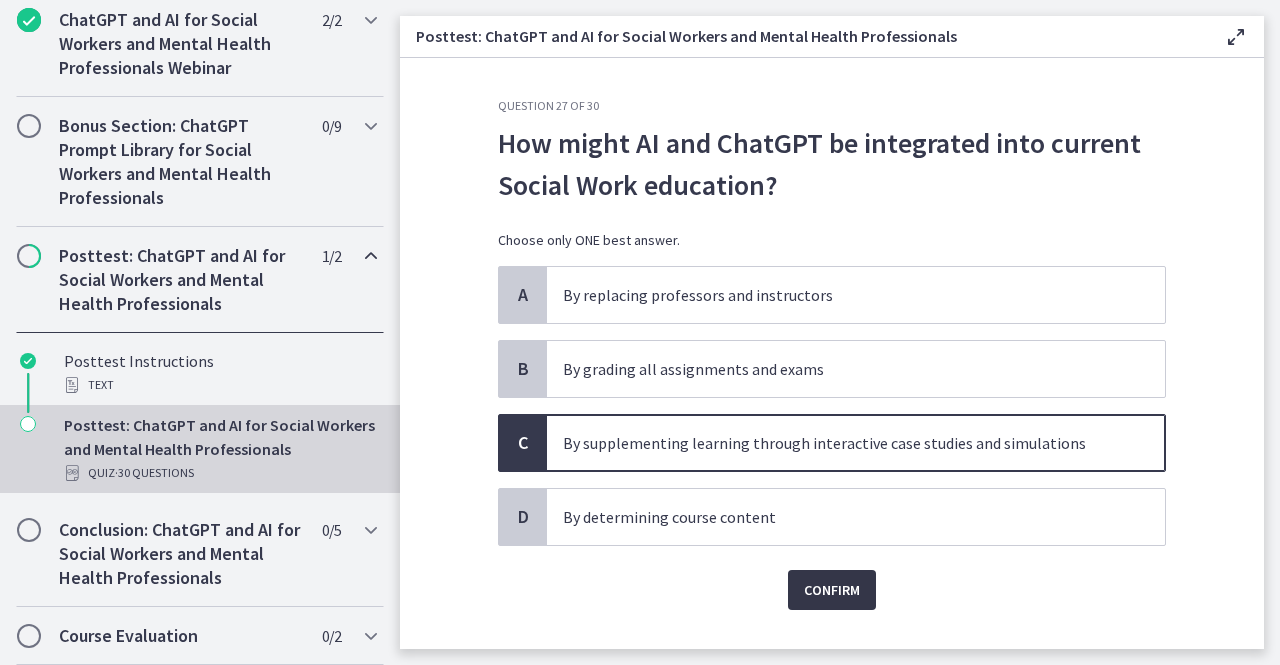 click on "Confirm" at bounding box center [832, 590] 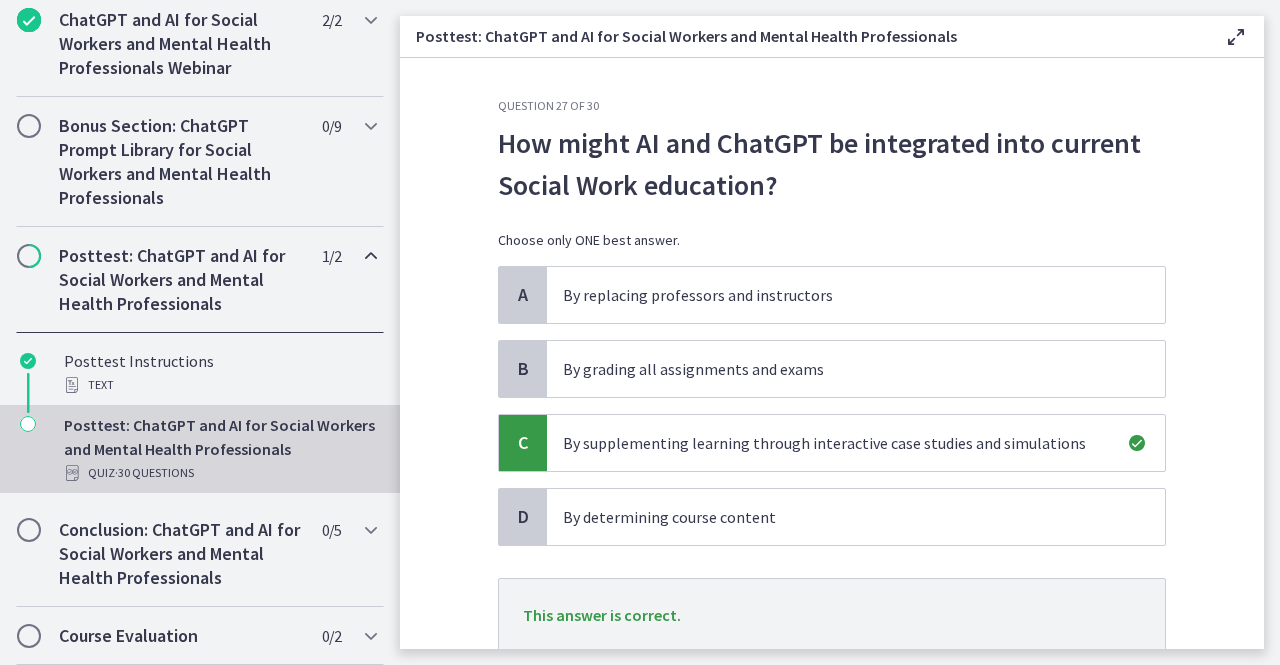 scroll, scrollTop: 143, scrollLeft: 0, axis: vertical 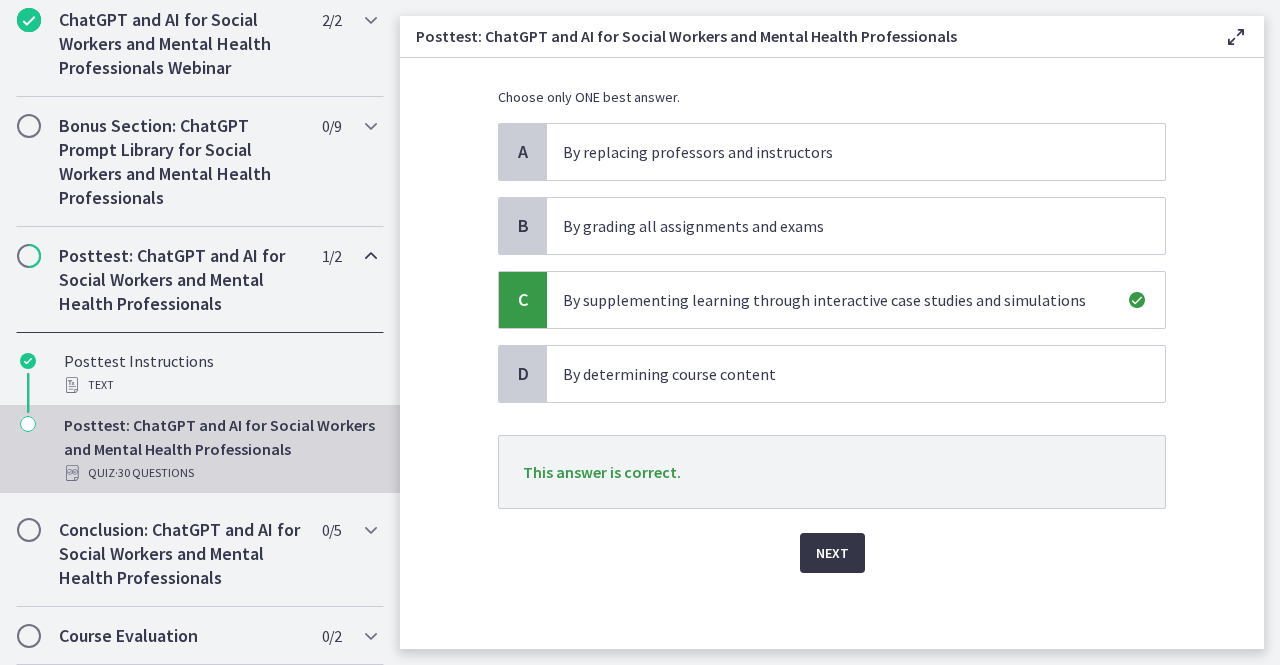 click on "Next" at bounding box center [832, 553] 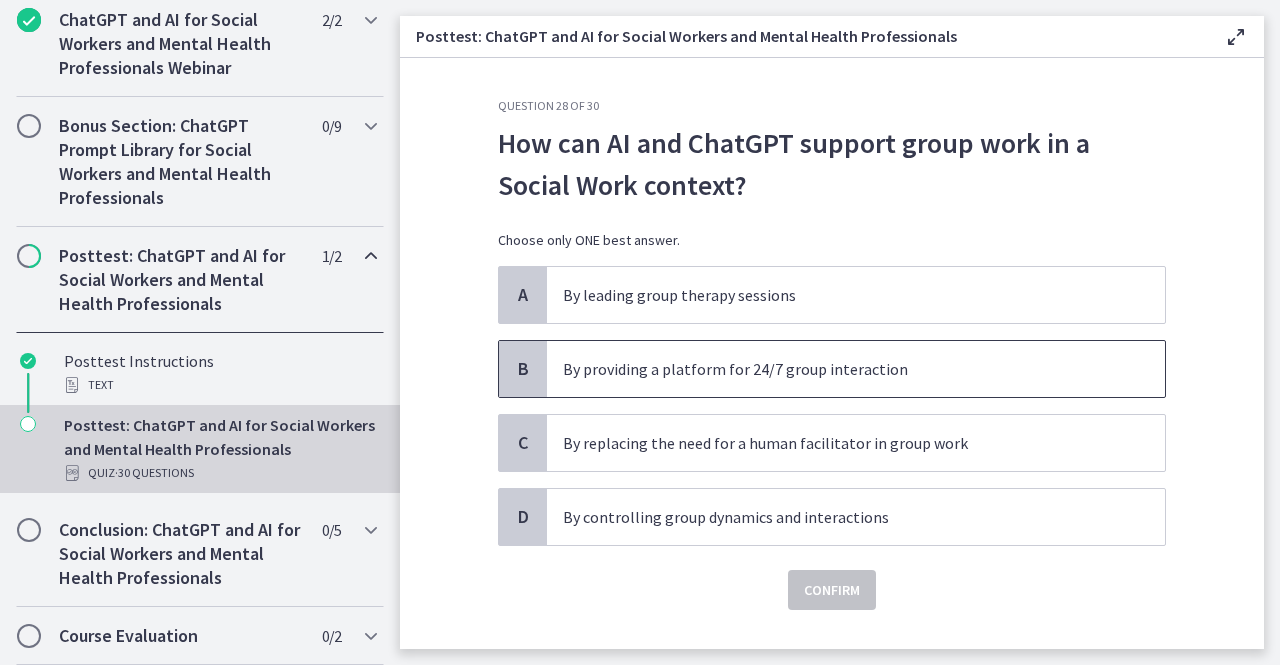 click on "By providing a platform for 24/7 group interaction" at bounding box center (836, 369) 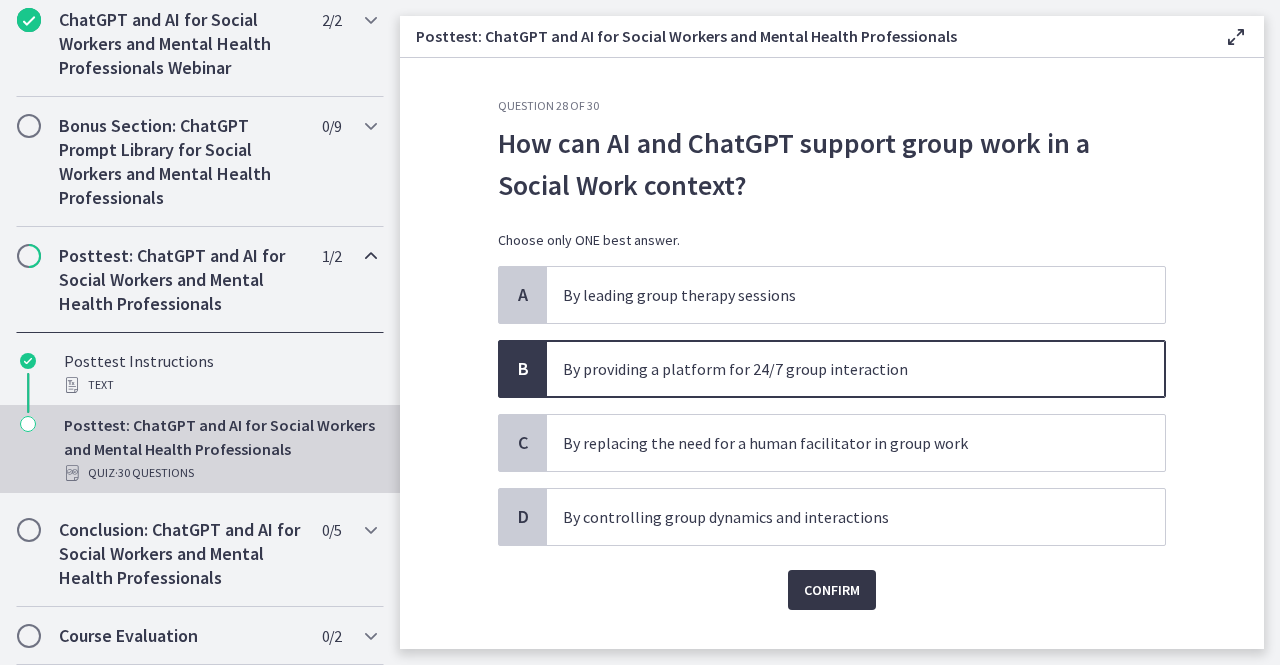 click on "Confirm" at bounding box center [832, 590] 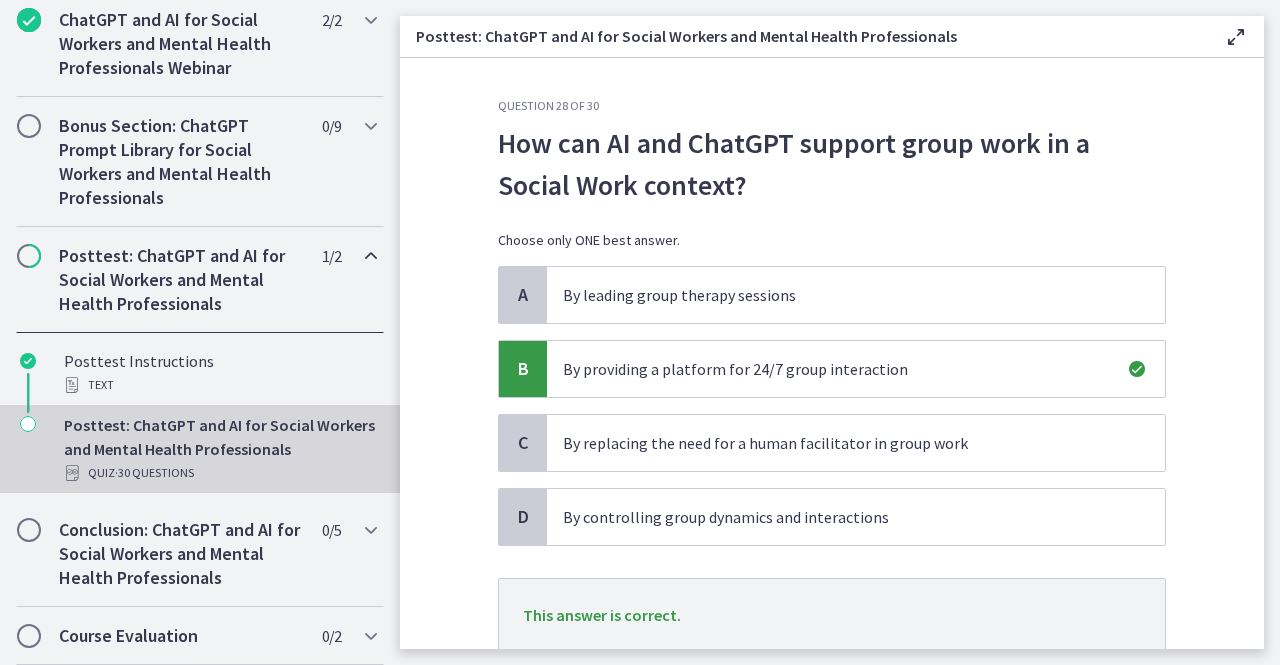 scroll, scrollTop: 143, scrollLeft: 0, axis: vertical 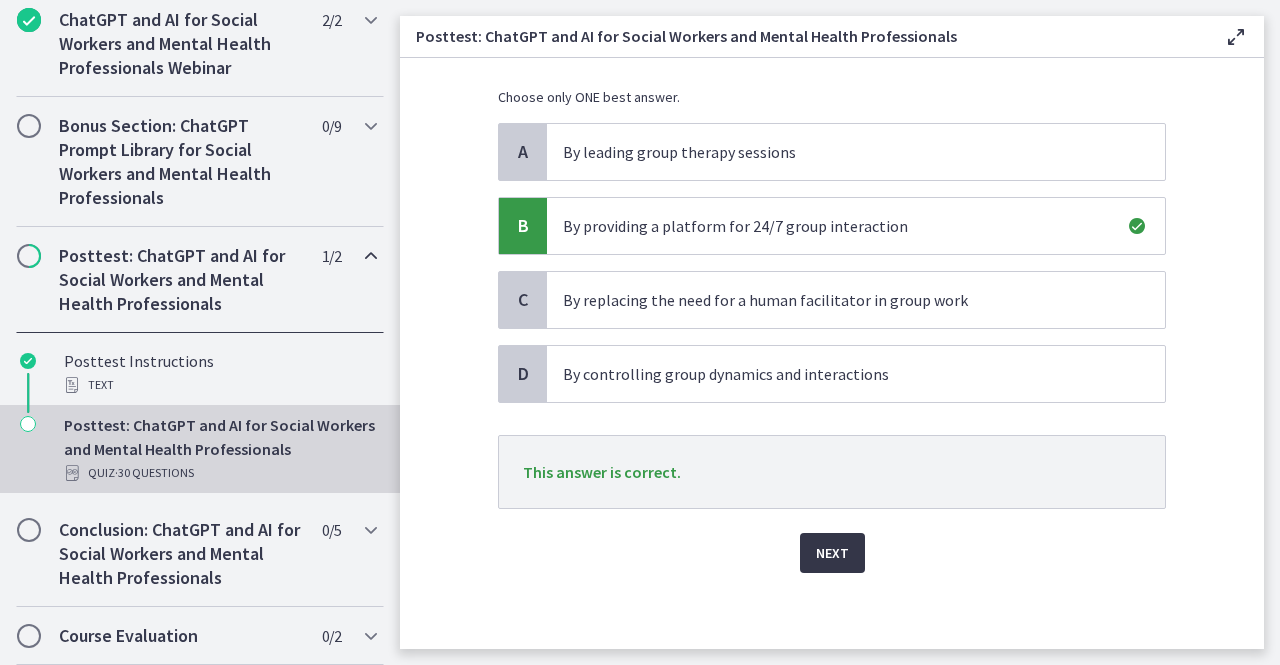 click on "Next" at bounding box center (832, 553) 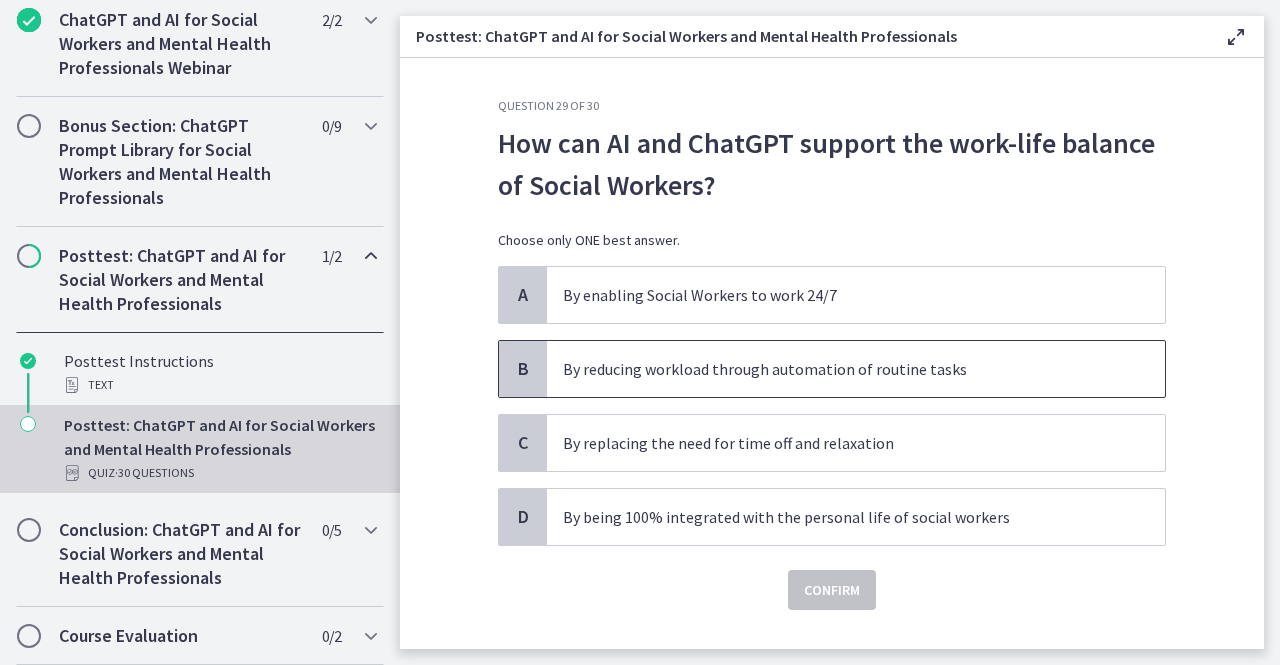 click on "By reducing workload through automation of routine tasks" at bounding box center (836, 369) 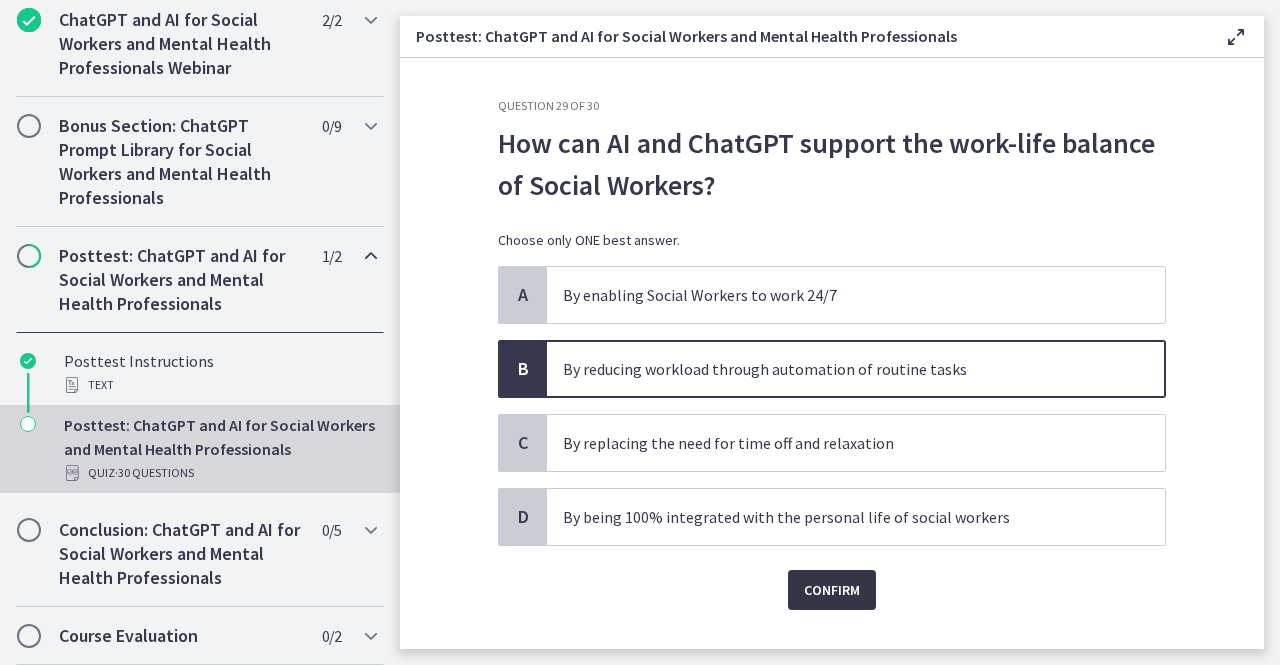 click on "Confirm" at bounding box center (832, 590) 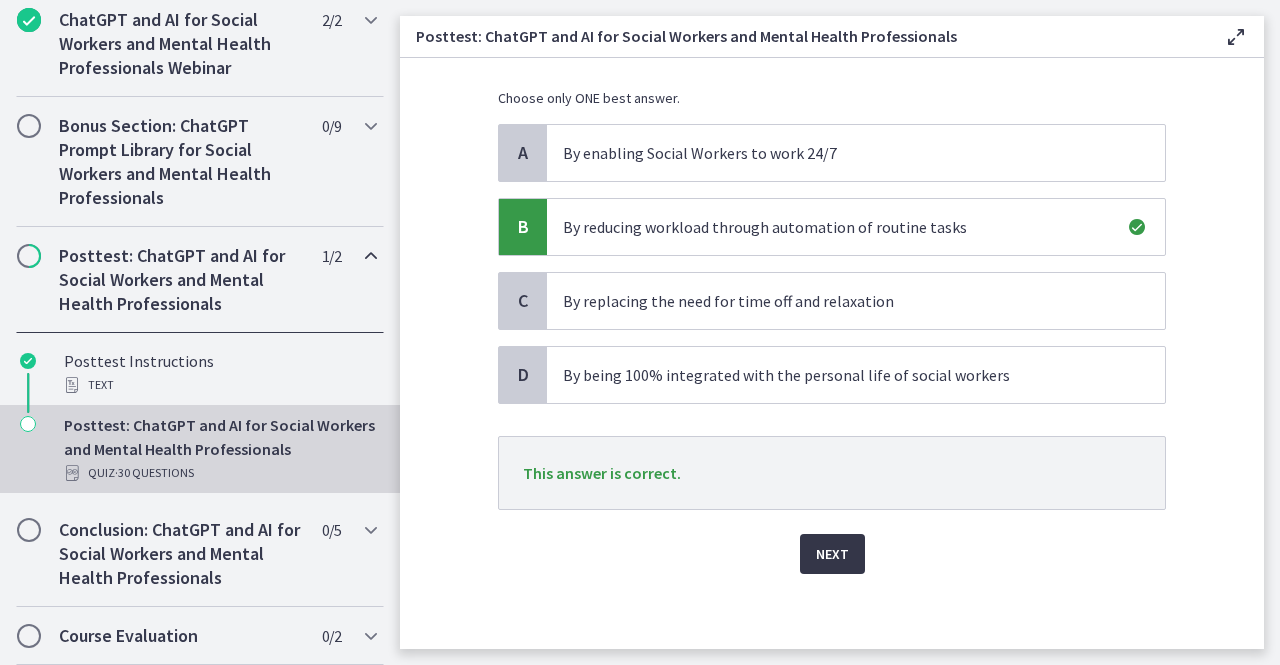 scroll, scrollTop: 143, scrollLeft: 0, axis: vertical 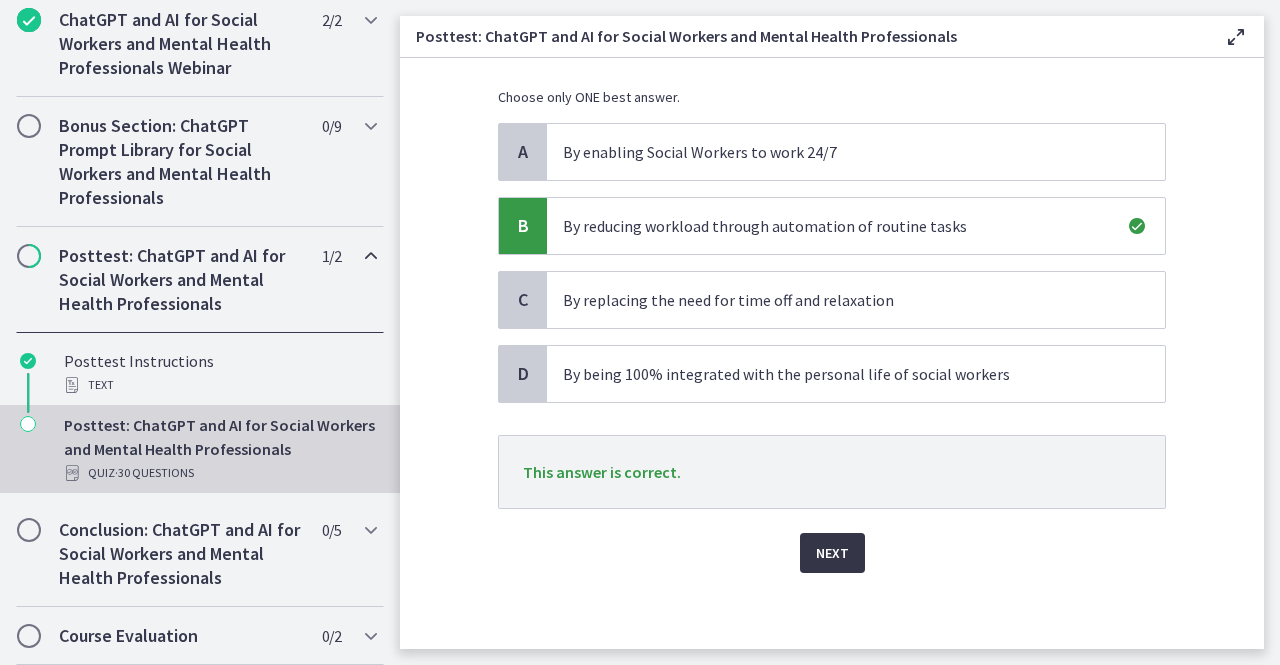click on "Next" at bounding box center (832, 553) 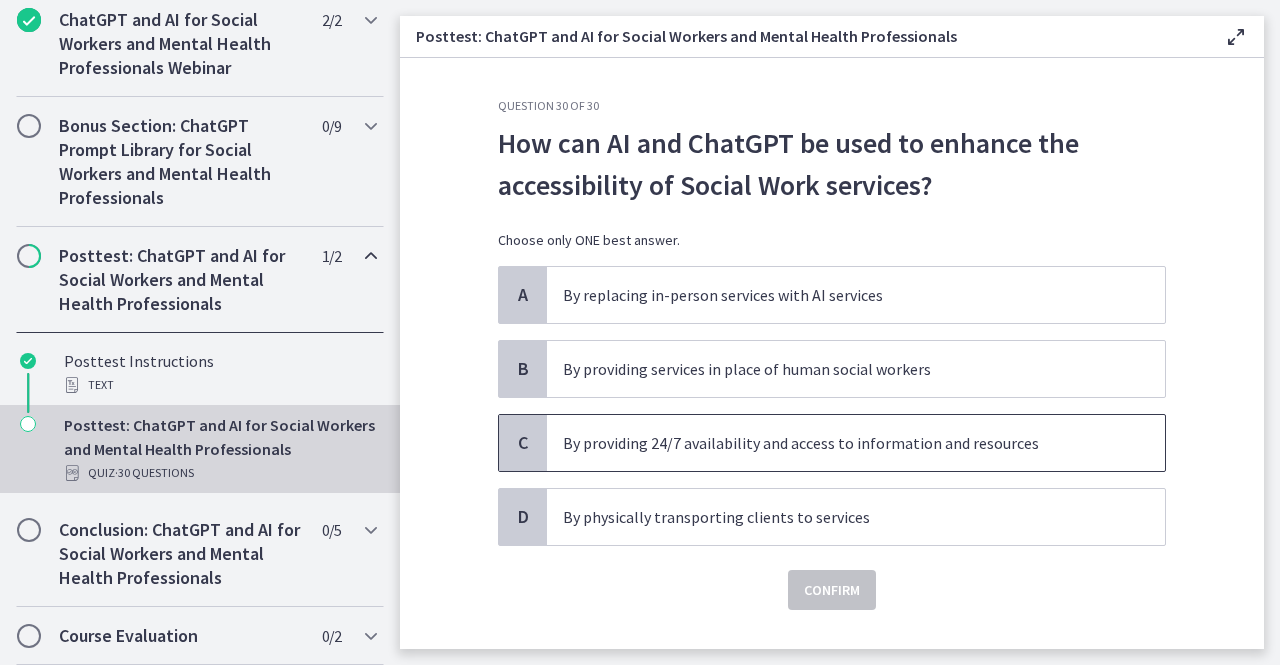 click on "By providing 24/7 availability and access to information and resources" at bounding box center [836, 443] 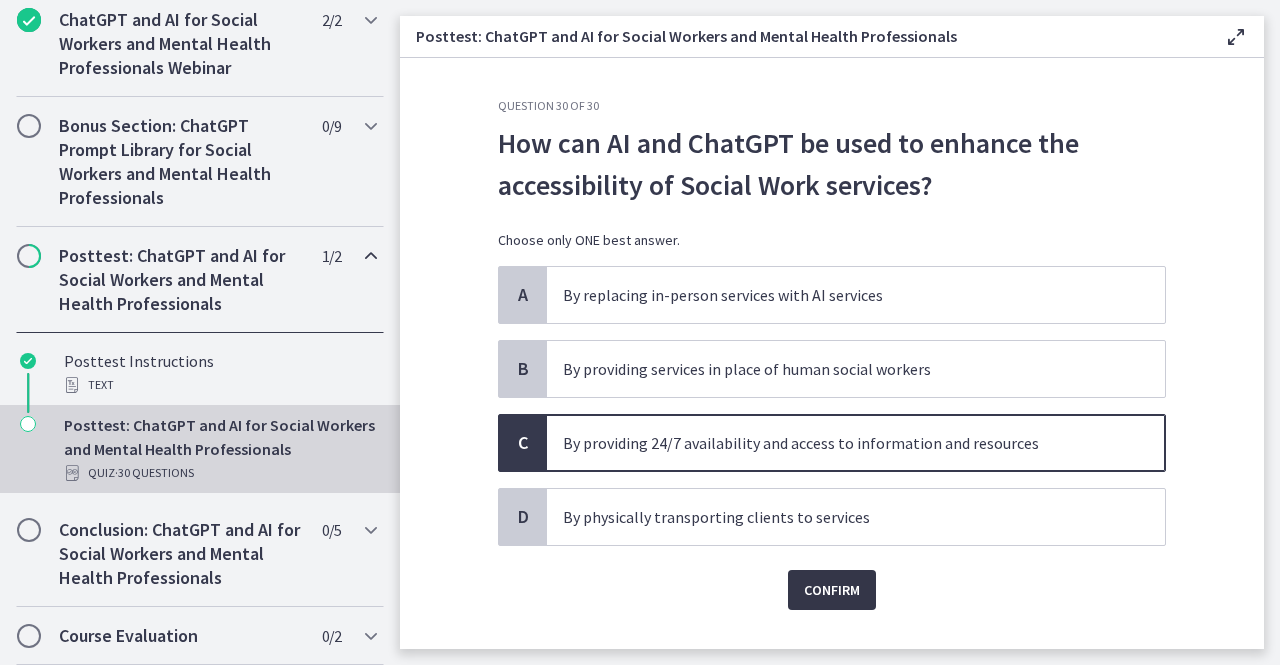 click on "Confirm" at bounding box center (832, 590) 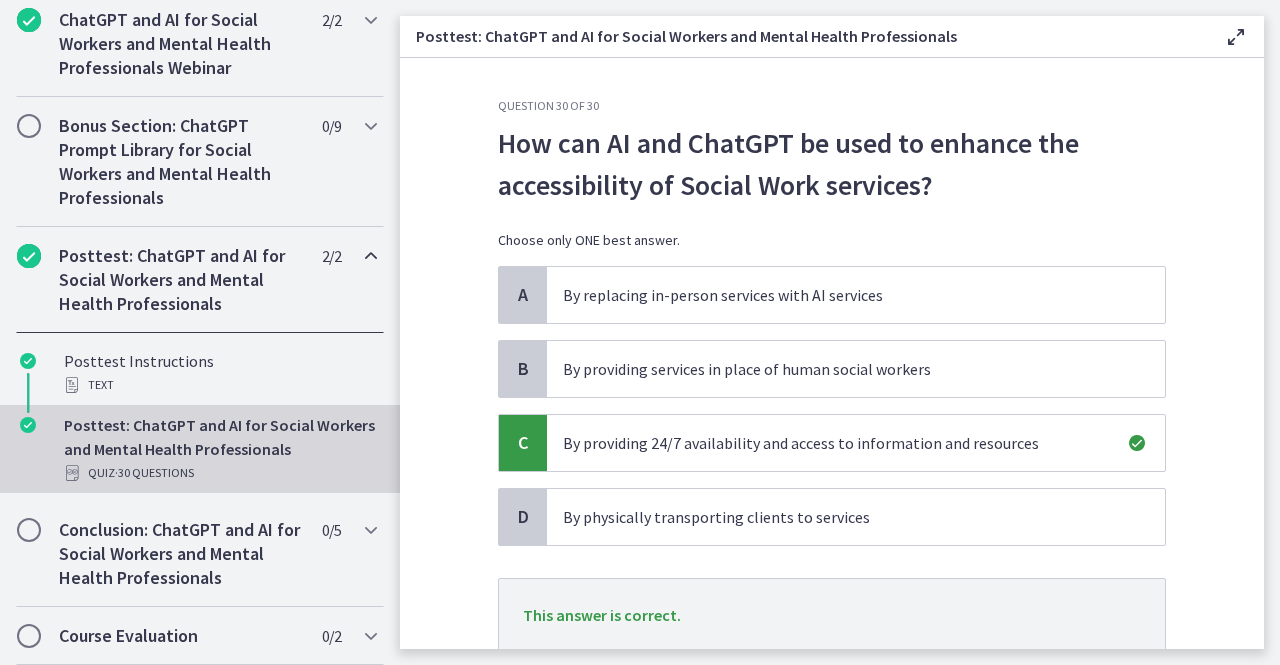 scroll, scrollTop: 143, scrollLeft: 0, axis: vertical 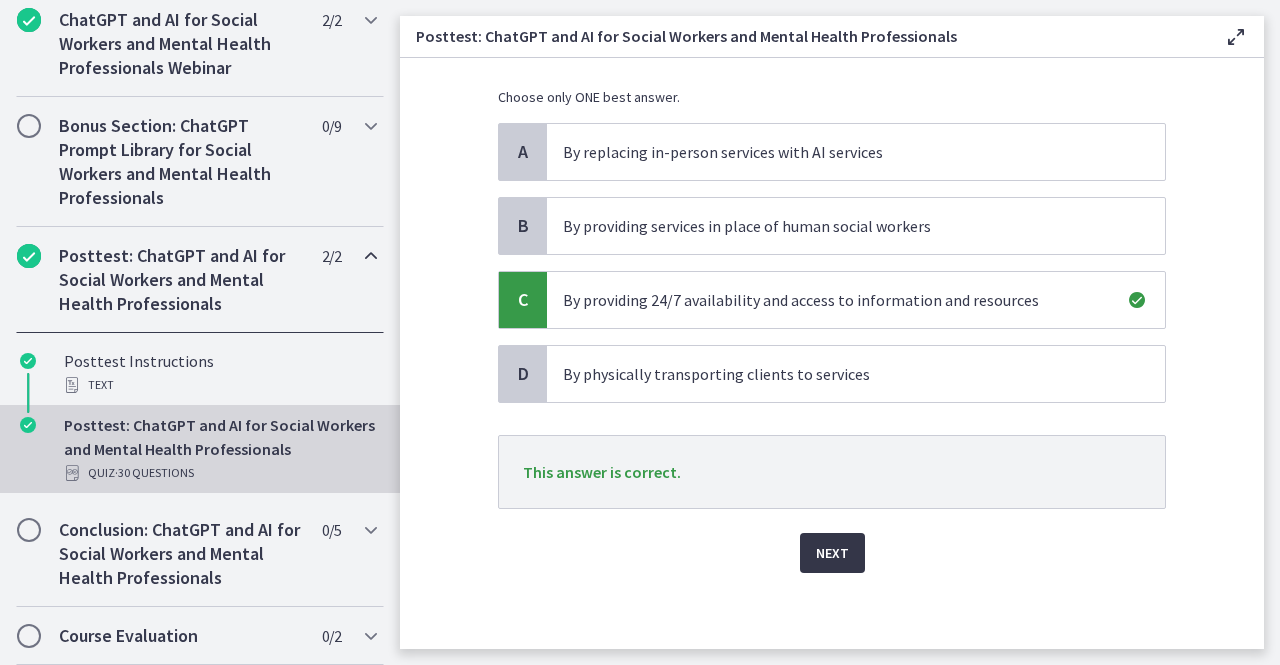 click on "Next" at bounding box center (832, 553) 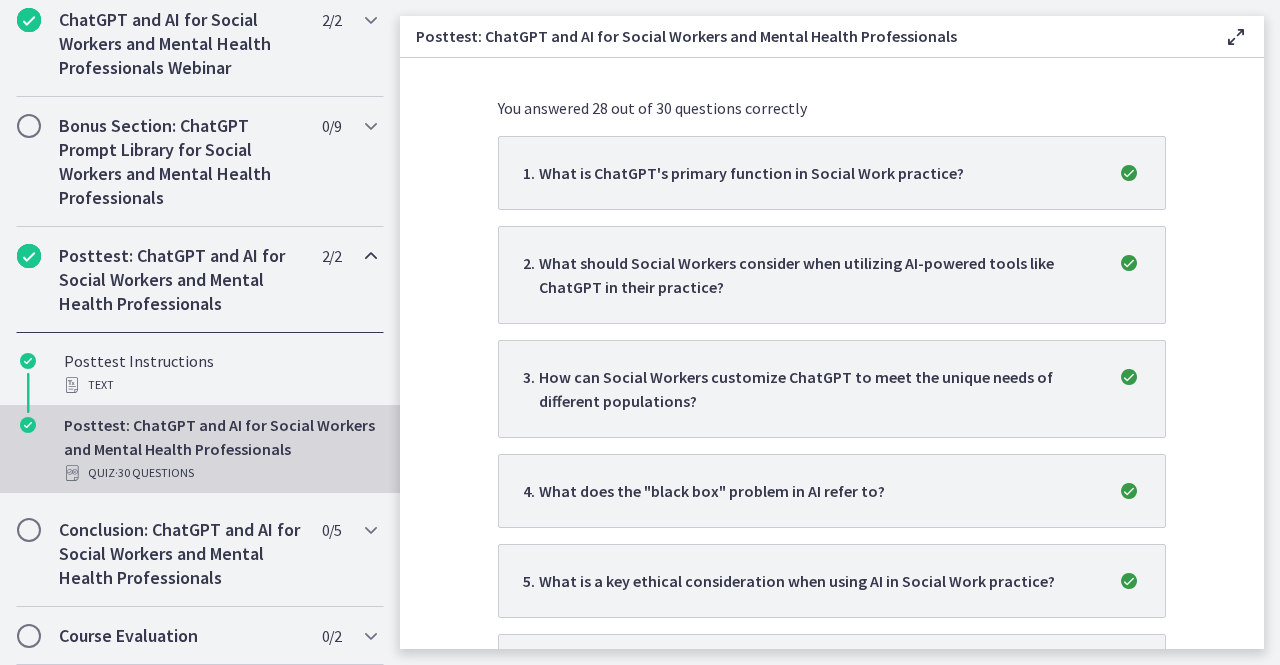 scroll, scrollTop: 0, scrollLeft: 0, axis: both 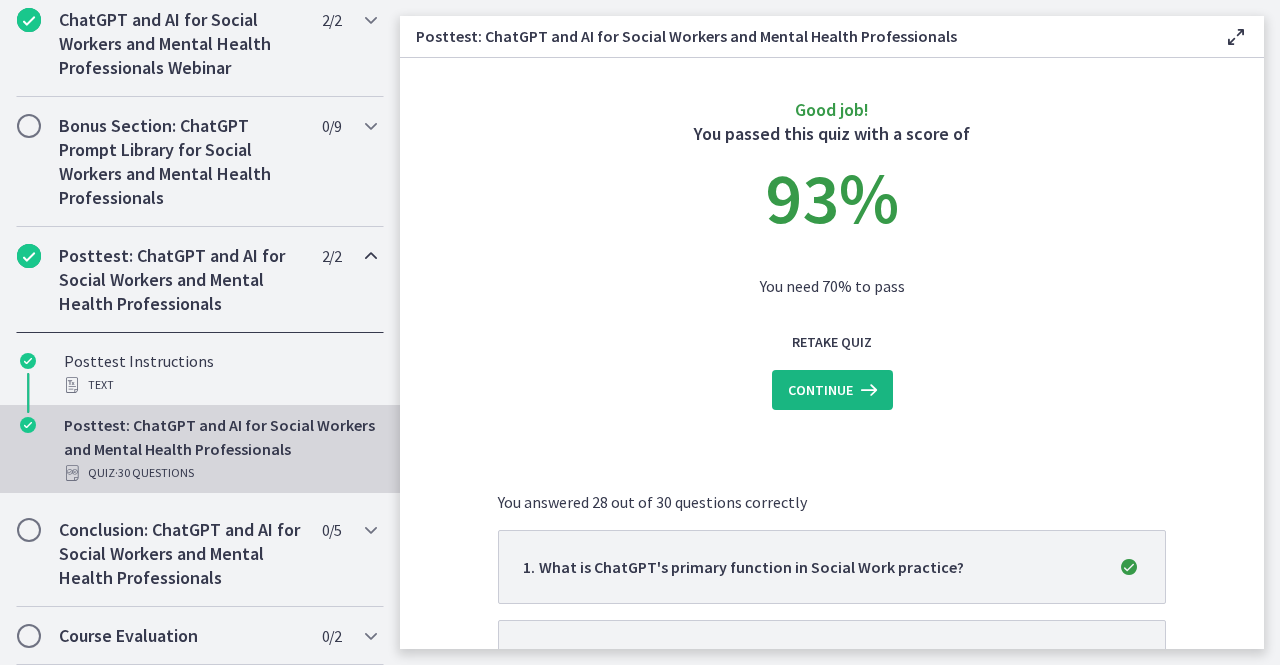 click on "Continue" at bounding box center [820, 390] 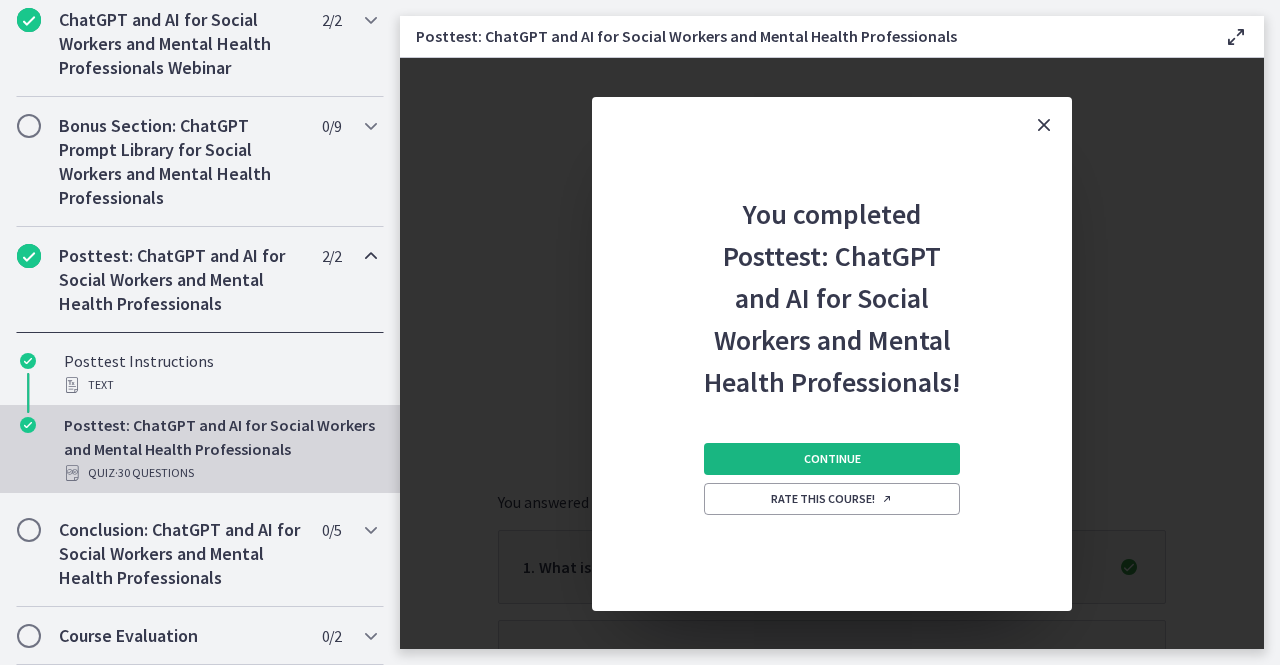 click on "Continue" at bounding box center [832, 459] 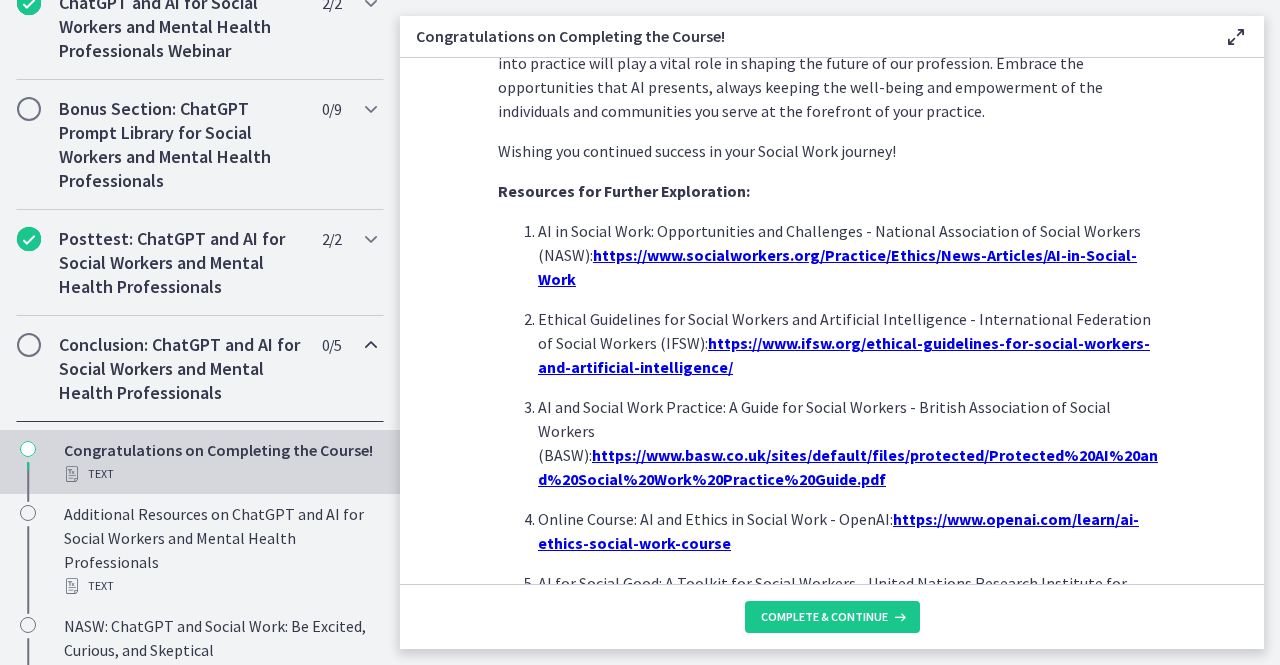 scroll, scrollTop: 1806, scrollLeft: 0, axis: vertical 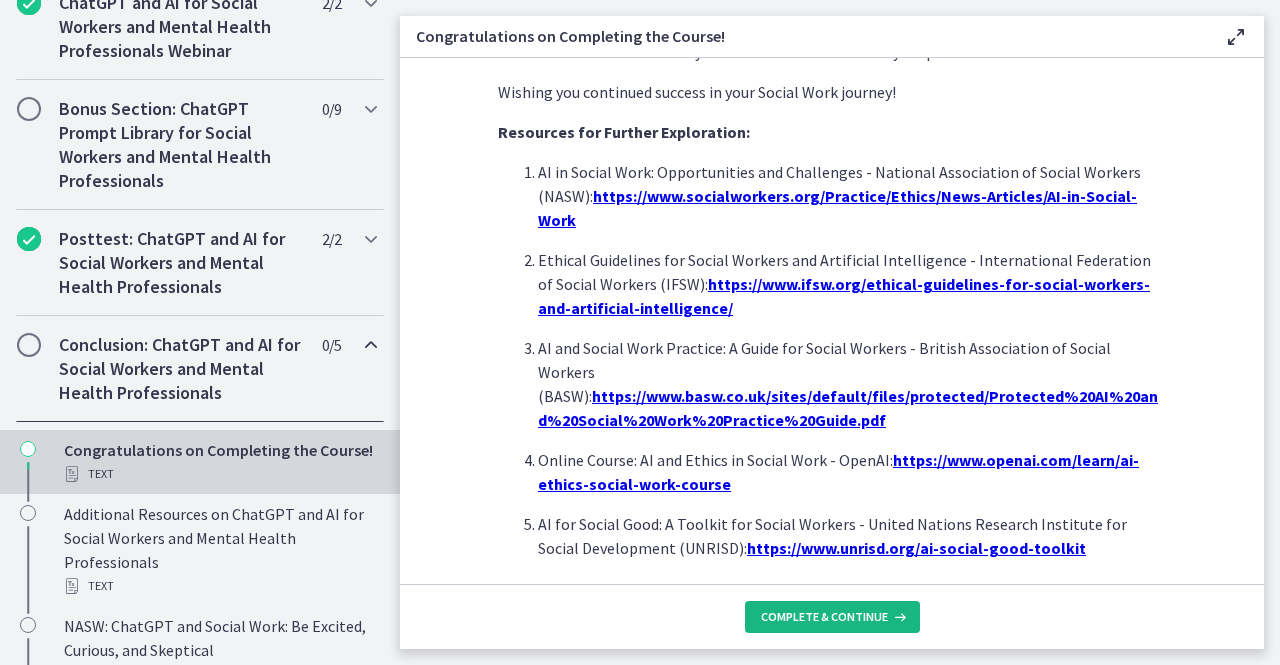 click on "Complete & continue" at bounding box center [824, 617] 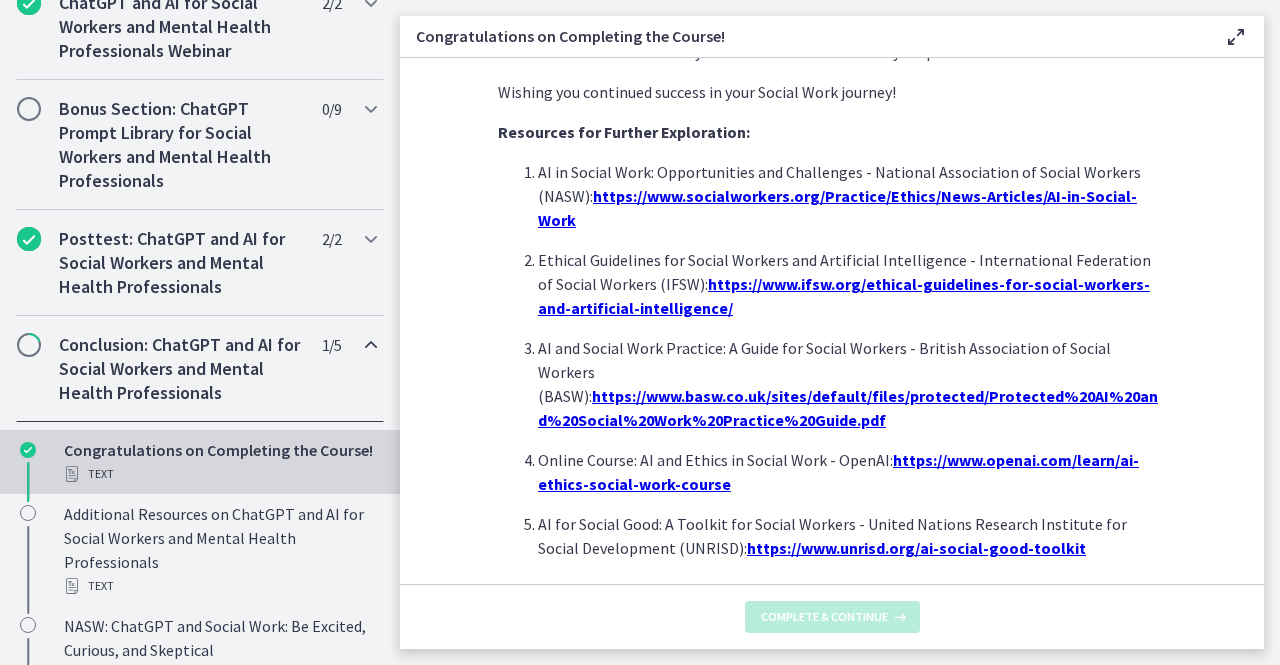 scroll, scrollTop: 0, scrollLeft: 0, axis: both 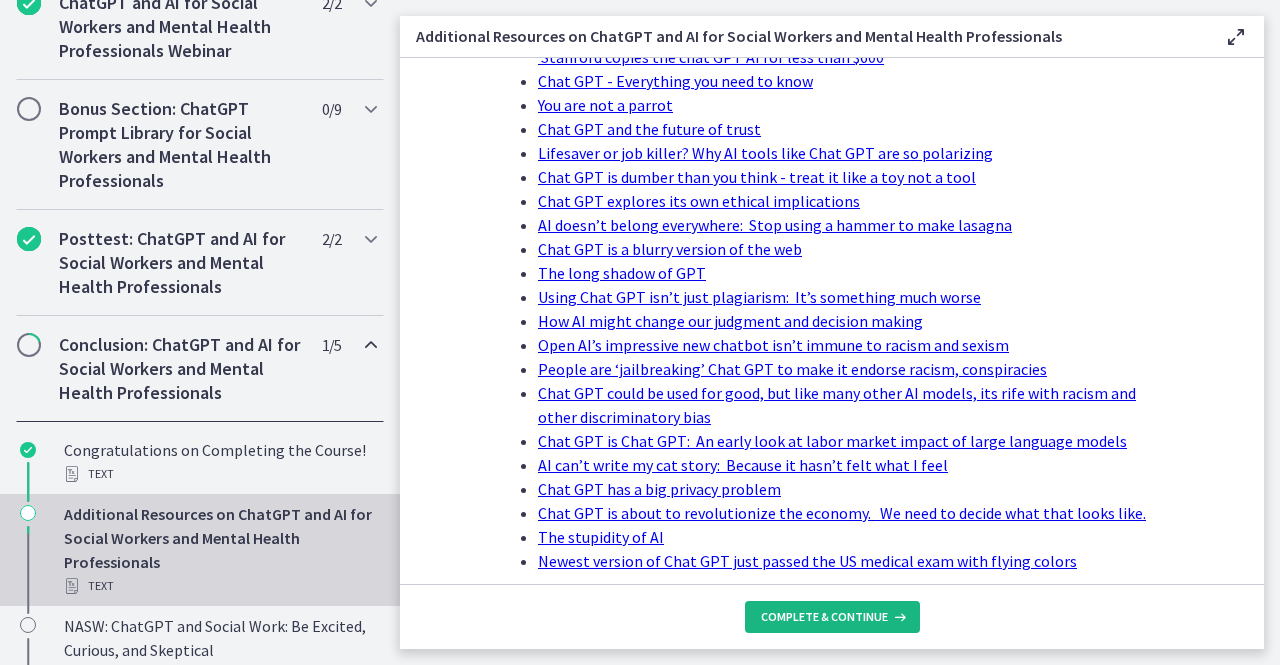 click on "Complete & continue" at bounding box center (832, 617) 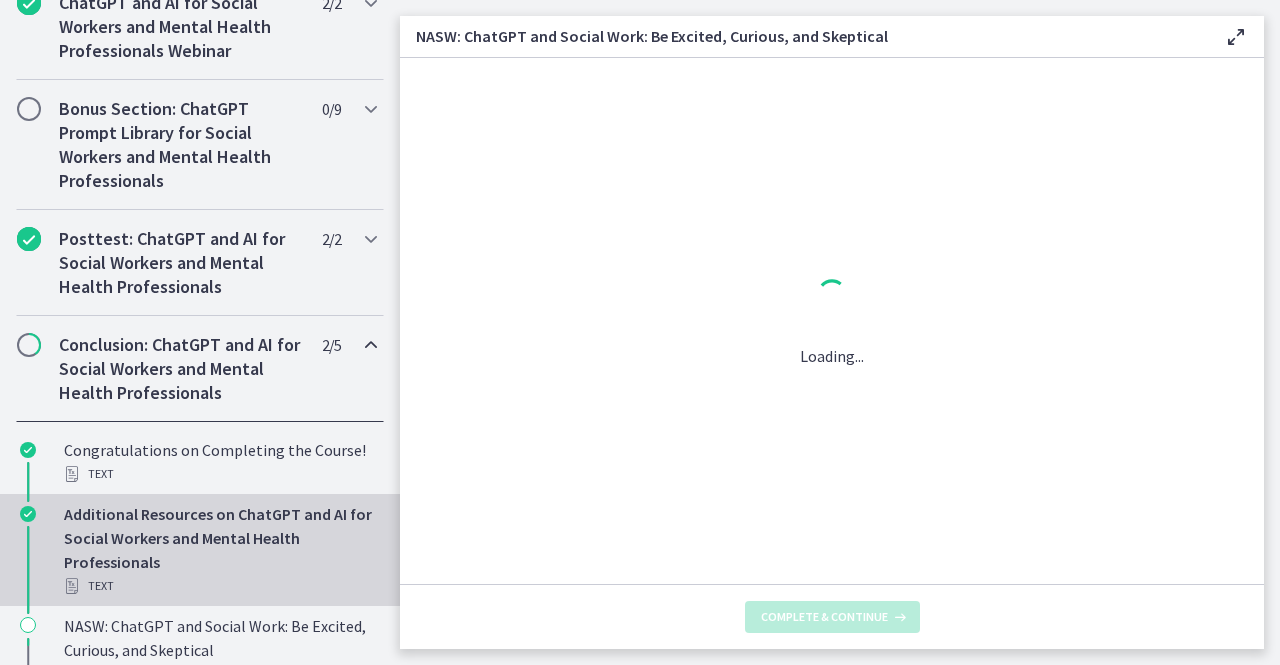 scroll, scrollTop: 0, scrollLeft: 0, axis: both 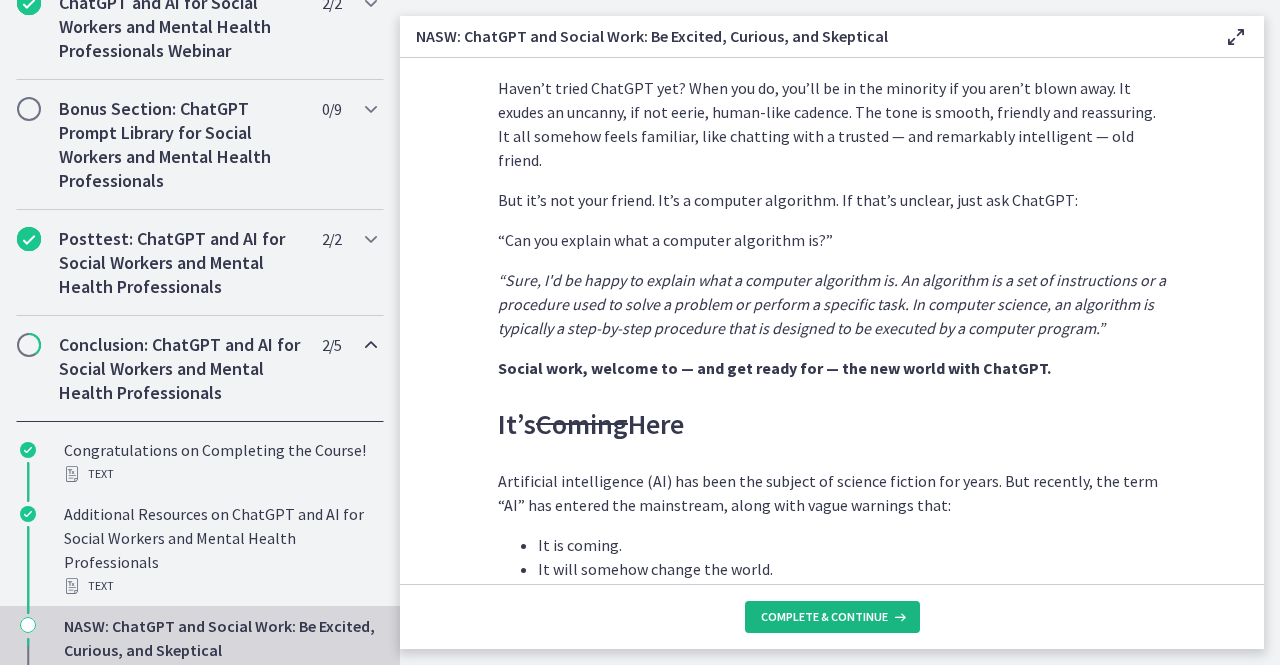 click on "Complete & continue" at bounding box center [824, 617] 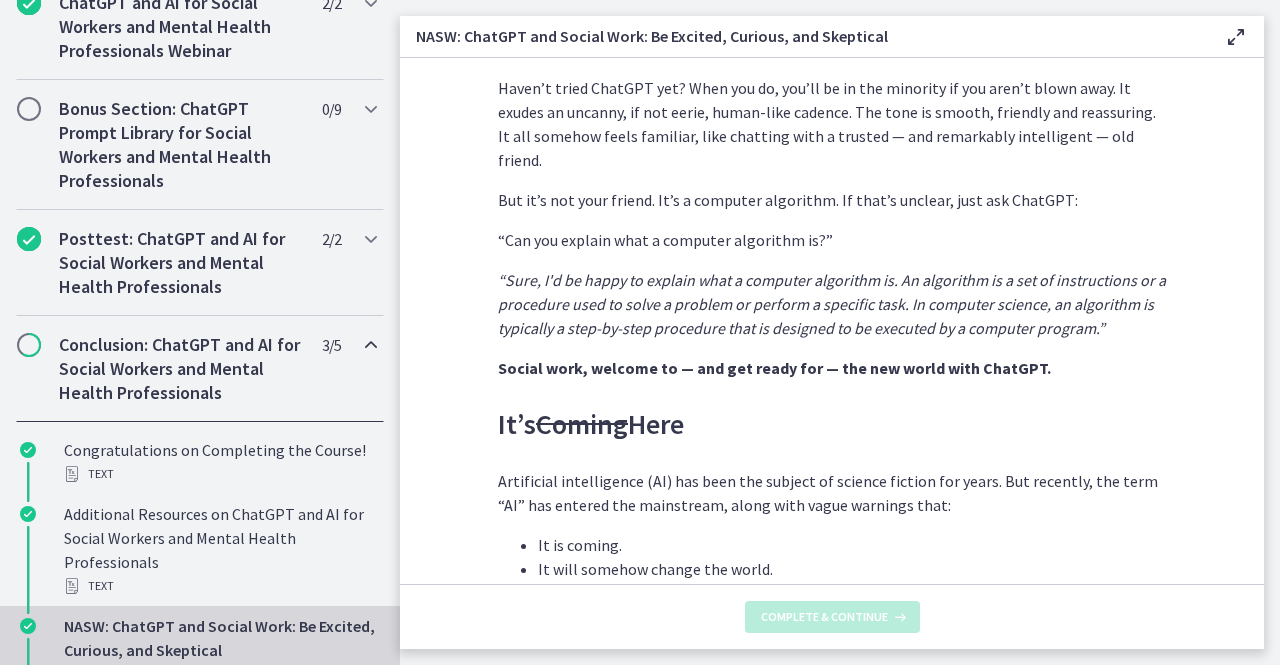 scroll, scrollTop: 0, scrollLeft: 0, axis: both 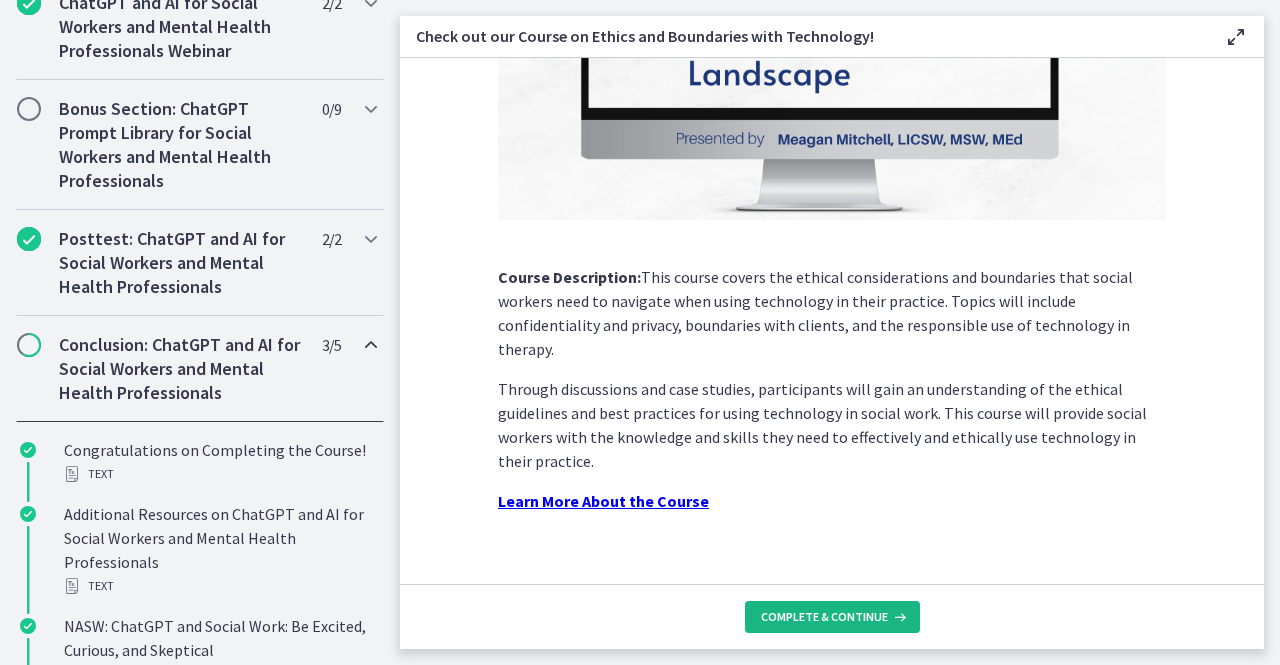 click on "Complete & continue" at bounding box center [824, 617] 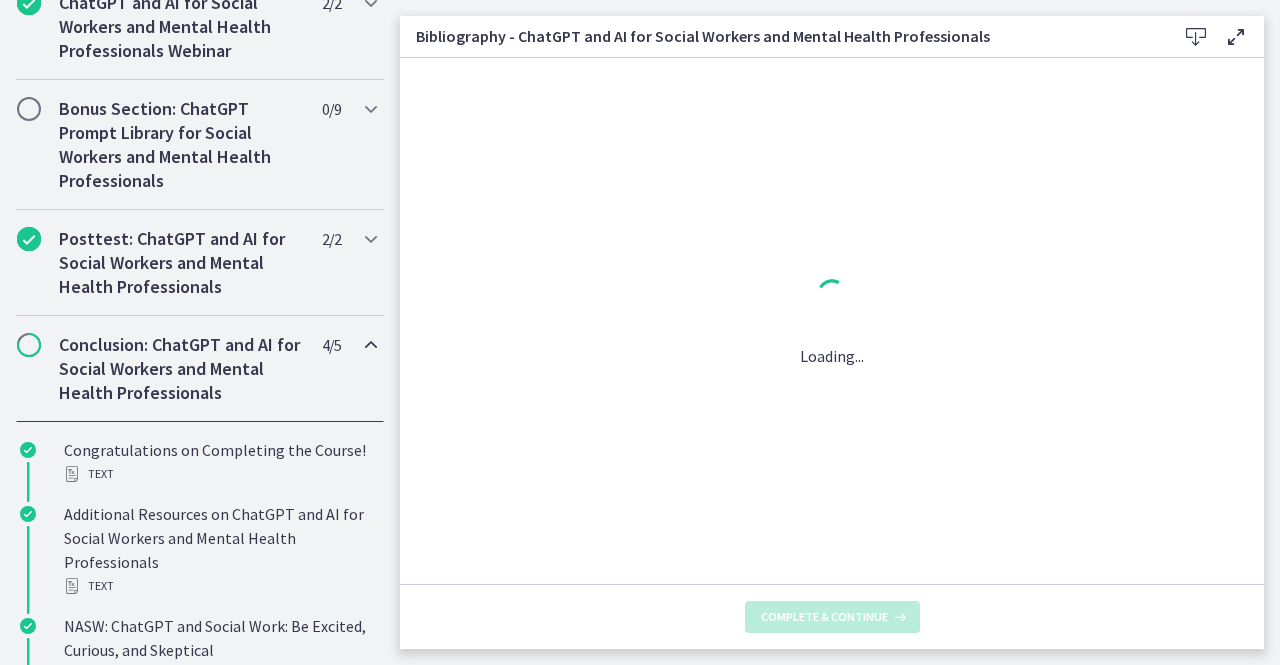 scroll, scrollTop: 0, scrollLeft: 0, axis: both 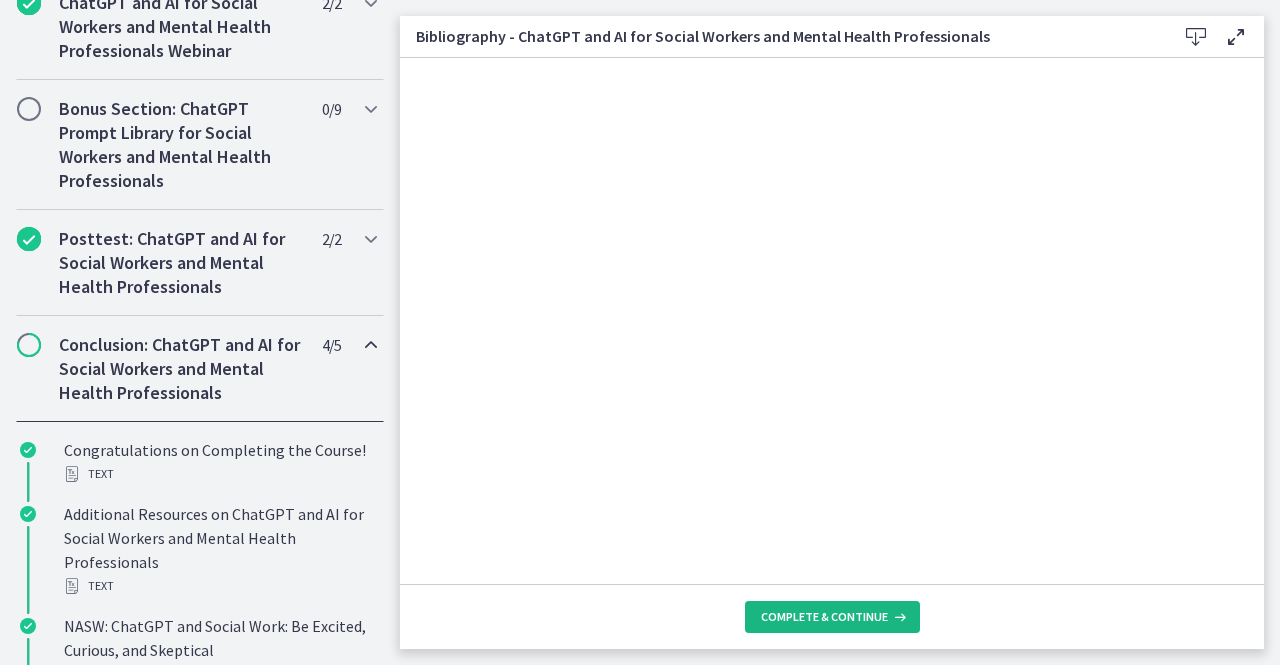 click on "Complete & continue" at bounding box center [824, 617] 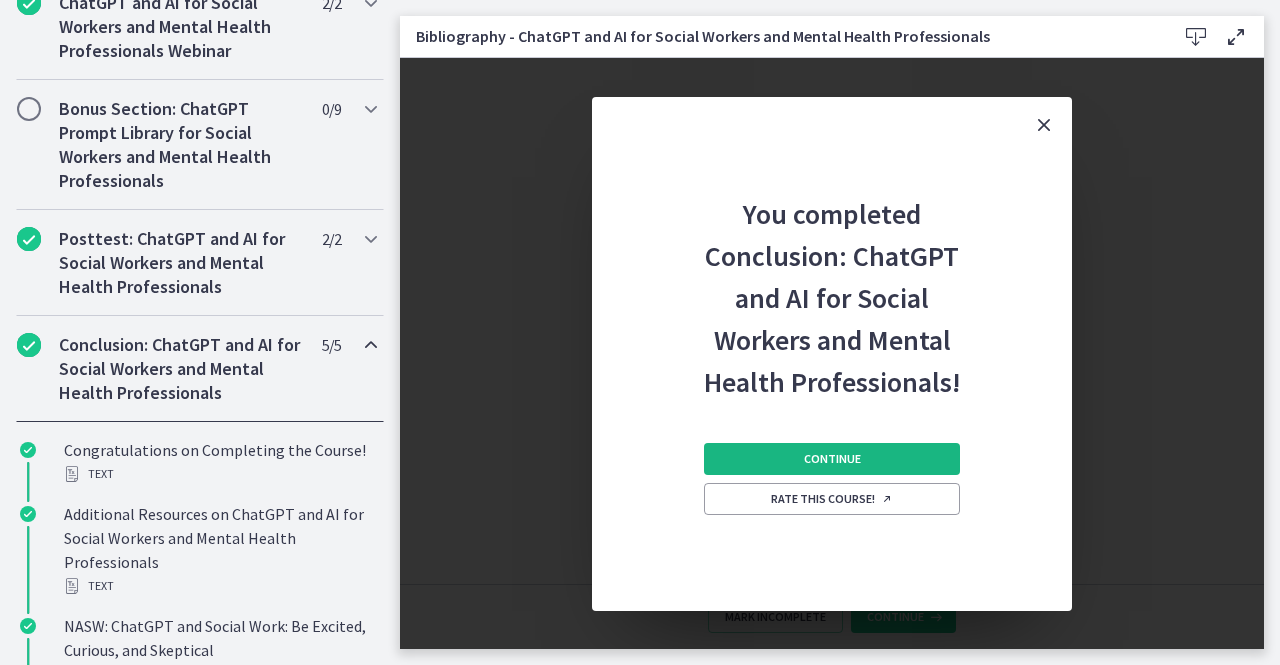 click on "Continue" at bounding box center (832, 459) 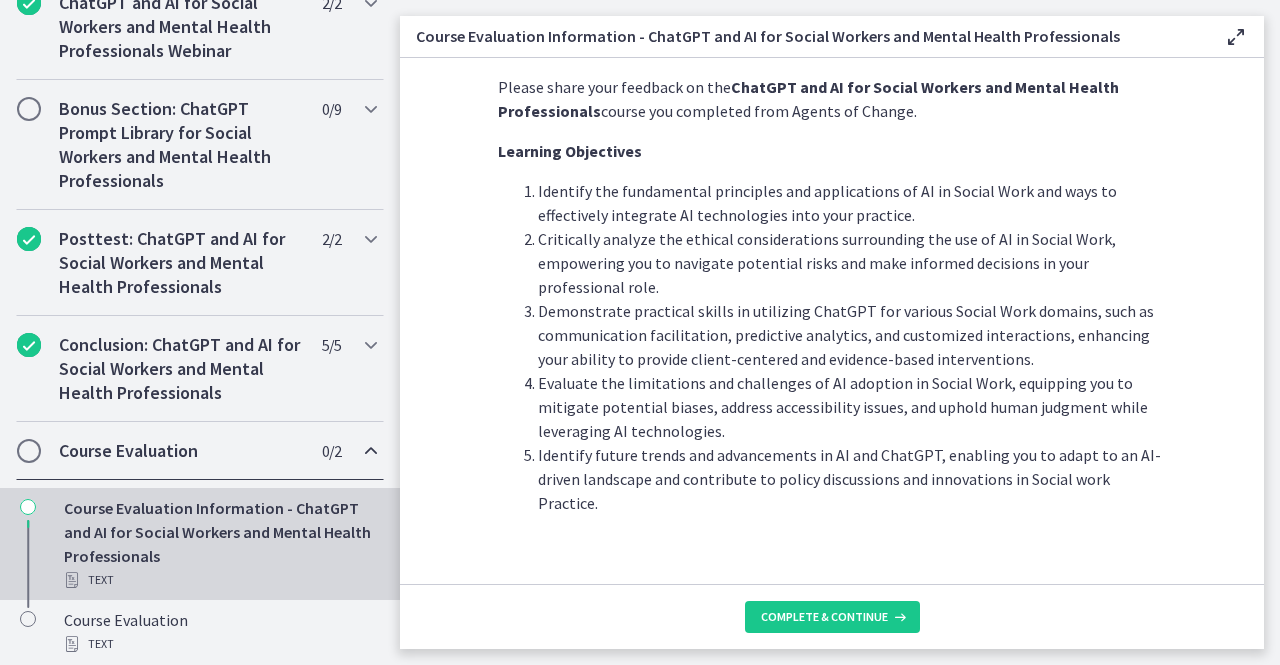 scroll, scrollTop: 41, scrollLeft: 0, axis: vertical 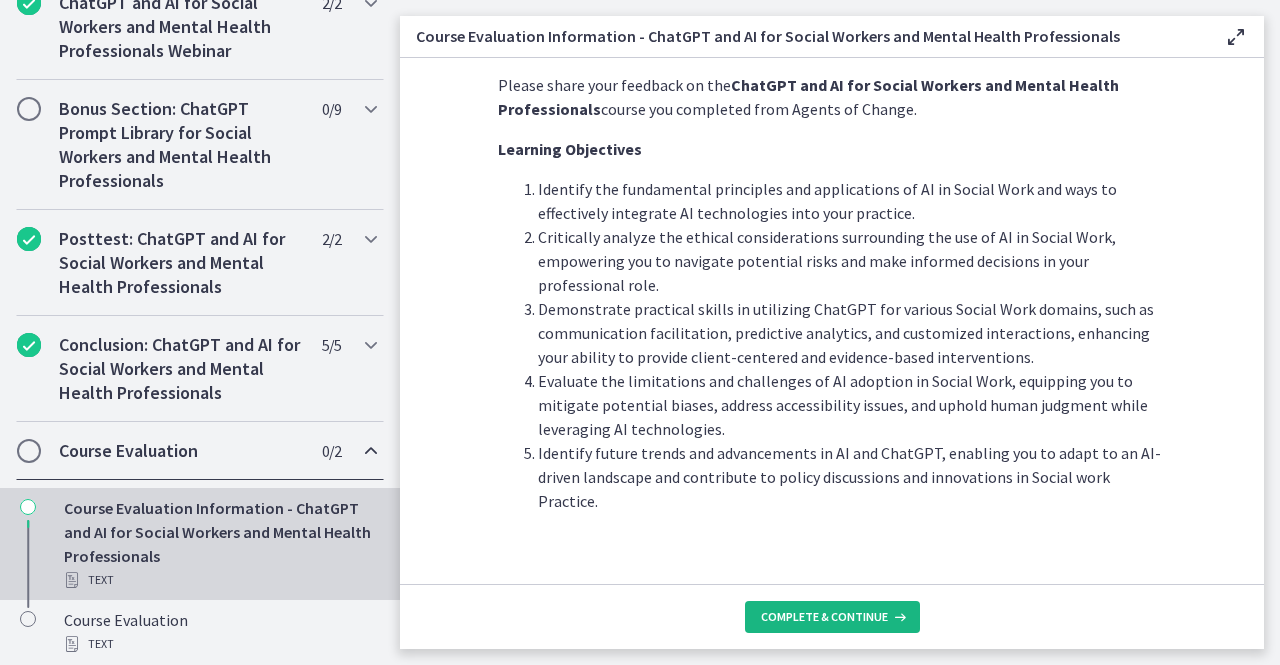 click on "Complete & continue" at bounding box center [824, 617] 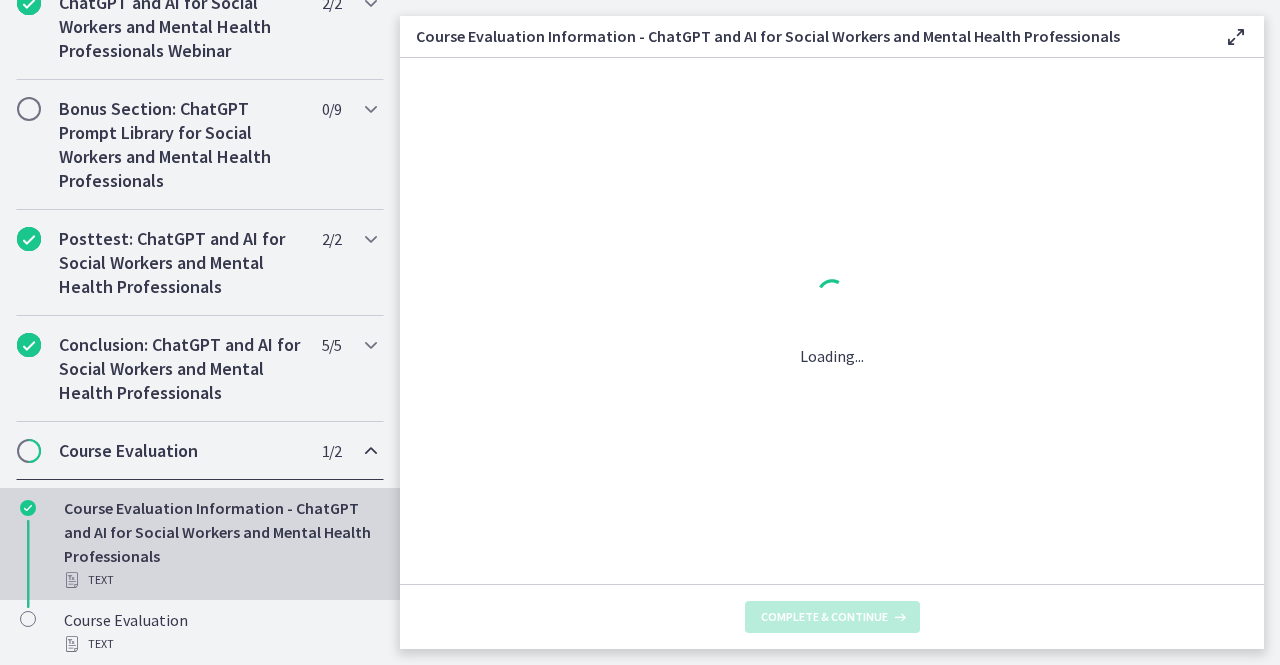 scroll, scrollTop: 0, scrollLeft: 0, axis: both 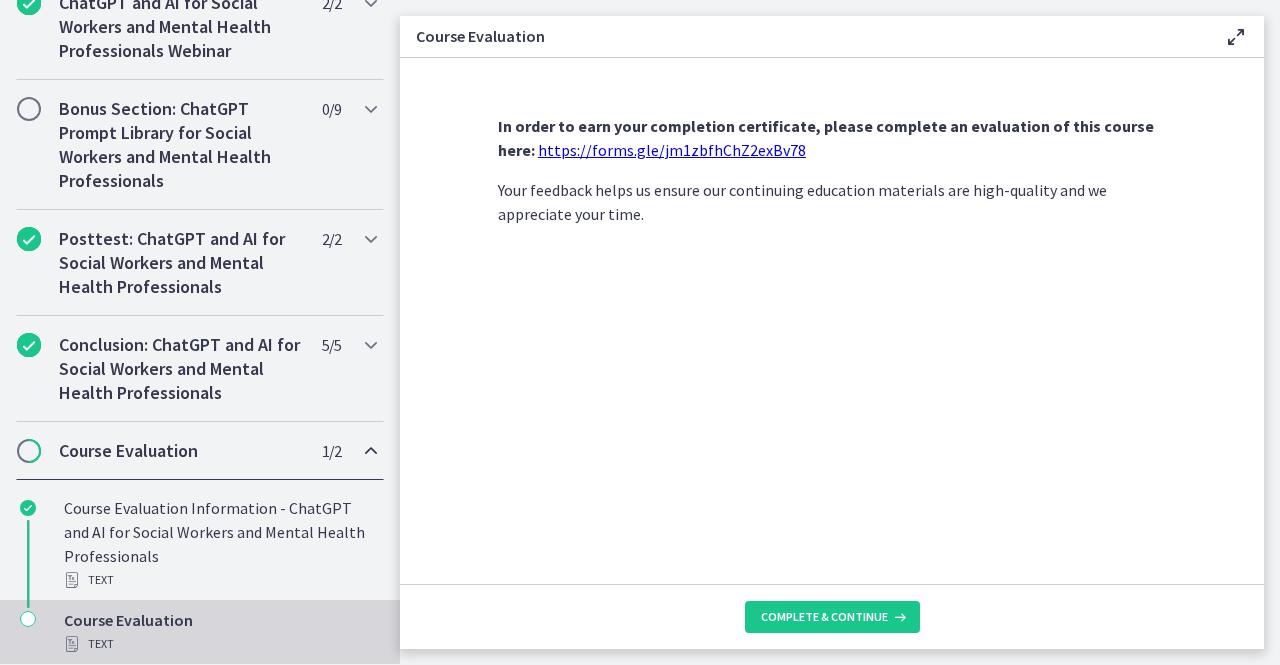 click on "https://forms.gle/jm1zbfhChZ2exBv78" at bounding box center (672, 150) 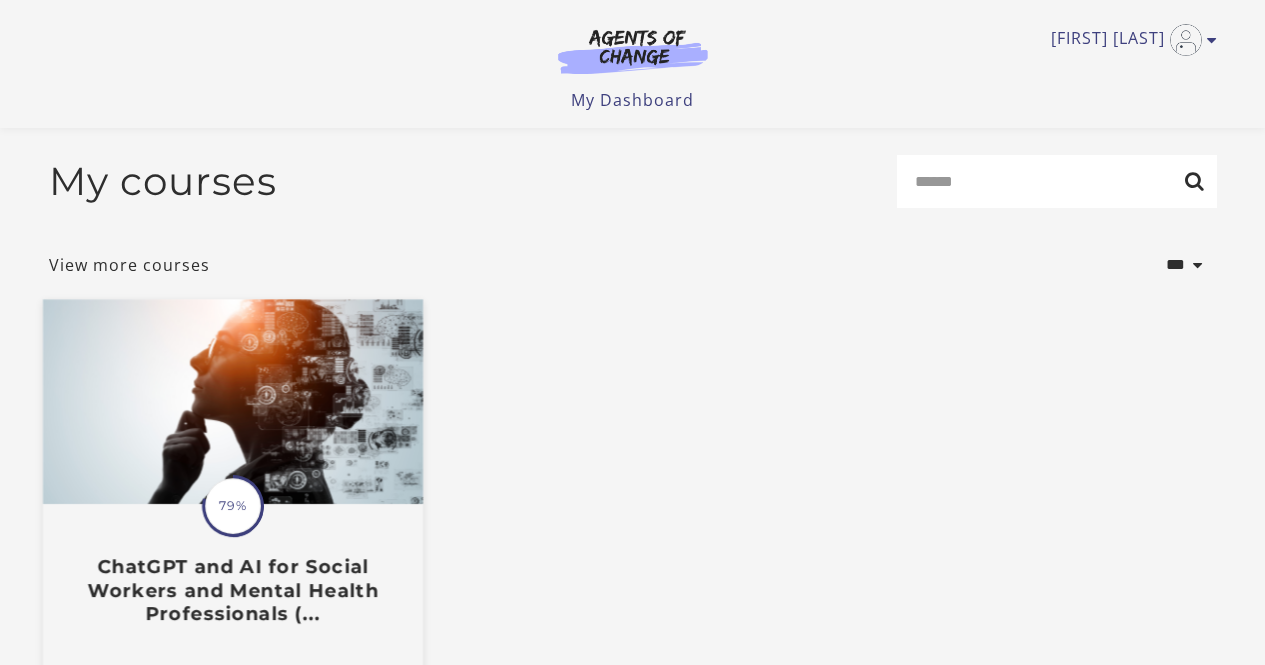 scroll, scrollTop: 251, scrollLeft: 0, axis: vertical 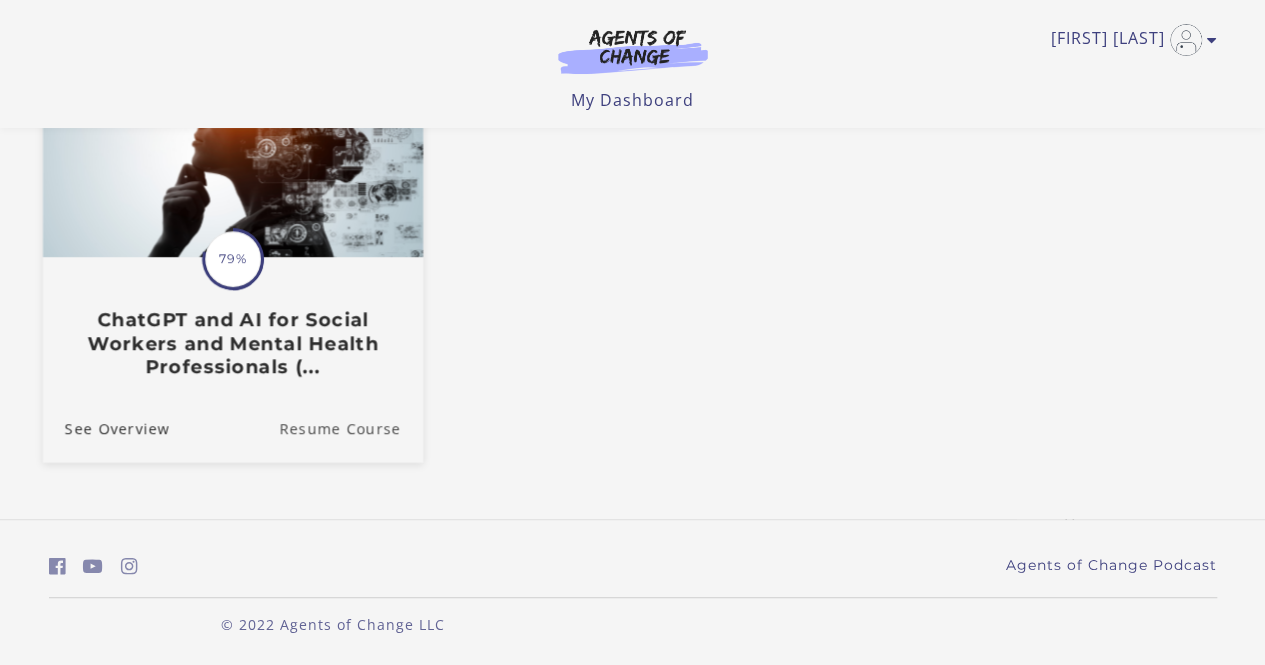 click on "Resume Course" at bounding box center (351, 427) 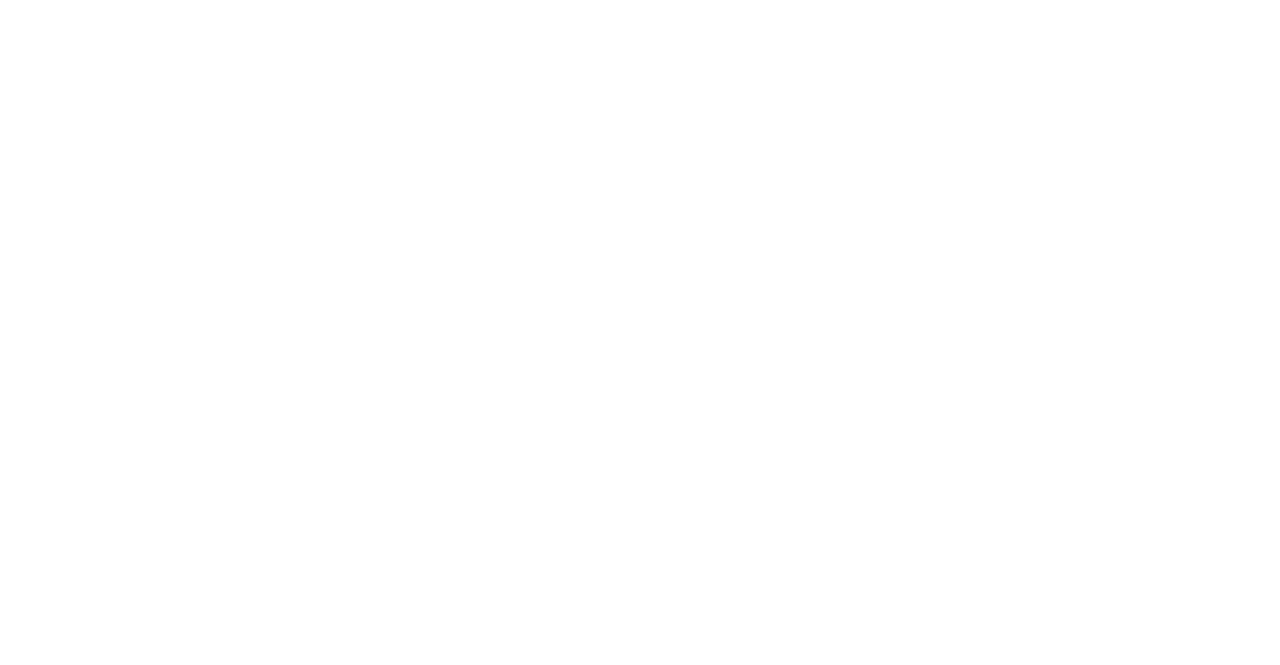scroll, scrollTop: 0, scrollLeft: 0, axis: both 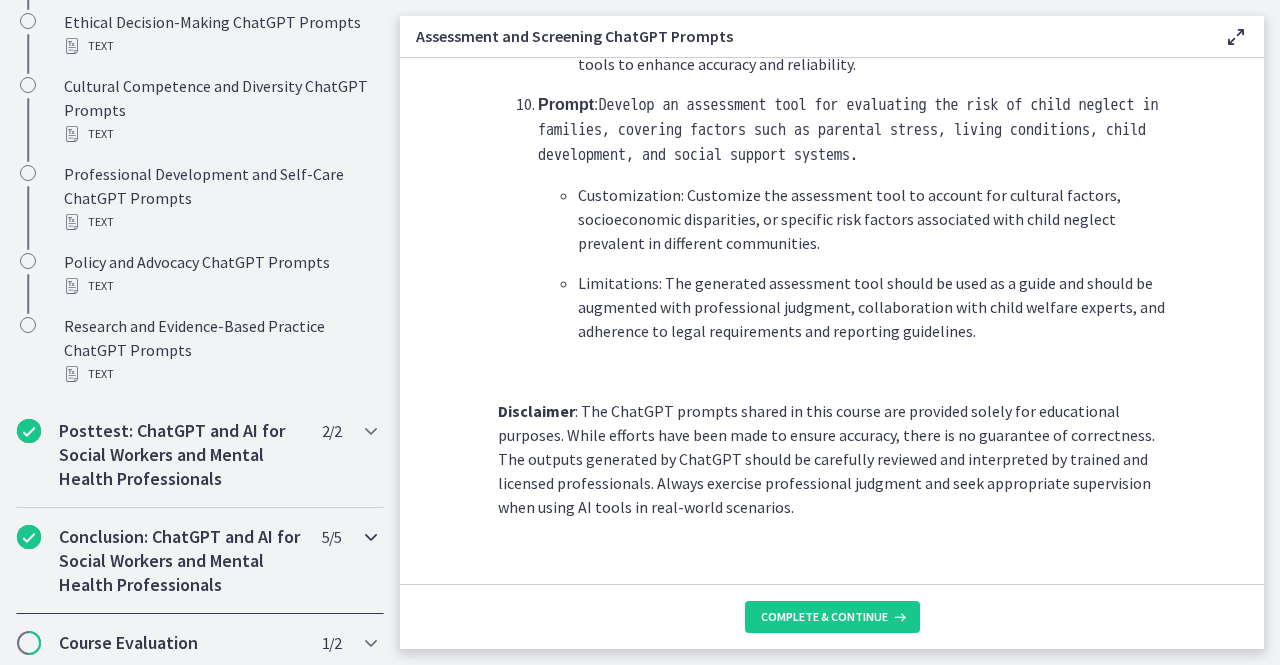 click at bounding box center (371, 537) 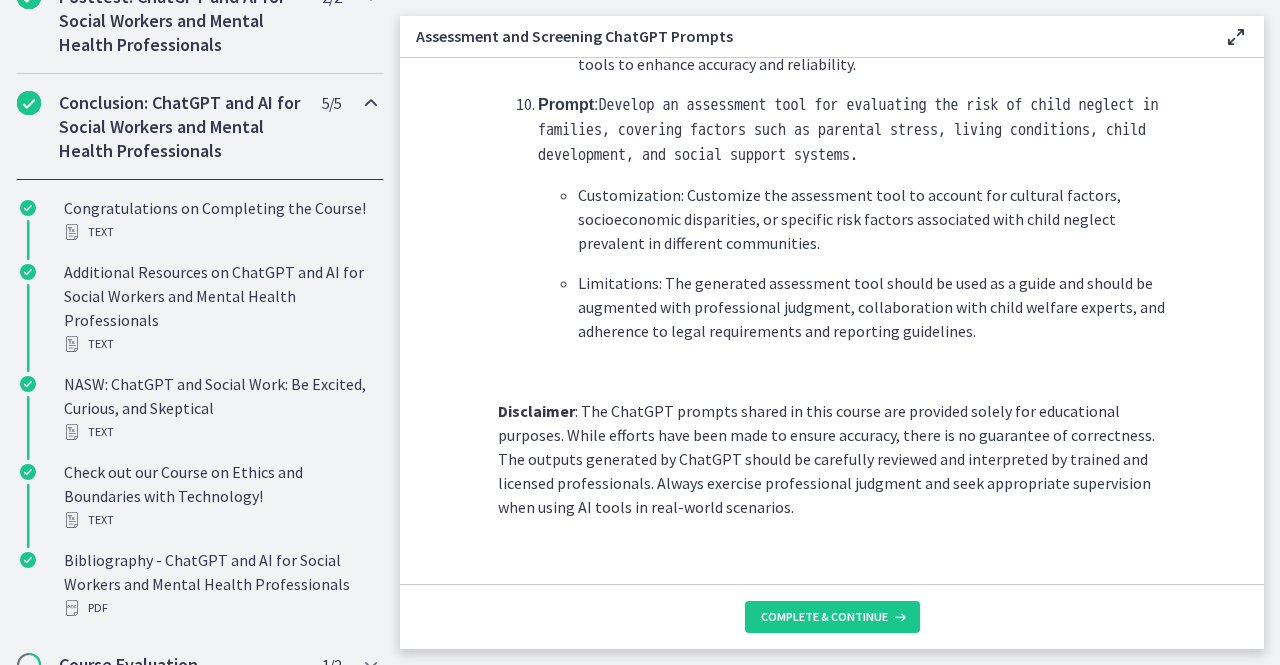 scroll, scrollTop: 1324, scrollLeft: 0, axis: vertical 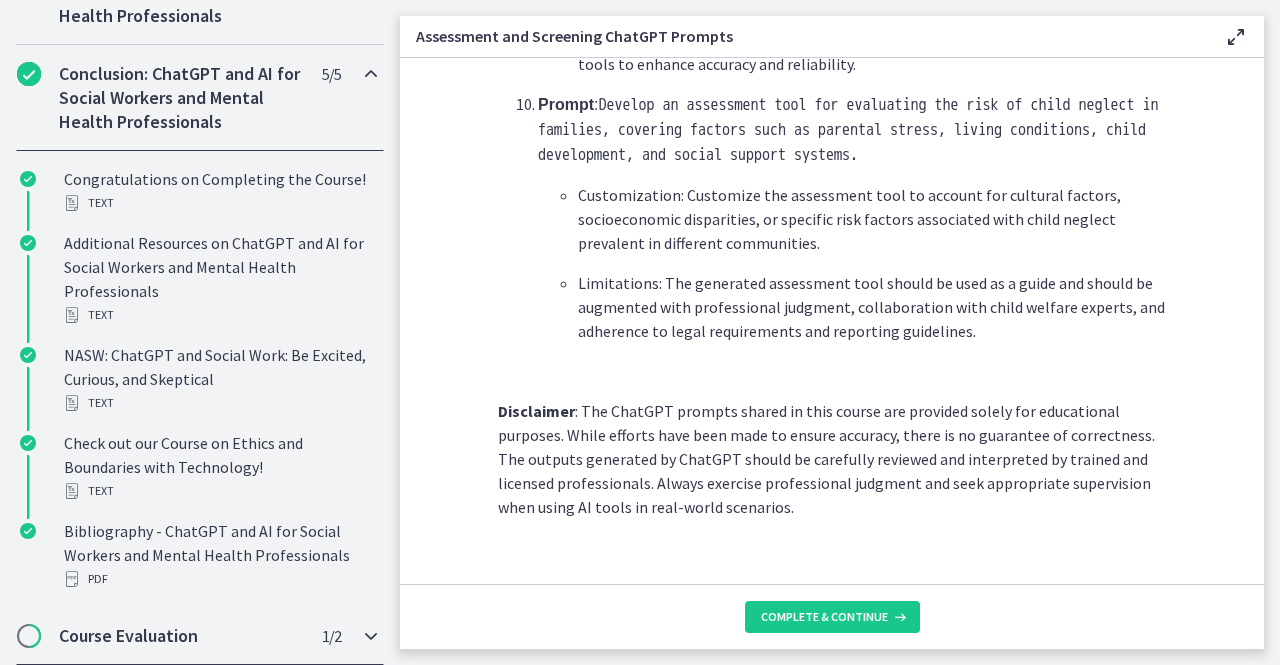 click on "Course Evaluation" at bounding box center [181, 636] 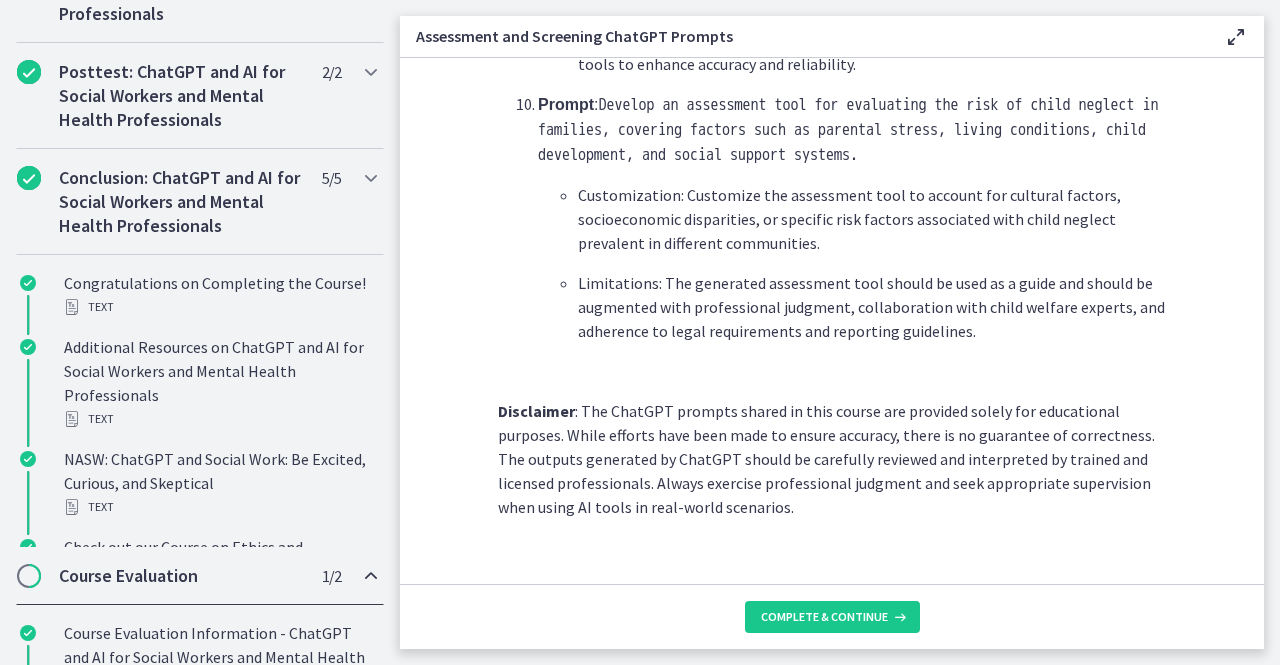 scroll, scrollTop: 1060, scrollLeft: 0, axis: vertical 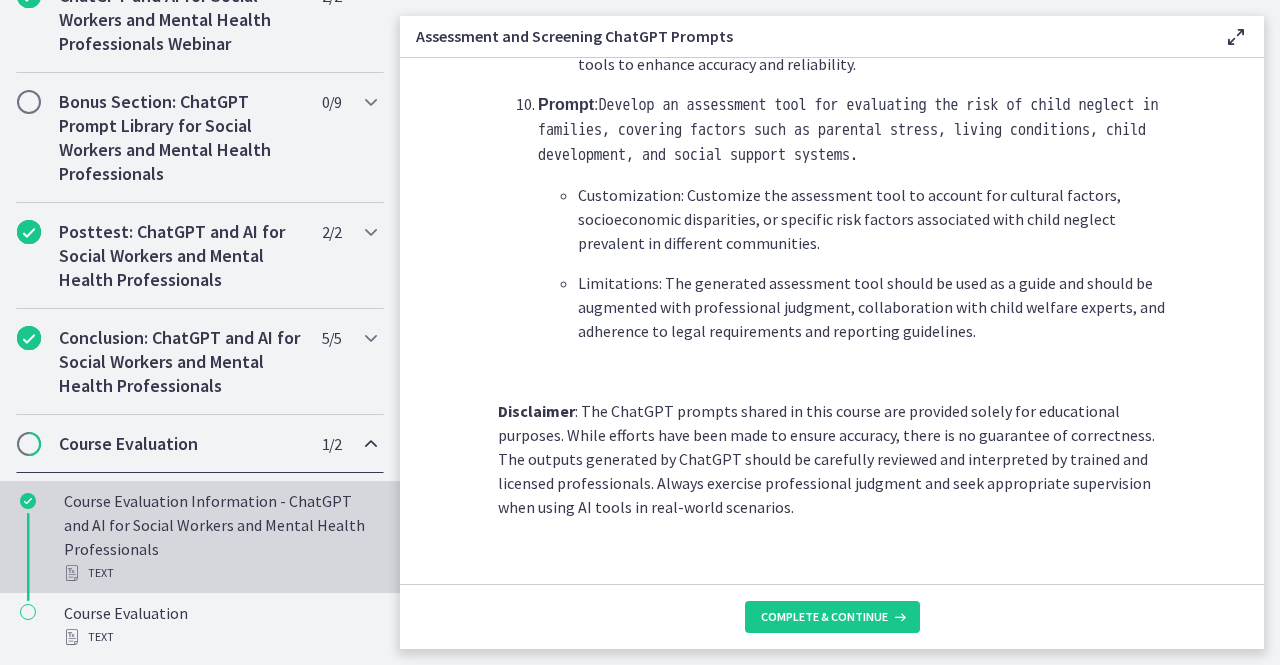 click on "Course Evaluation Information - ChatGPT and AI for Social Workers and Mental Health Professionals
Text" at bounding box center (220, 537) 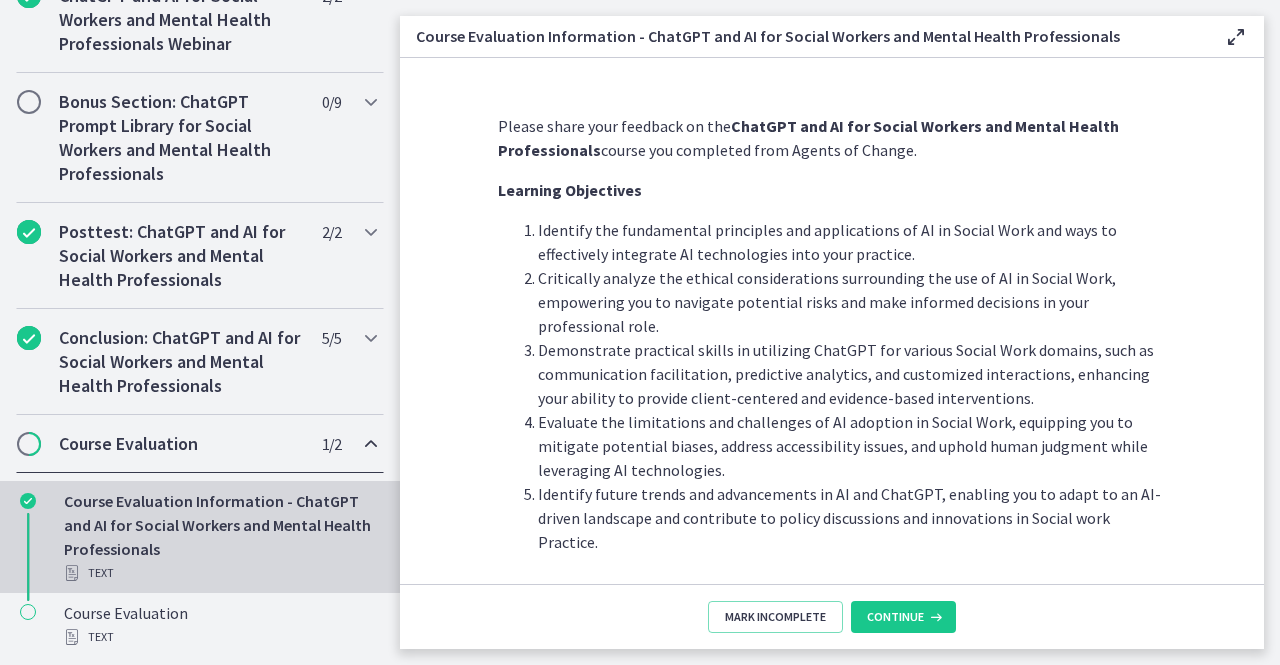 scroll, scrollTop: 41, scrollLeft: 0, axis: vertical 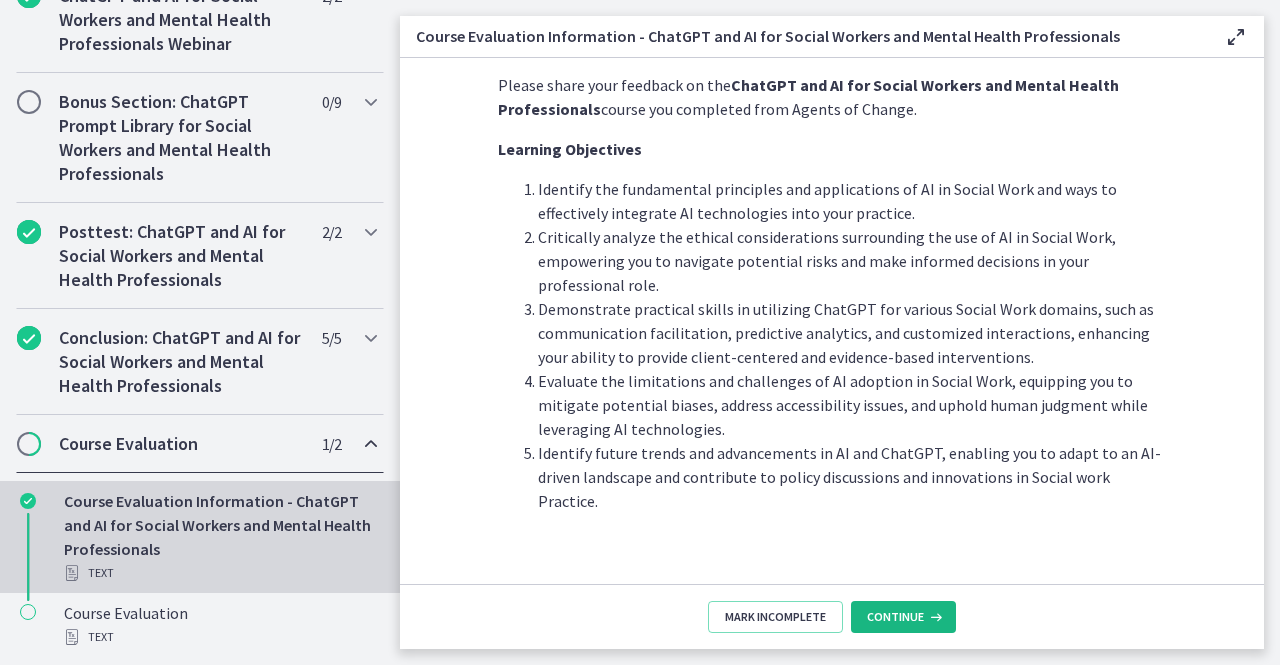 click on "Continue" at bounding box center [895, 617] 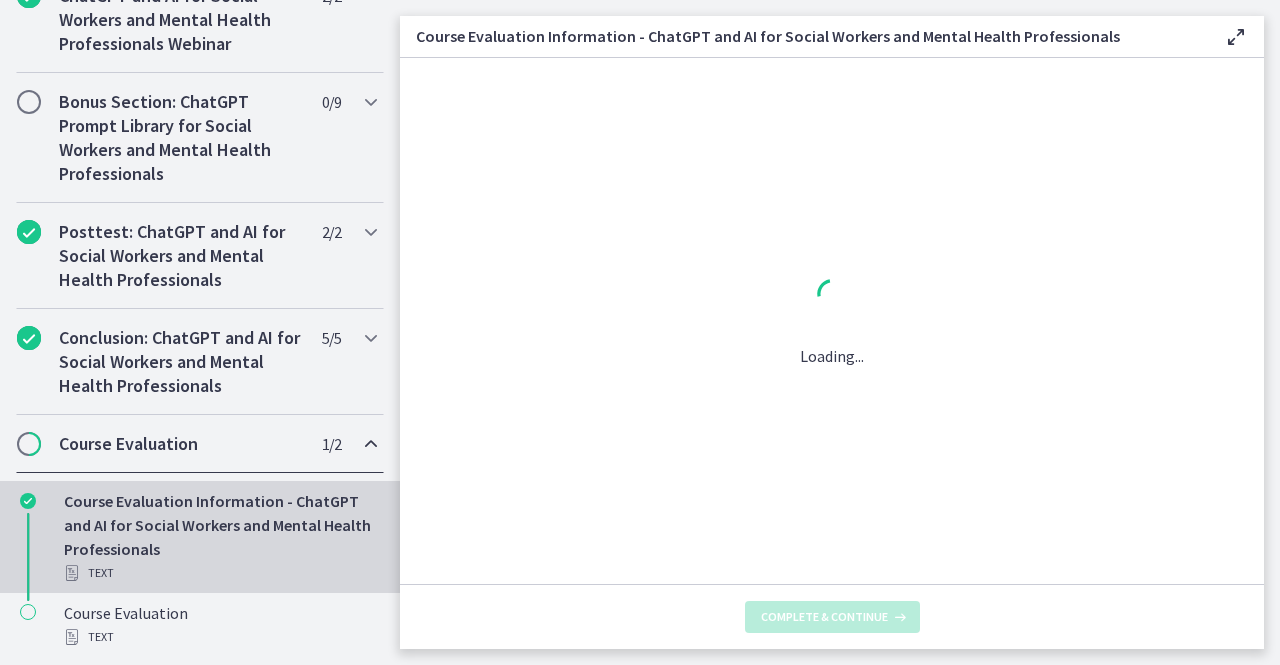 scroll, scrollTop: 0, scrollLeft: 0, axis: both 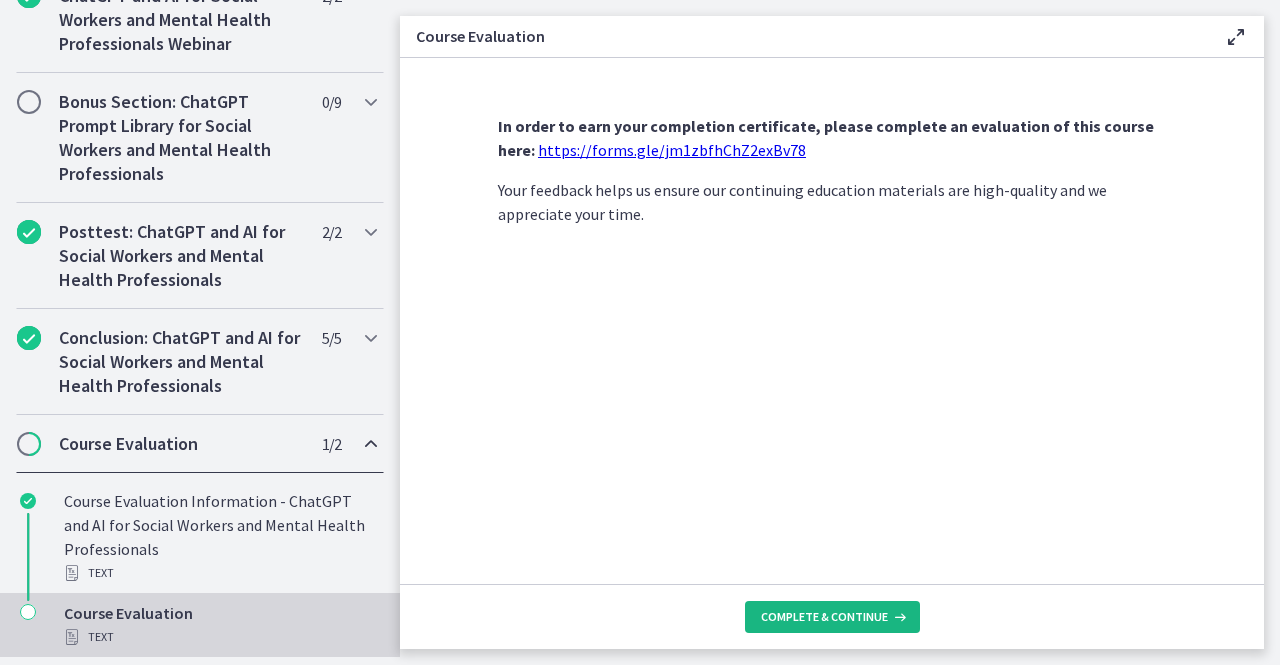 click on "Complete & continue" at bounding box center [824, 617] 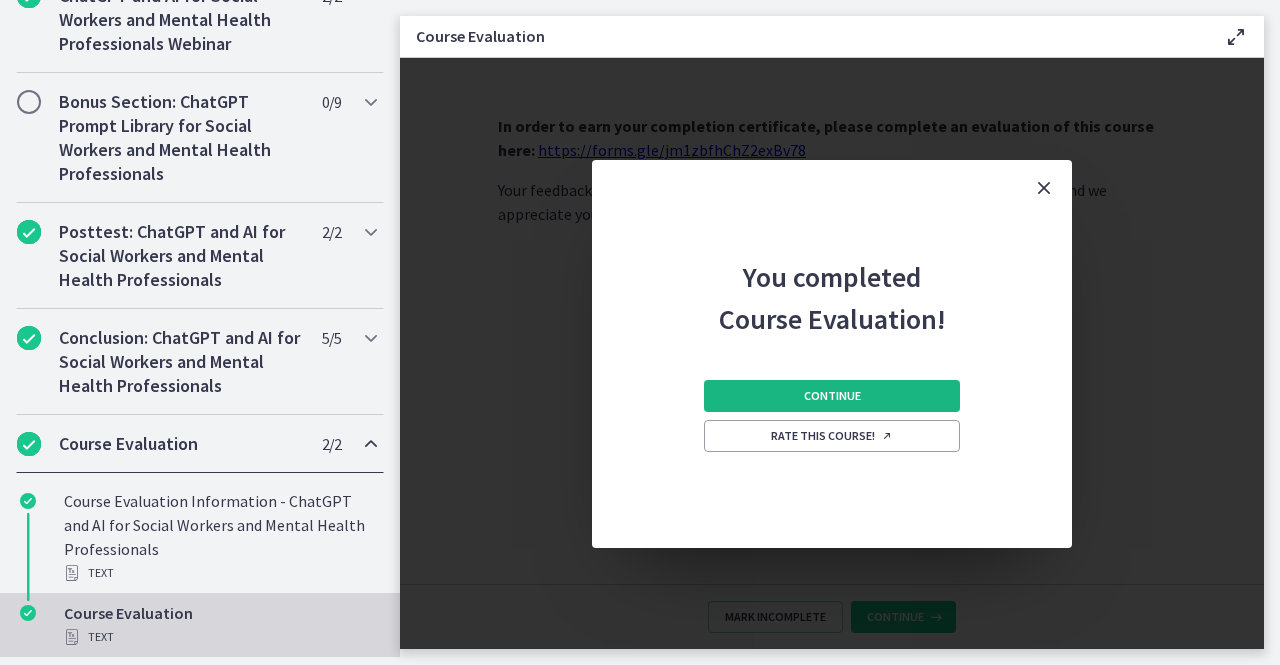click on "Continue" at bounding box center (832, 396) 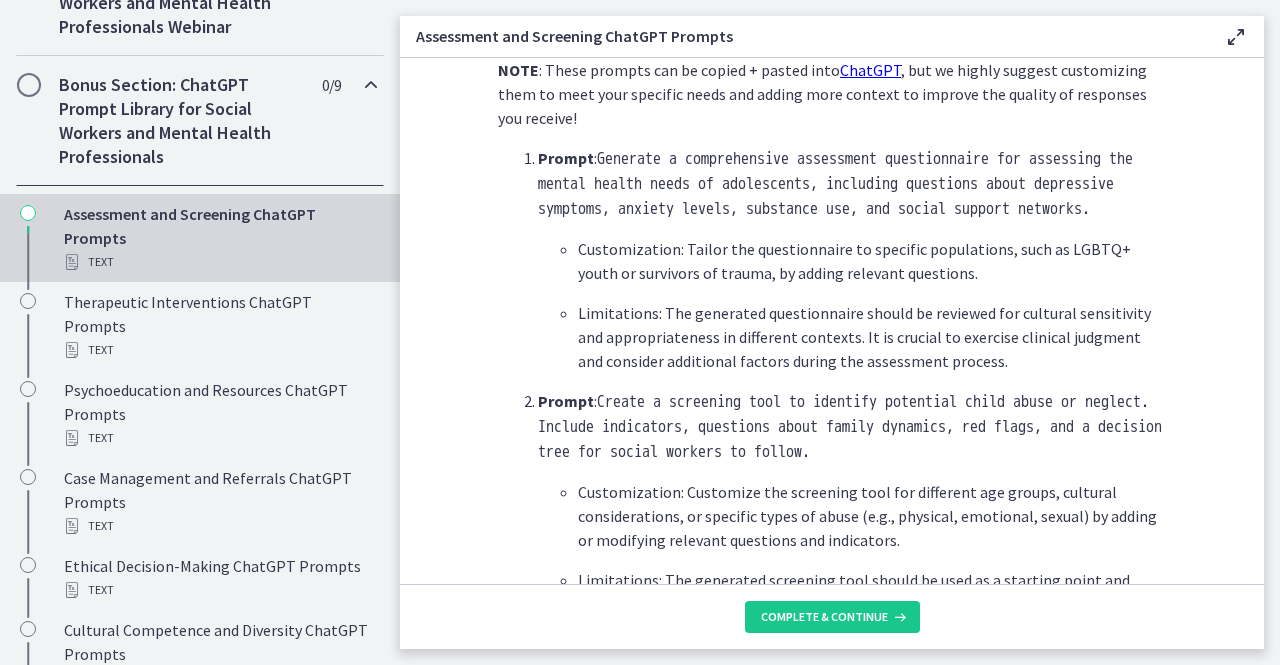 scroll, scrollTop: 577, scrollLeft: 0, axis: vertical 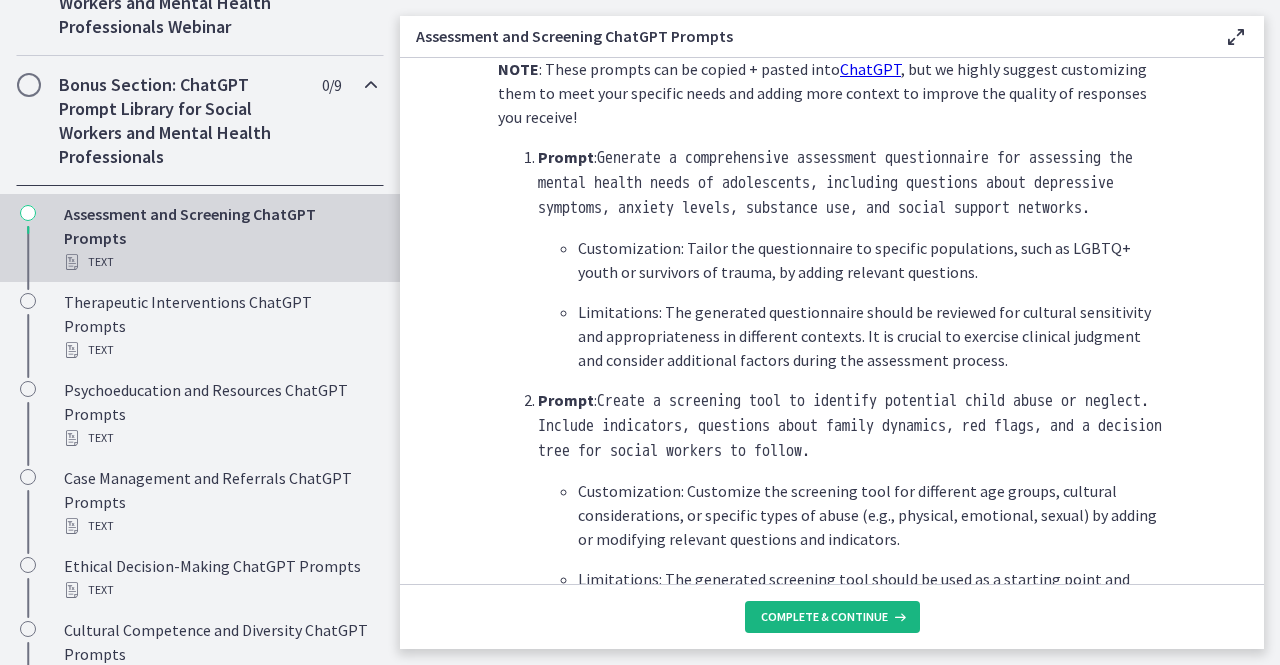 click on "Complete & continue" at bounding box center (824, 617) 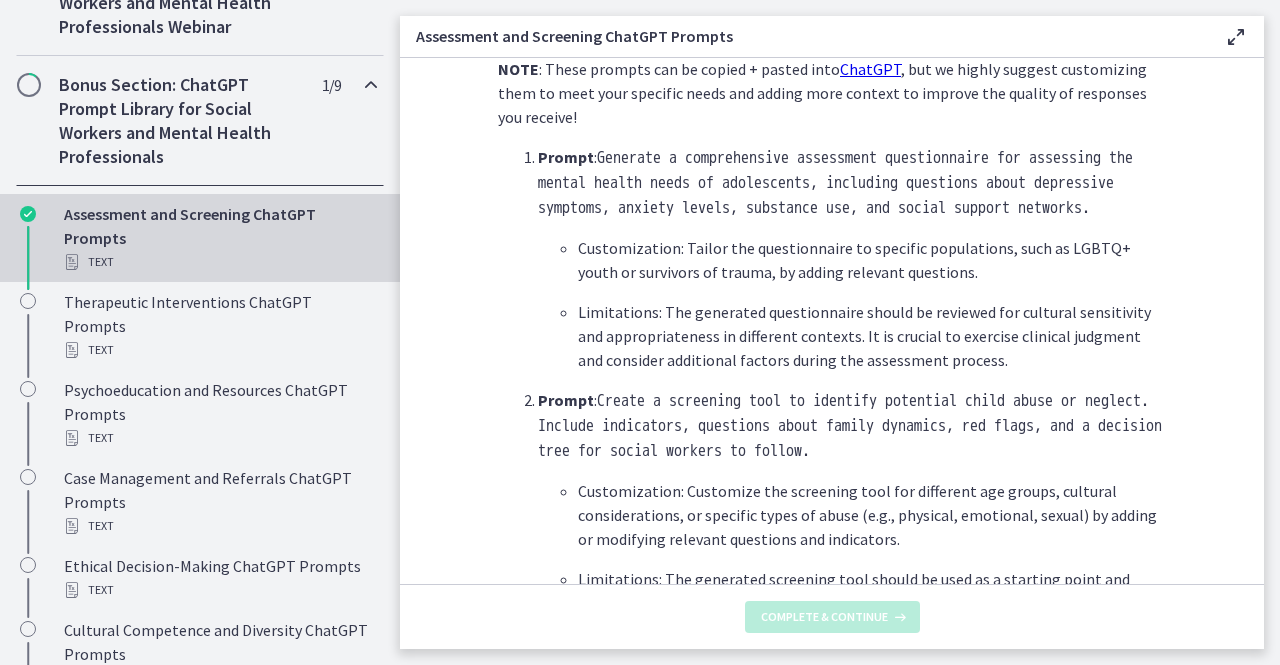 scroll, scrollTop: 0, scrollLeft: 0, axis: both 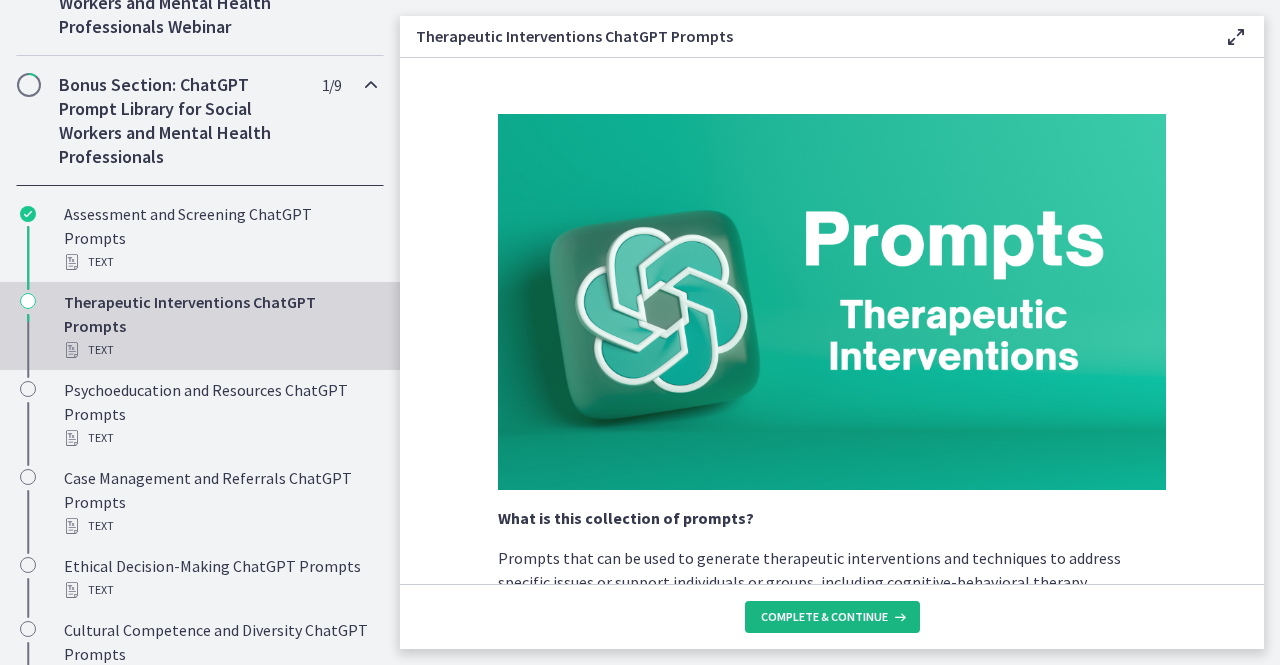 click on "Complete & continue" at bounding box center (824, 617) 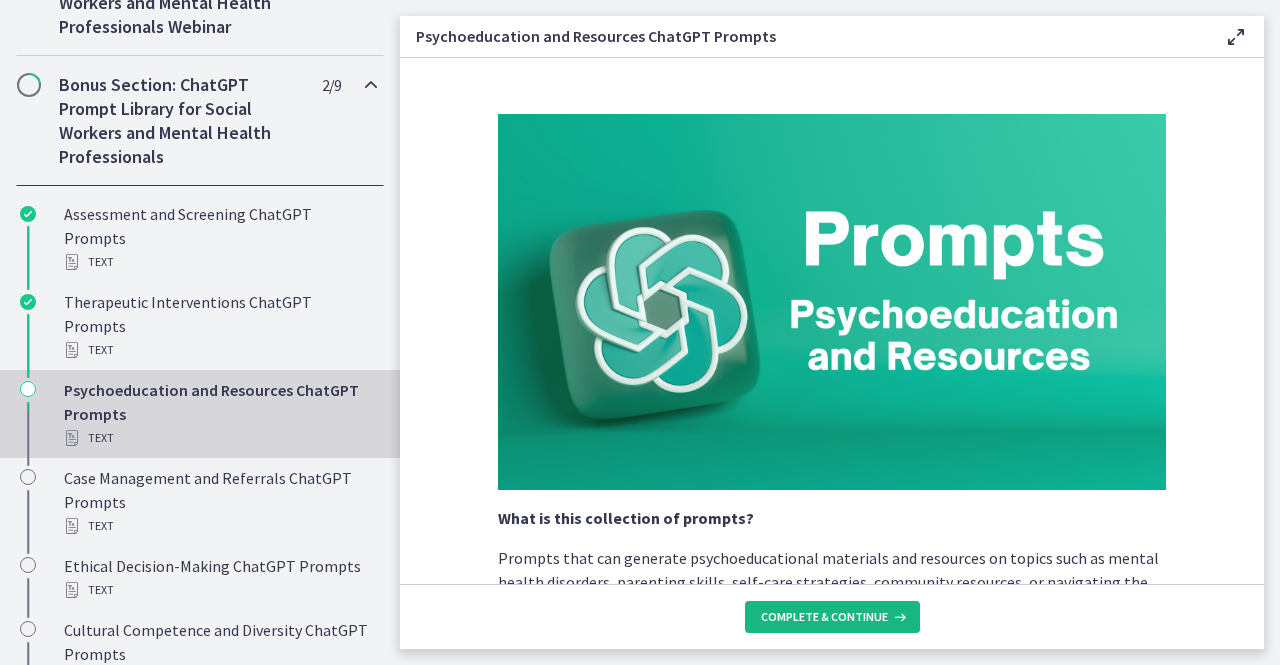 click on "Complete & continue" at bounding box center [824, 617] 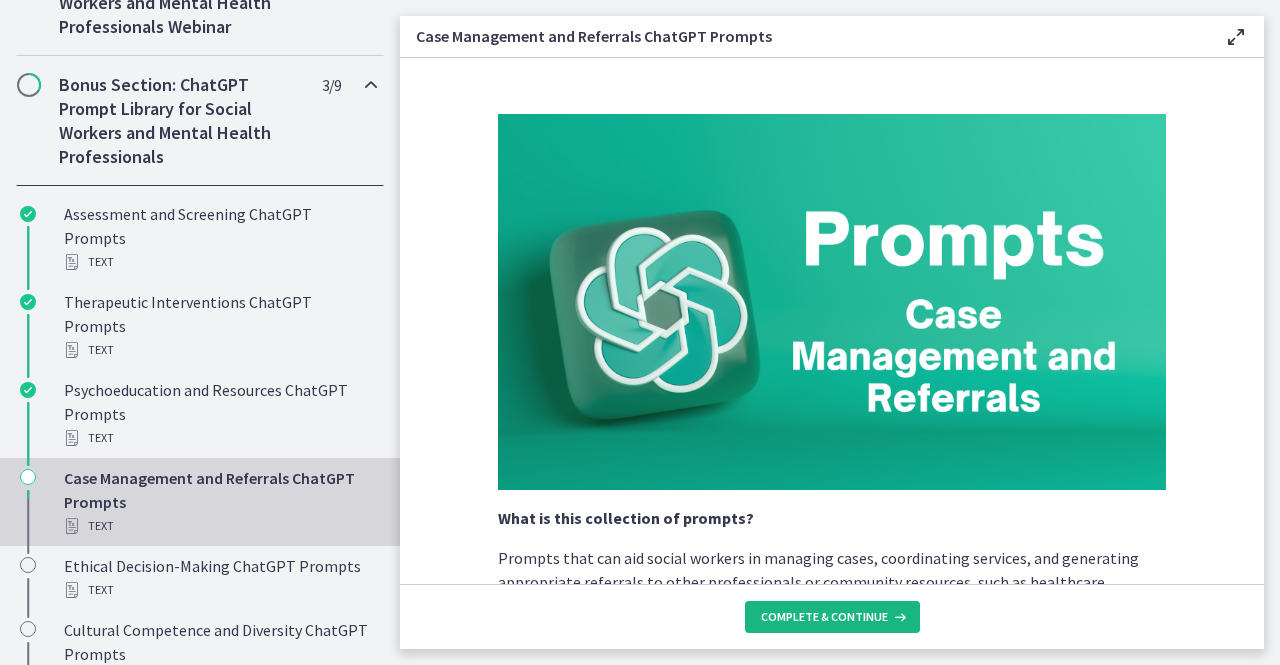 click on "Complete & continue" at bounding box center (824, 617) 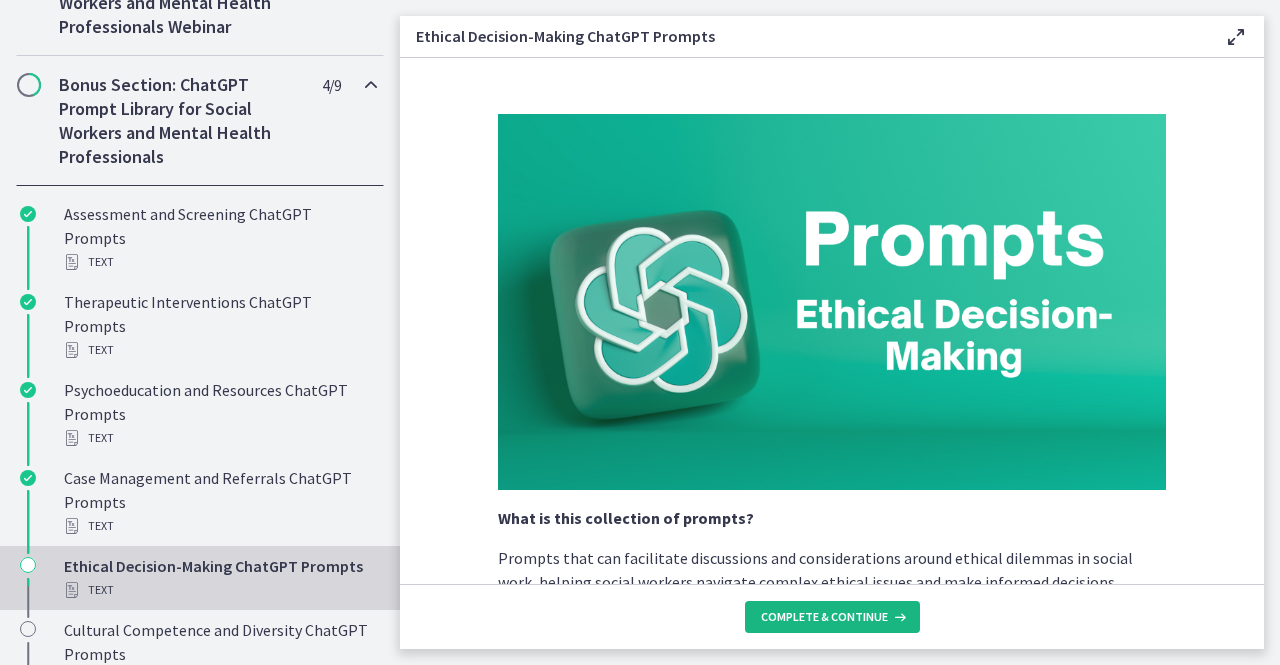 click on "Complete & continue" at bounding box center (824, 617) 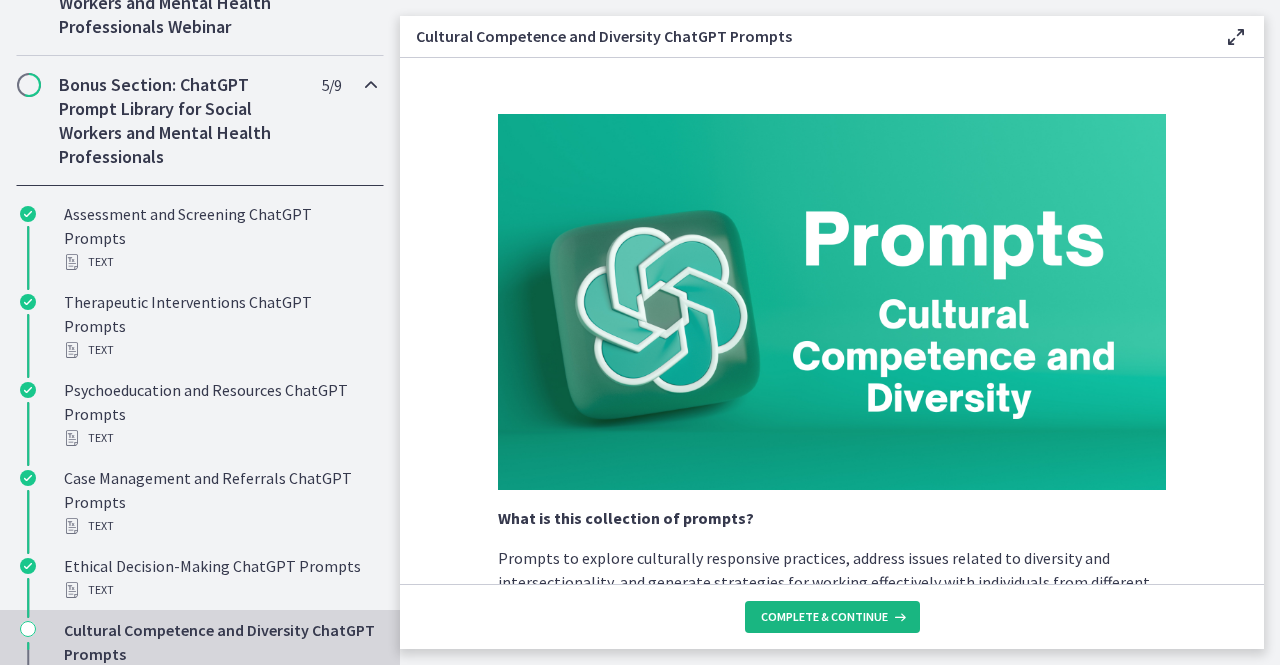 click on "Complete & continue" at bounding box center [824, 617] 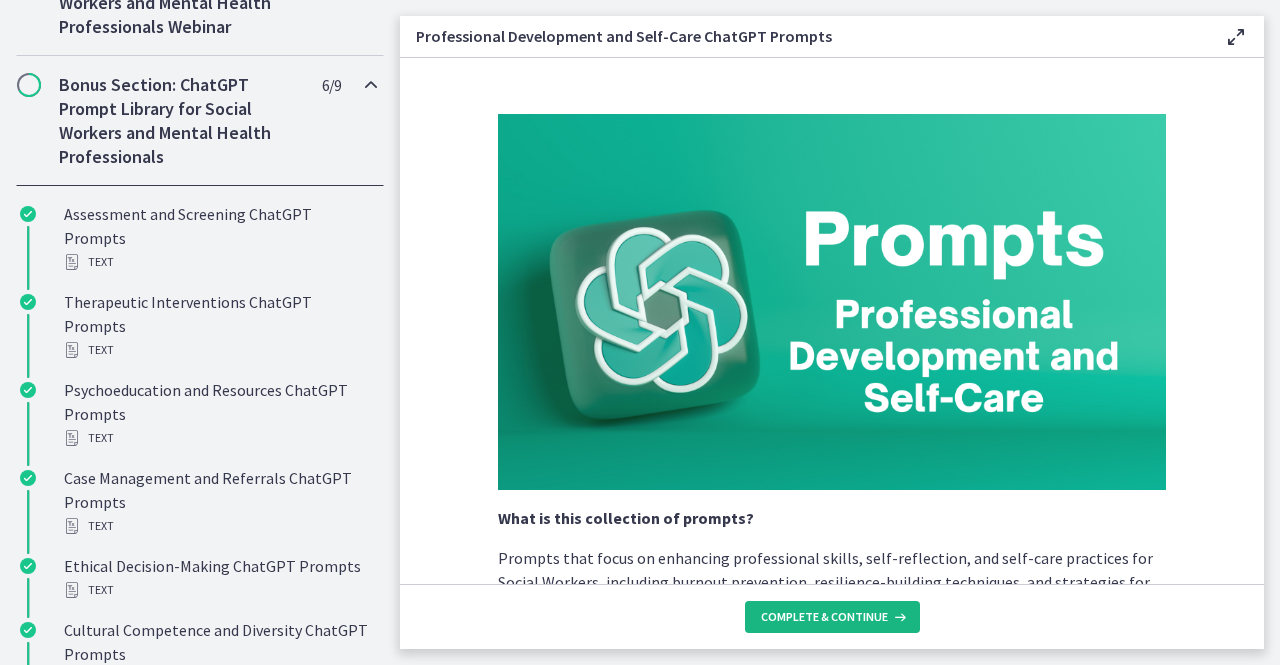 click on "Complete & continue" at bounding box center [824, 617] 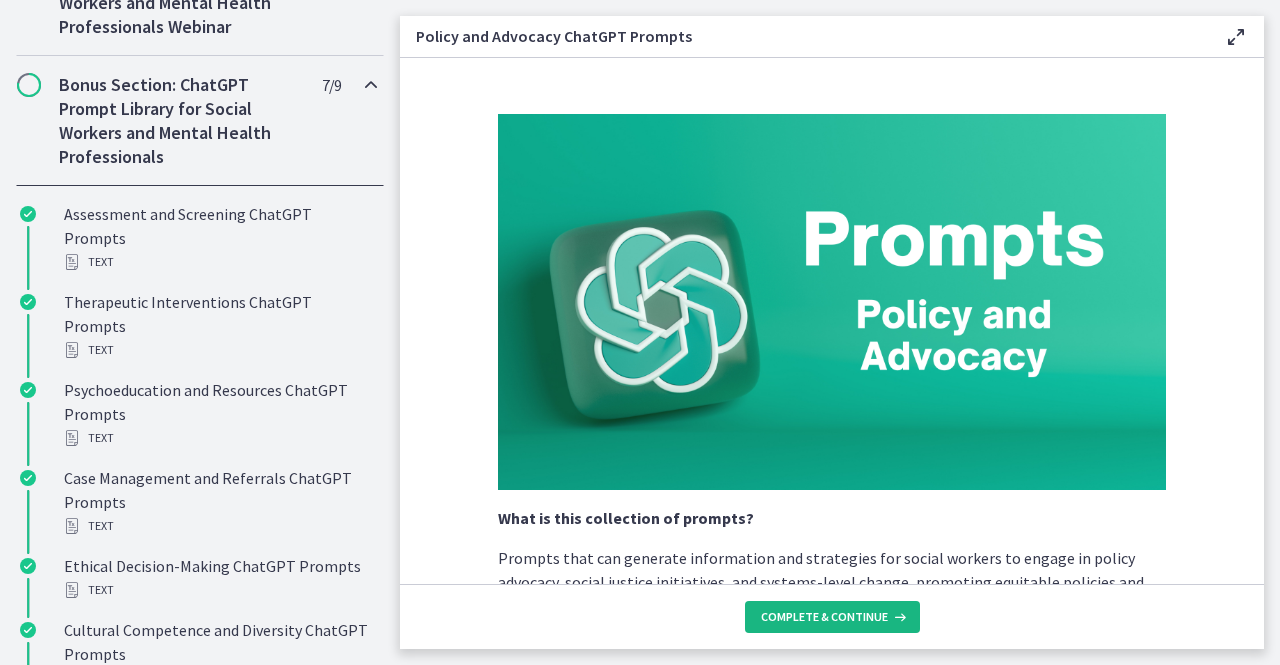 click on "Complete & continue" at bounding box center [824, 617] 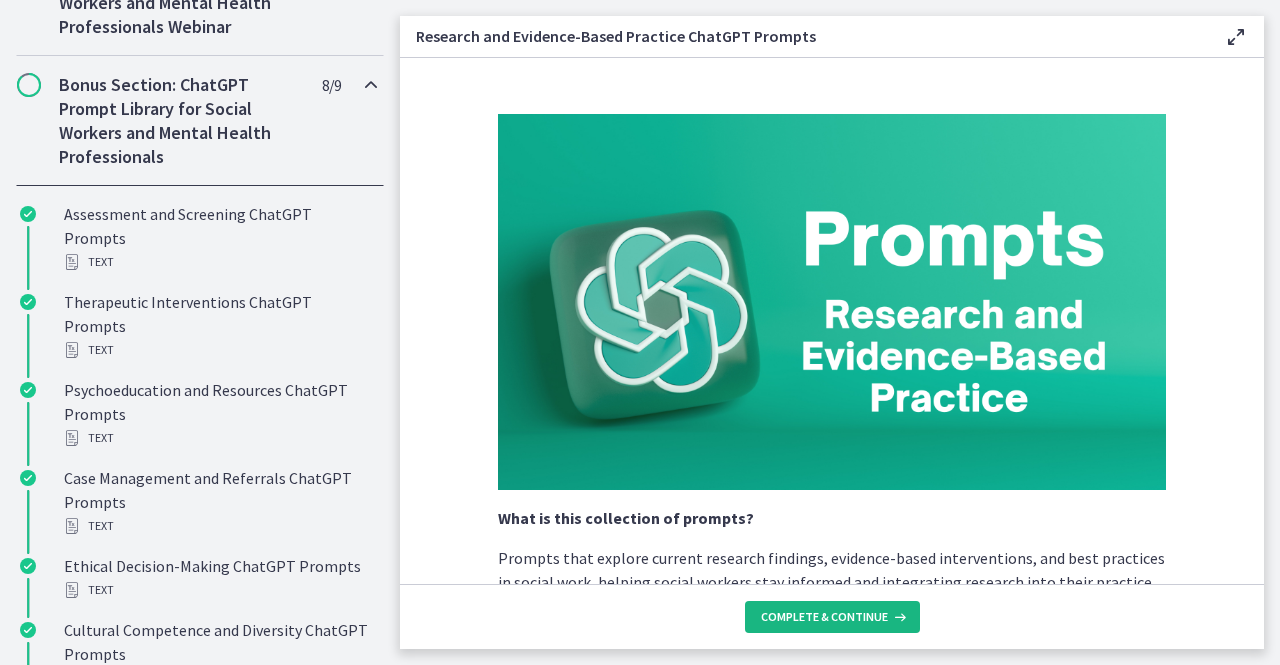 click on "Complete & continue" at bounding box center (824, 617) 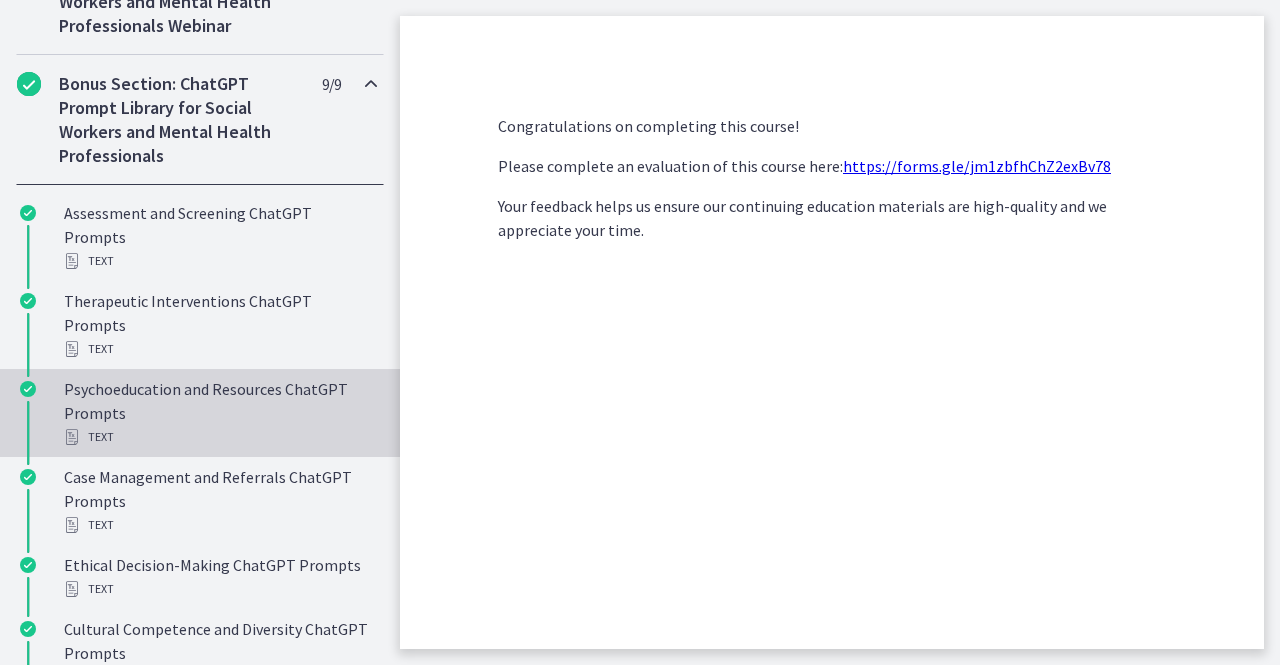 scroll, scrollTop: 1712, scrollLeft: 0, axis: vertical 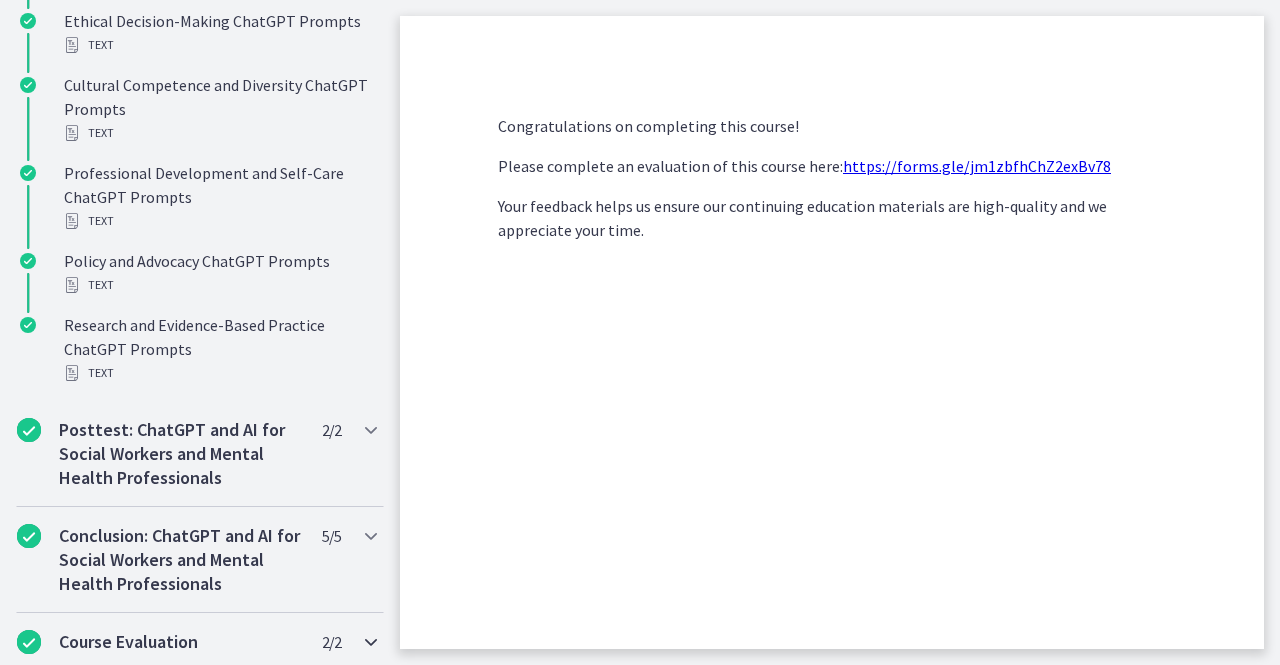 click on "Course Evaluation" at bounding box center (181, 642) 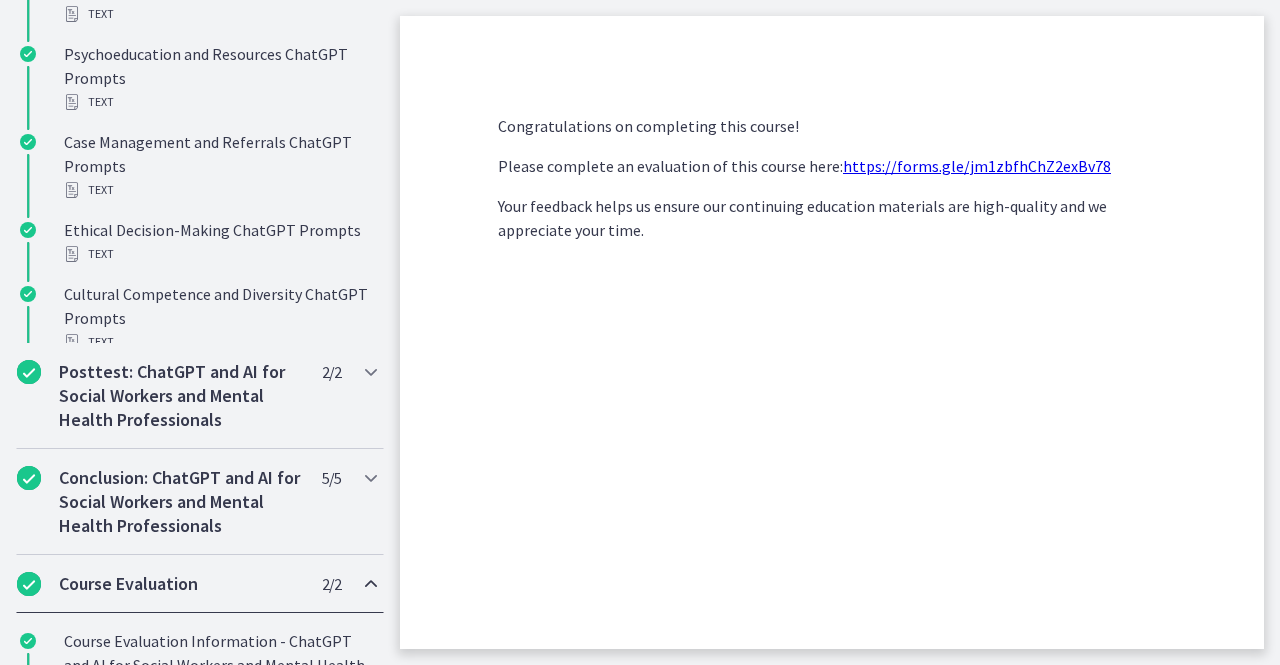 scroll, scrollTop: 1168, scrollLeft: 0, axis: vertical 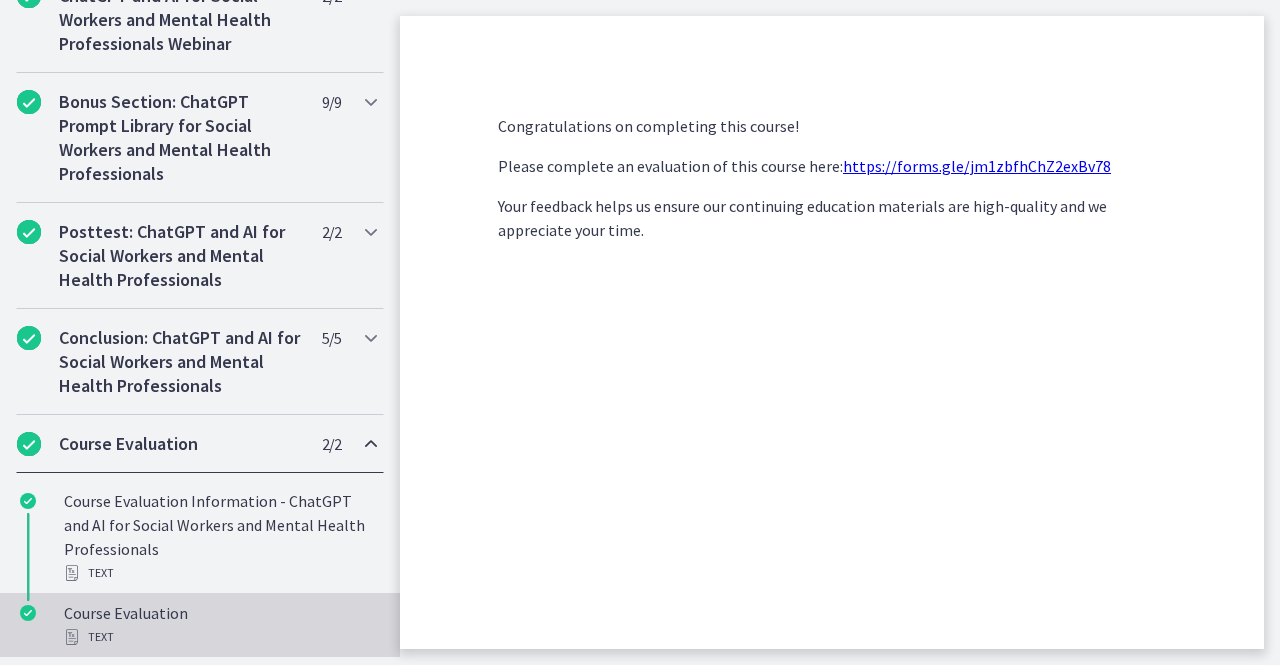 click on "Course Evaluation
Text" at bounding box center [220, 625] 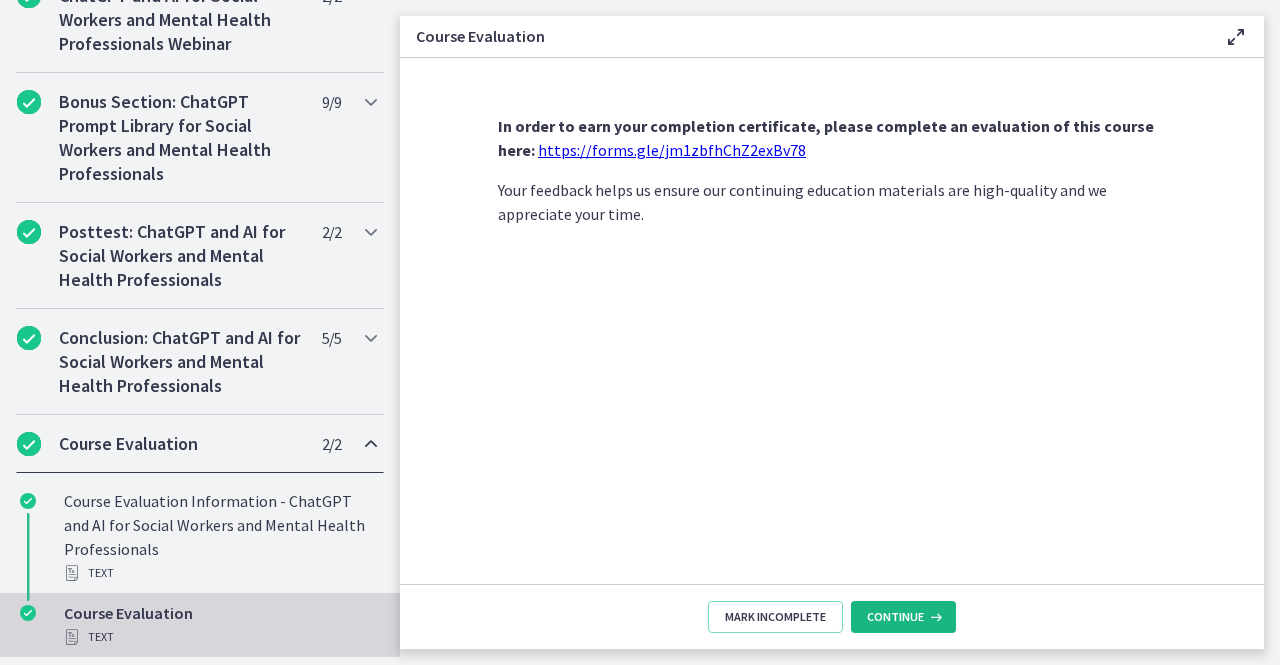 click on "Continue" at bounding box center [895, 617] 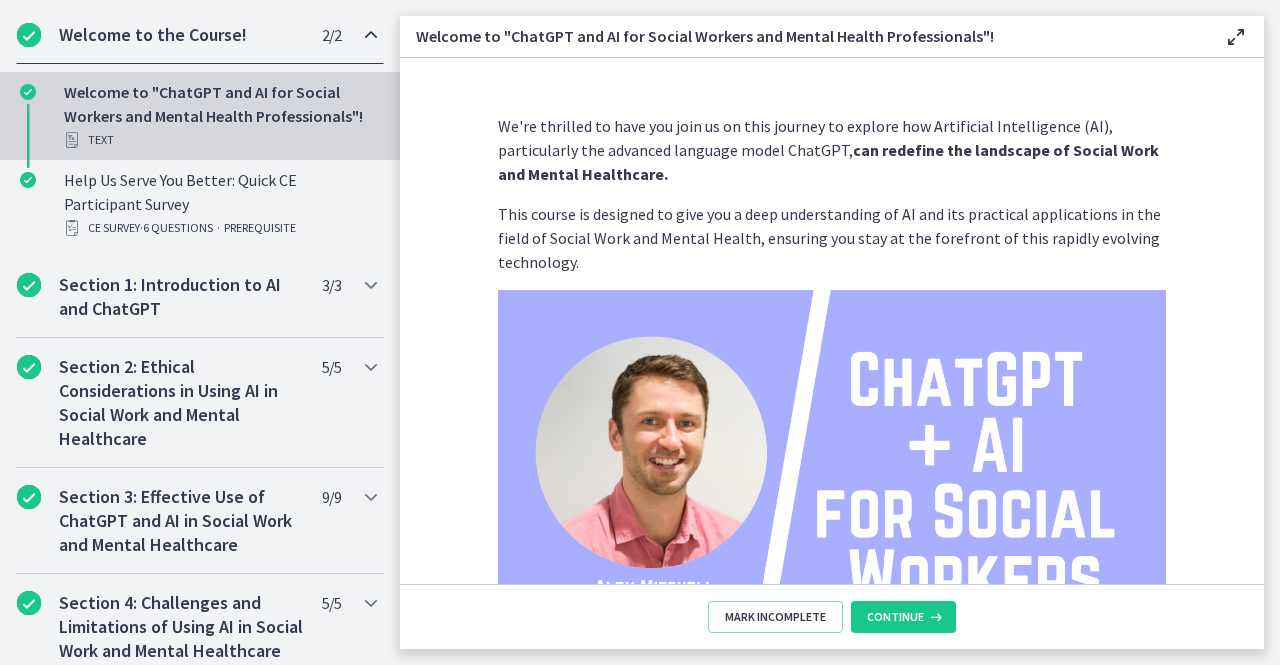 scroll, scrollTop: 0, scrollLeft: 0, axis: both 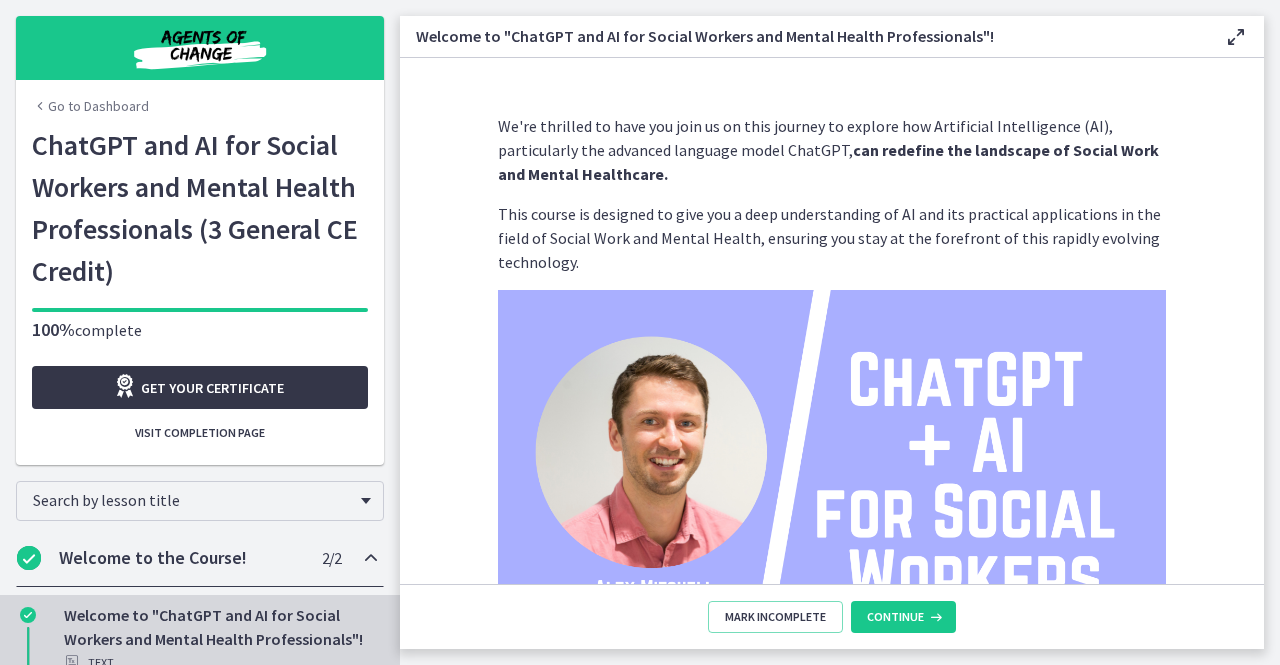 click on "Get your certificate" at bounding box center (200, 387) 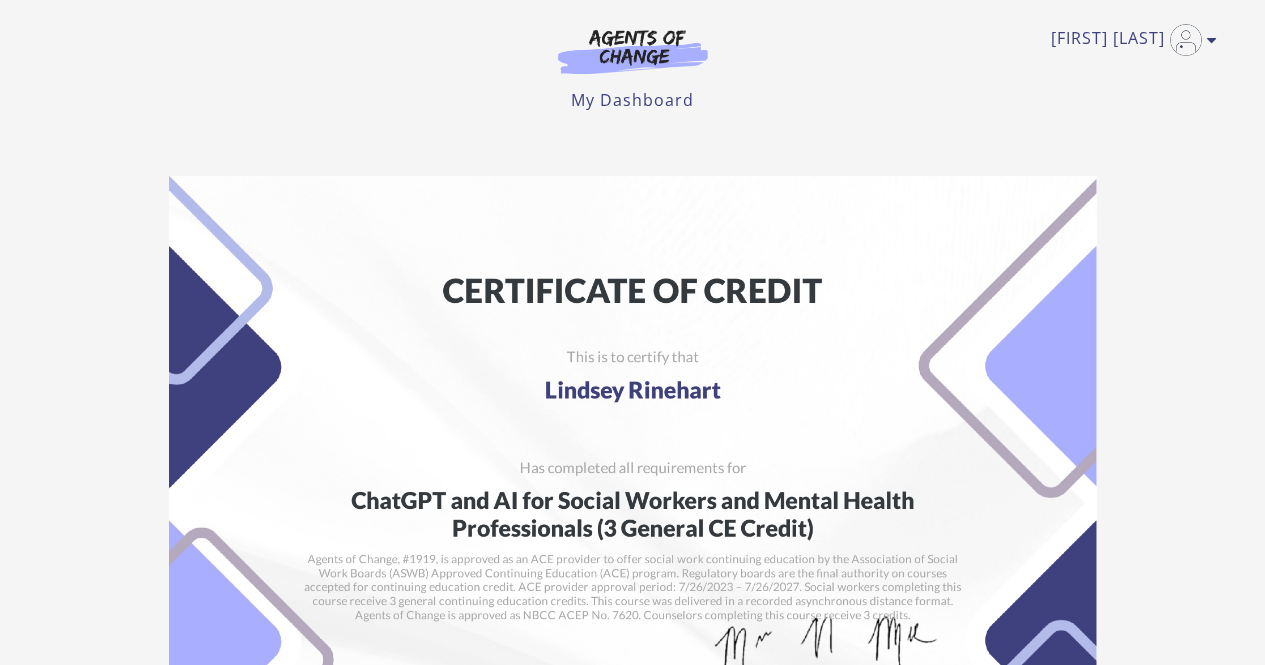 scroll, scrollTop: 0, scrollLeft: 0, axis: both 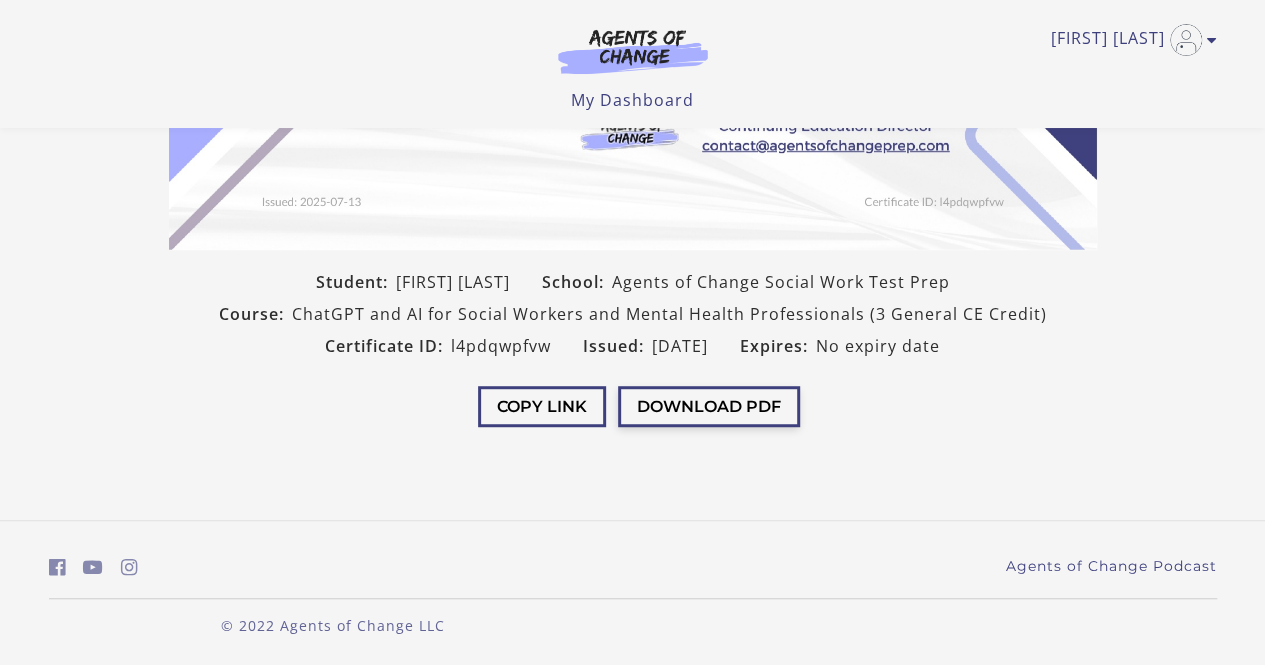 click on "Download PDF" at bounding box center [709, 406] 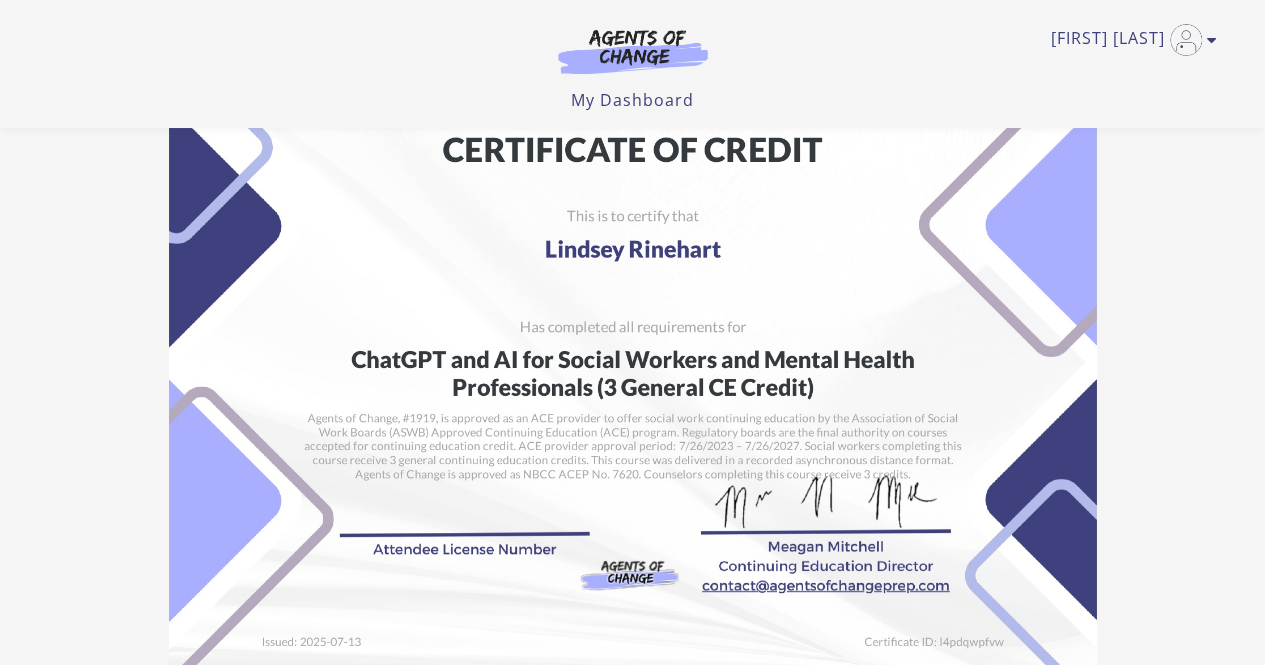 scroll, scrollTop: 0, scrollLeft: 0, axis: both 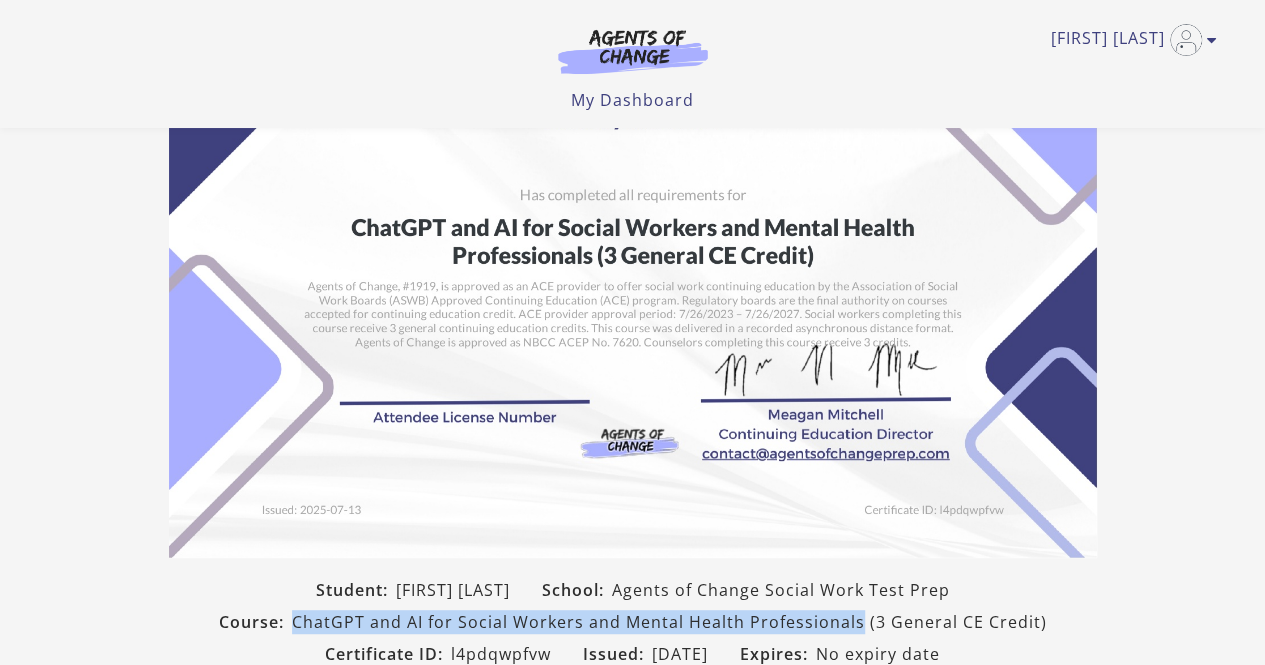 drag, startPoint x: 300, startPoint y: 621, endPoint x: 861, endPoint y: 631, distance: 561.0891 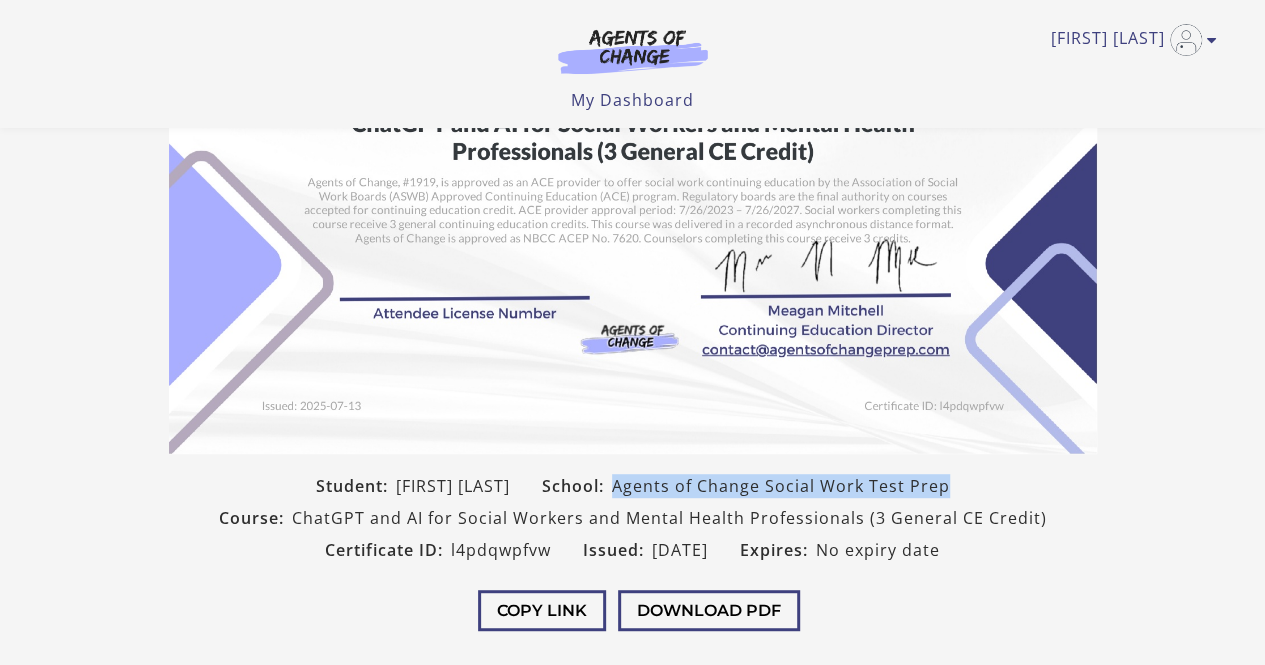drag, startPoint x: 629, startPoint y: 485, endPoint x: 972, endPoint y: 490, distance: 343.03644 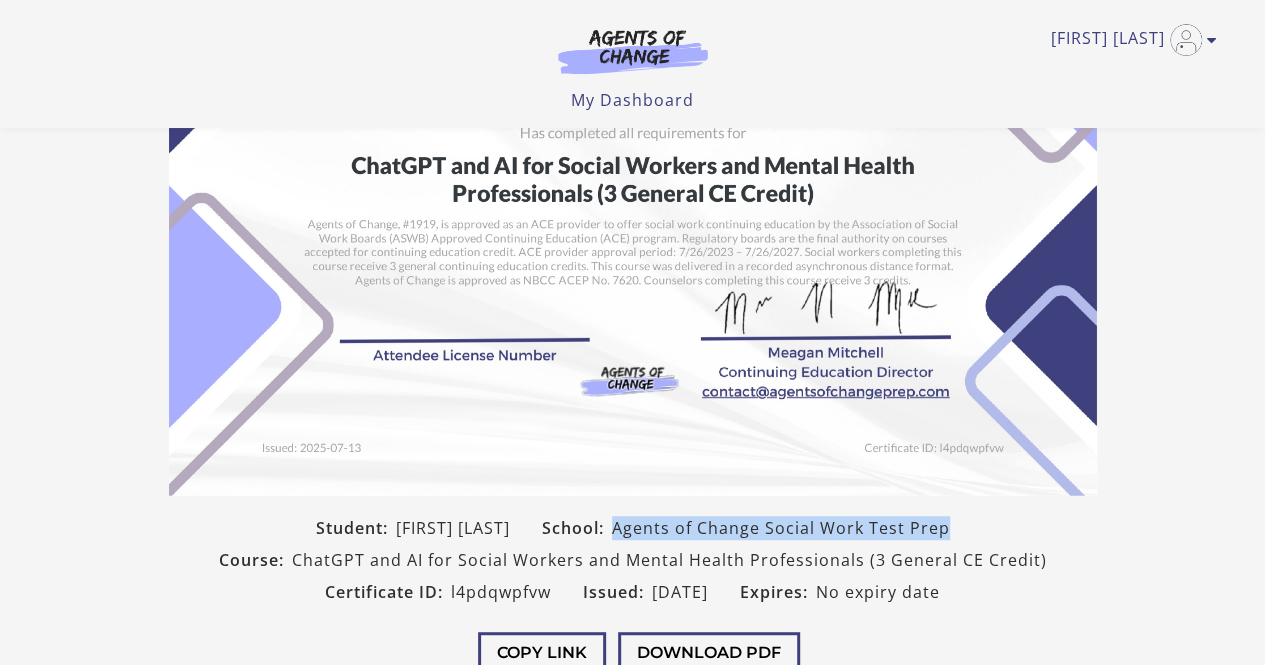 scroll, scrollTop: 194, scrollLeft: 0, axis: vertical 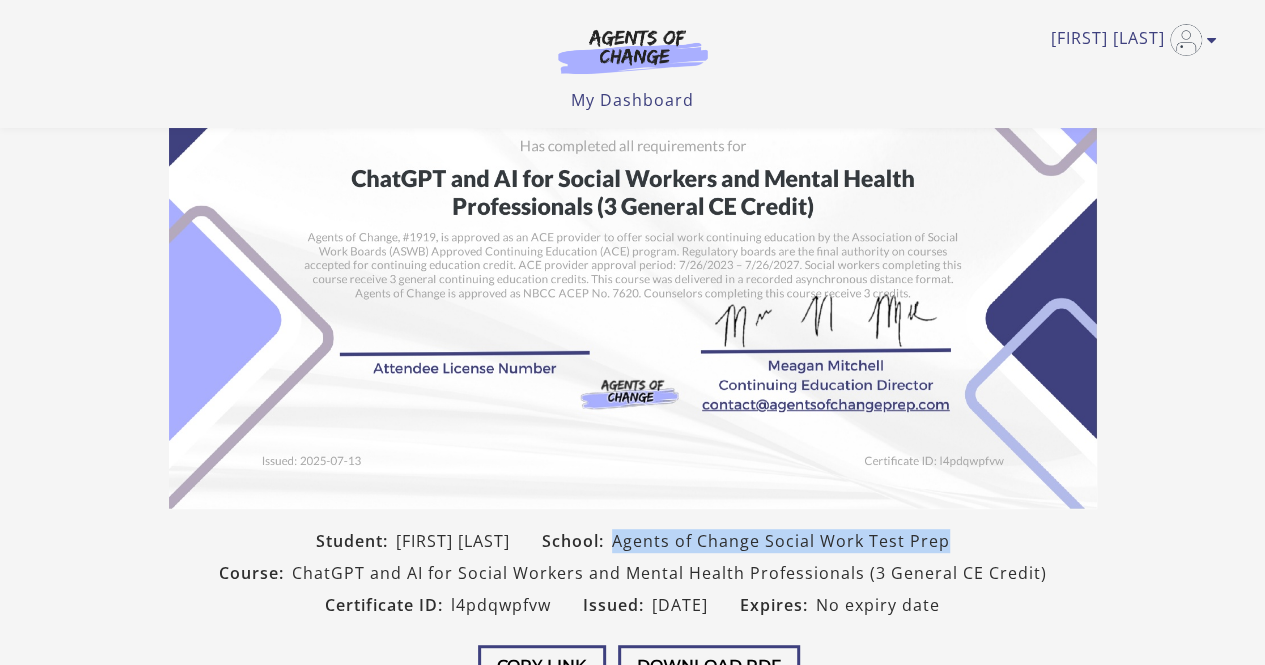 click on "Agents of Change Social Work Test Prep" at bounding box center (781, 541) 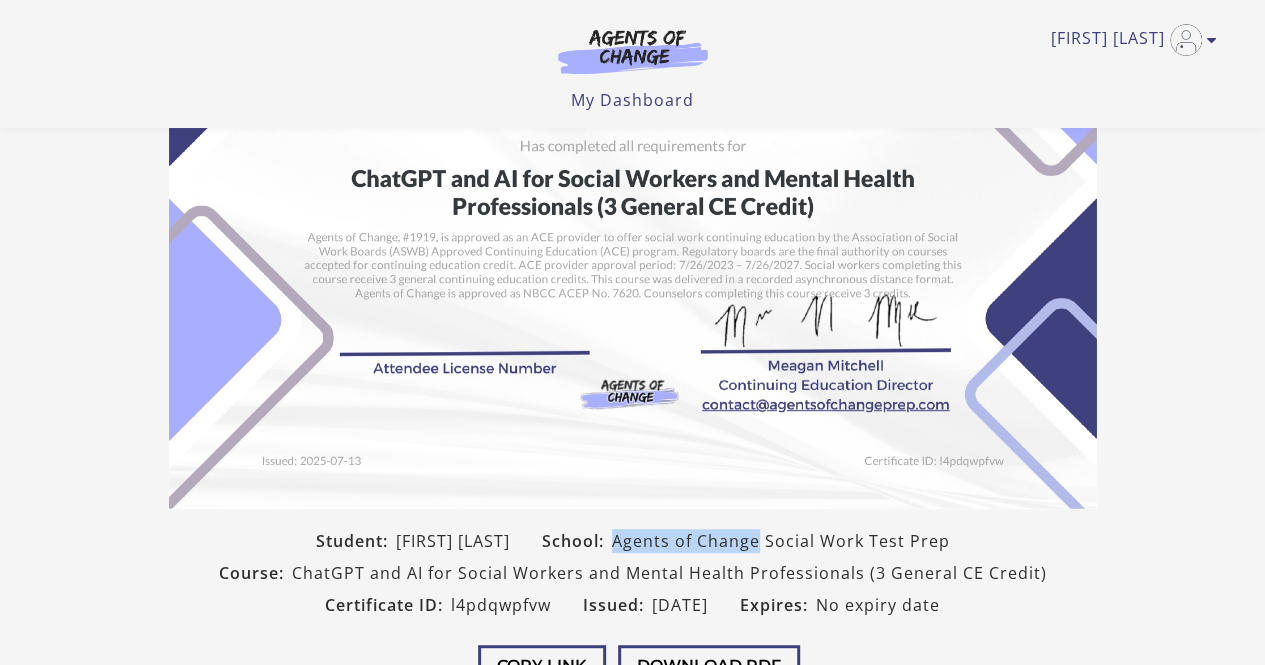 drag, startPoint x: 632, startPoint y: 539, endPoint x: 776, endPoint y: 541, distance: 144.01389 